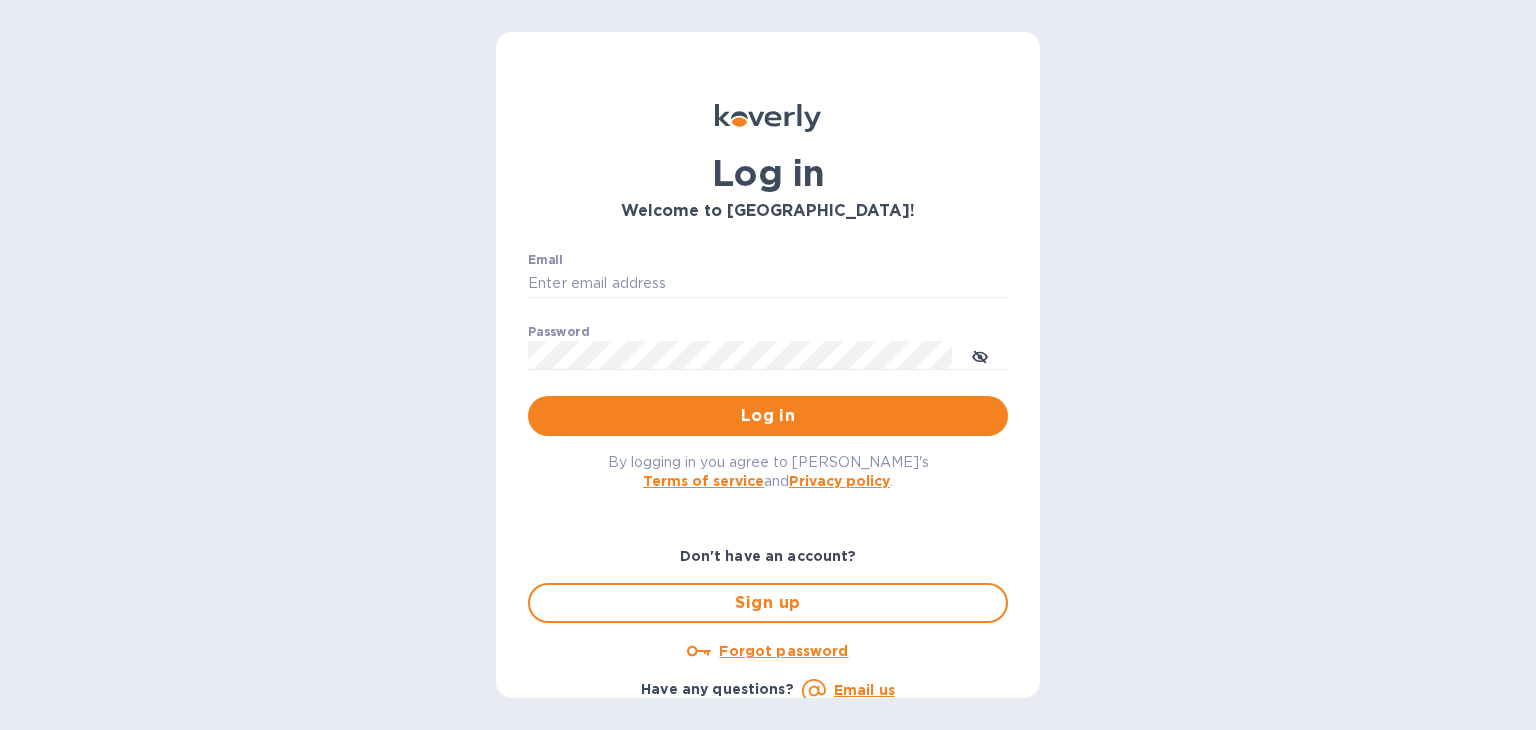 scroll, scrollTop: 0, scrollLeft: 0, axis: both 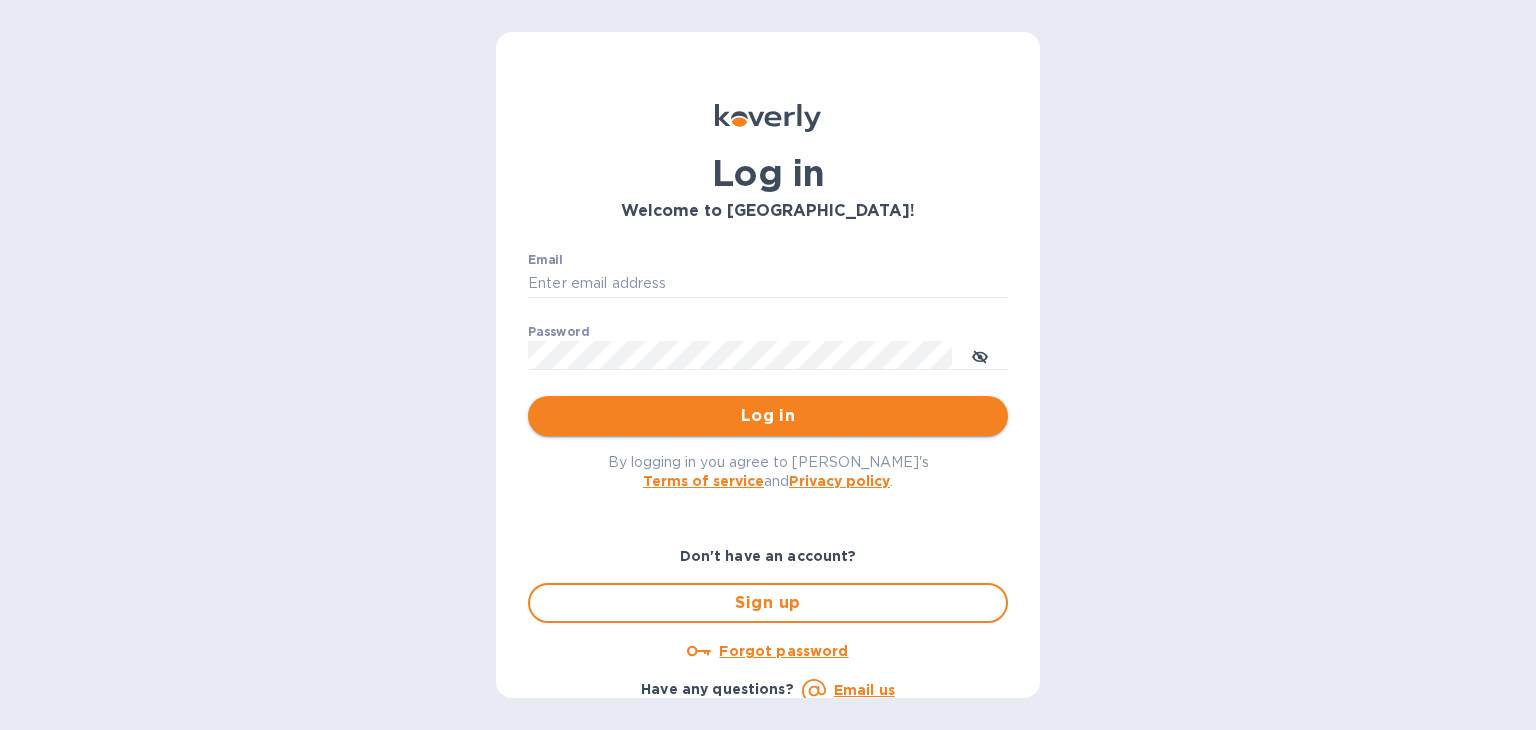 type on "[EMAIL_ADDRESS][DOMAIN_NAME]" 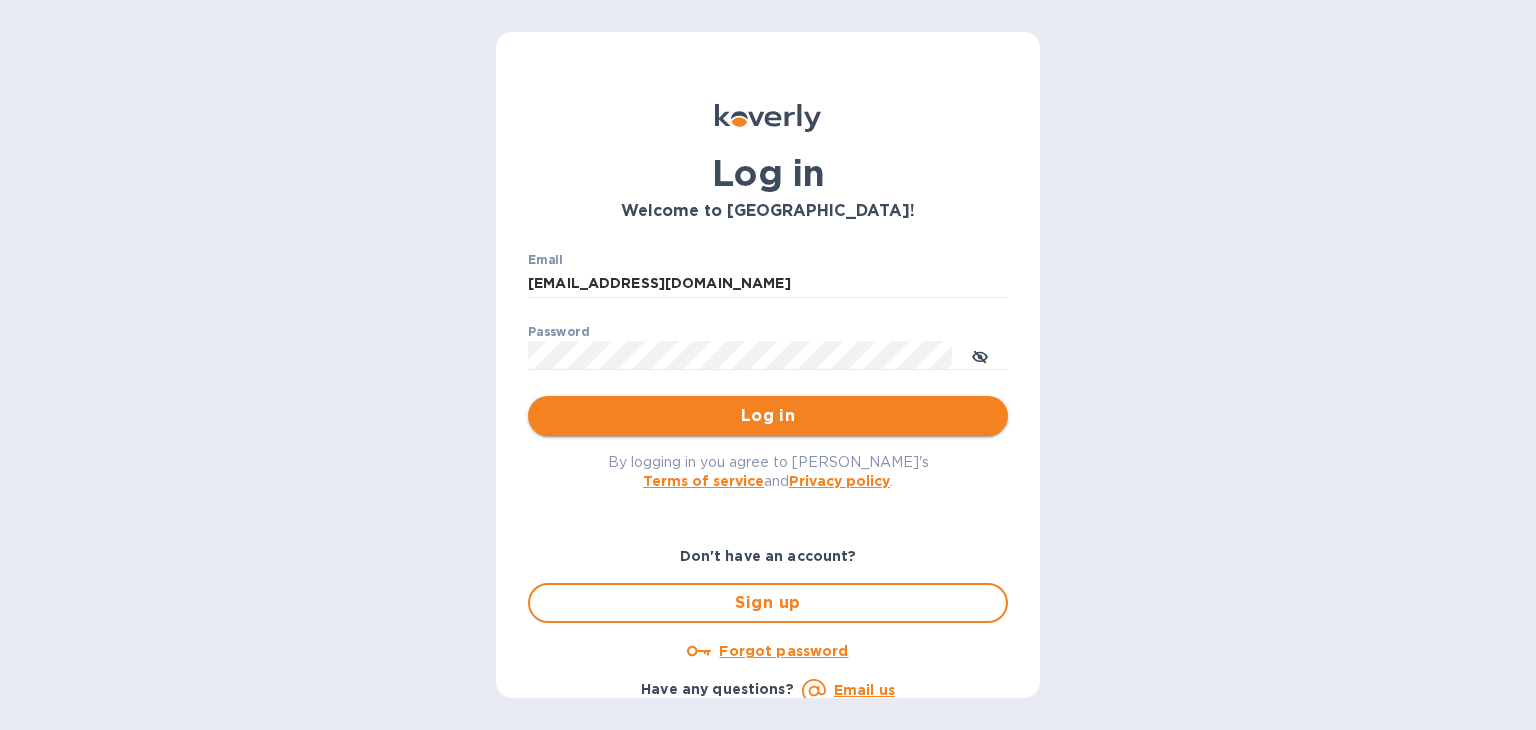 click on "Log in" at bounding box center (768, 416) 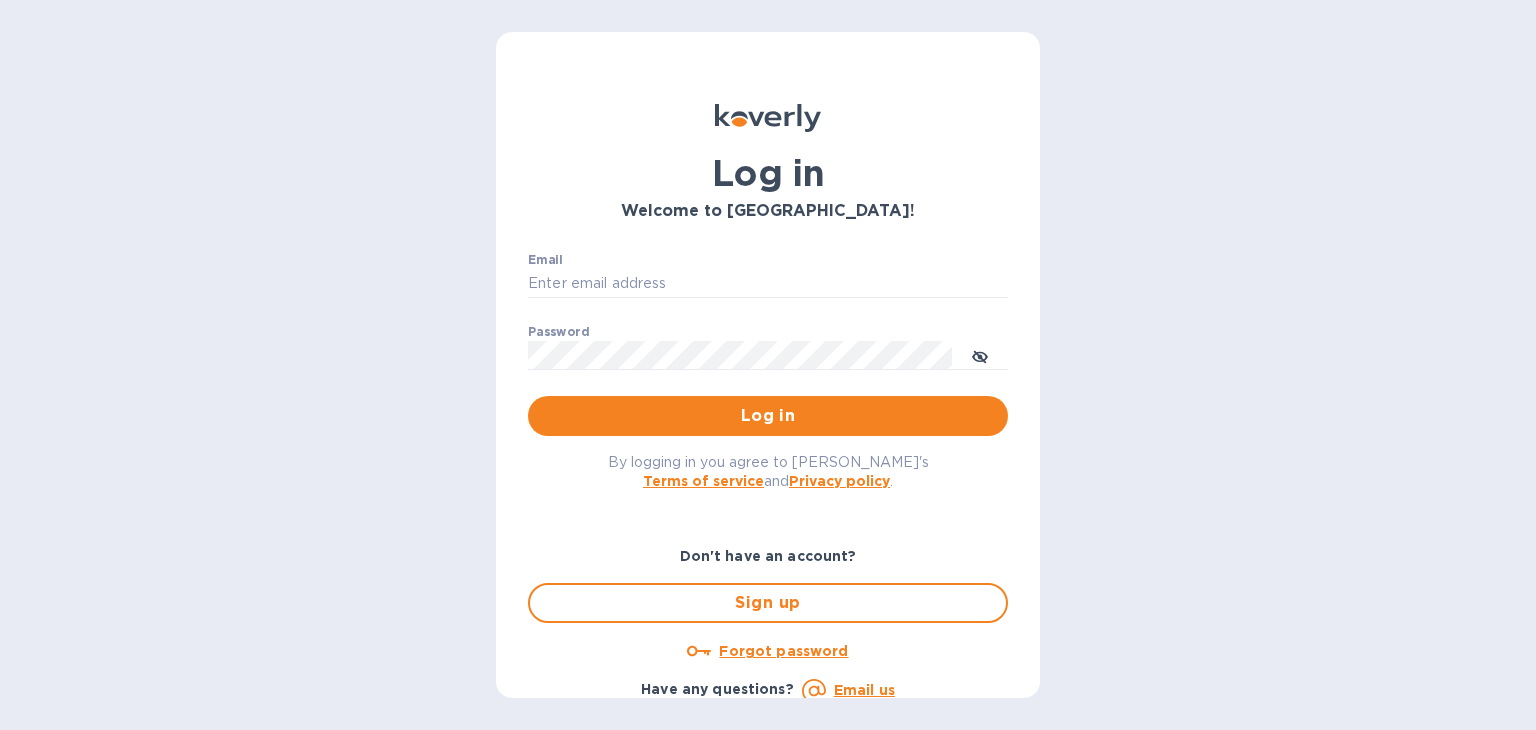 type on "[EMAIL_ADDRESS][DOMAIN_NAME]" 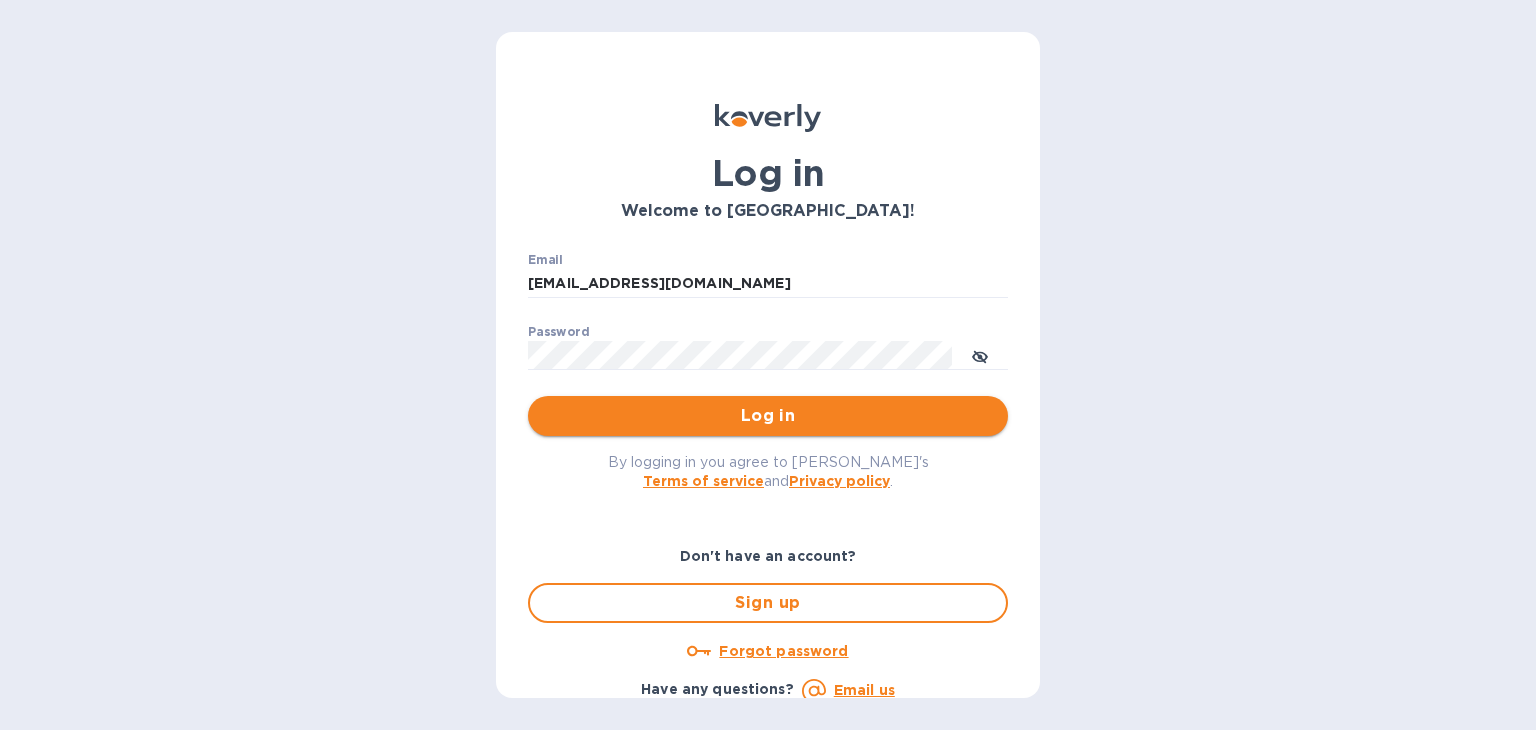 click on "Log in" at bounding box center [768, 416] 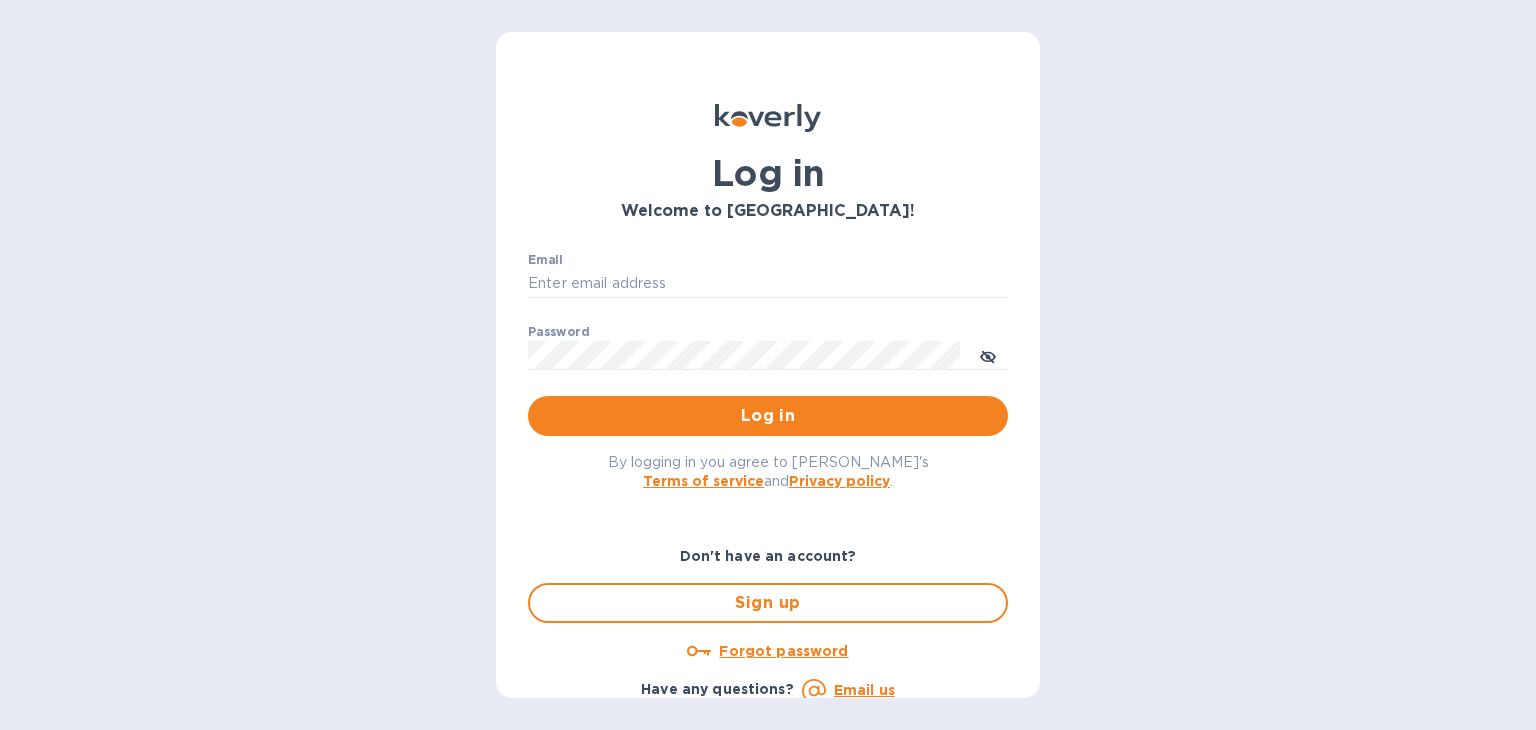 type on "[EMAIL_ADDRESS][DOMAIN_NAME]" 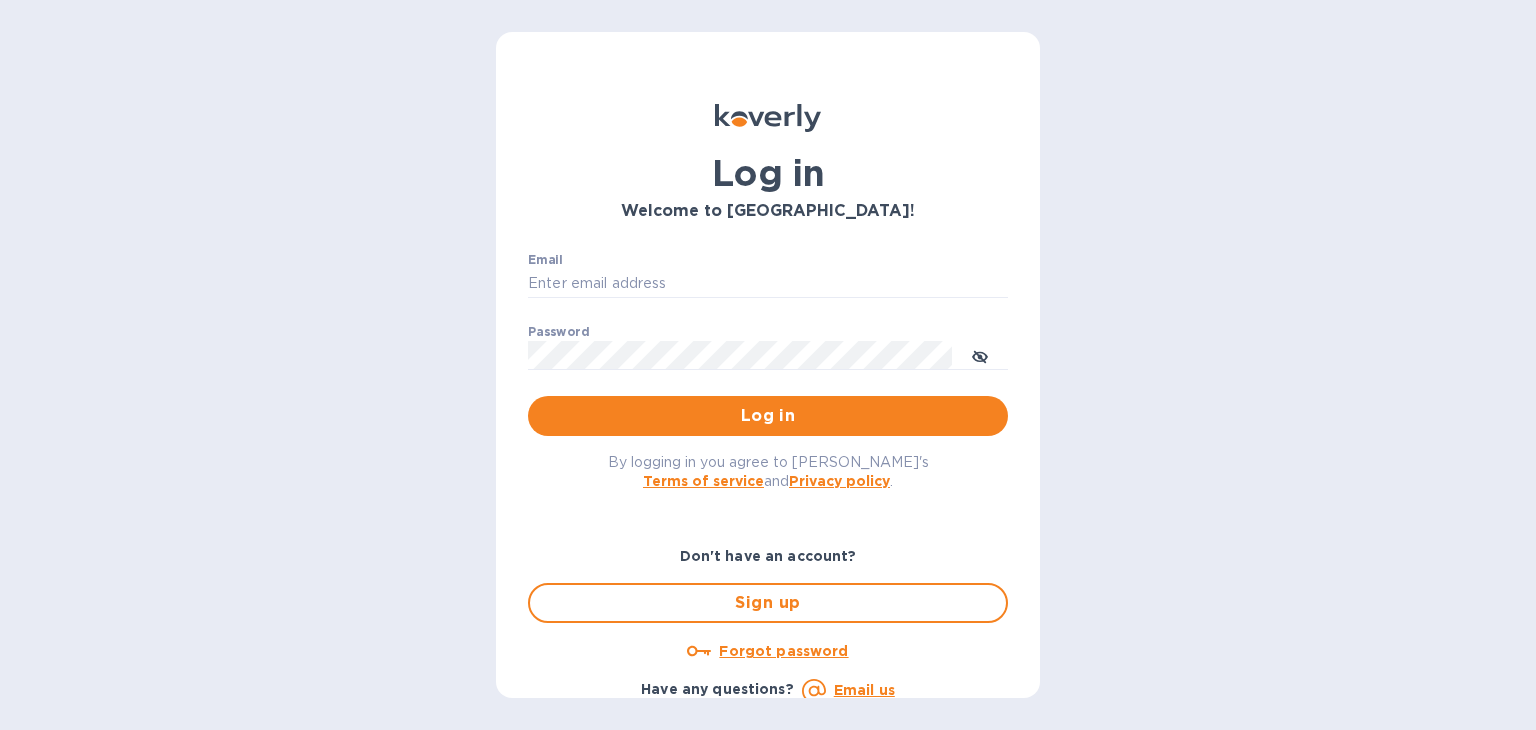 scroll, scrollTop: 0, scrollLeft: 0, axis: both 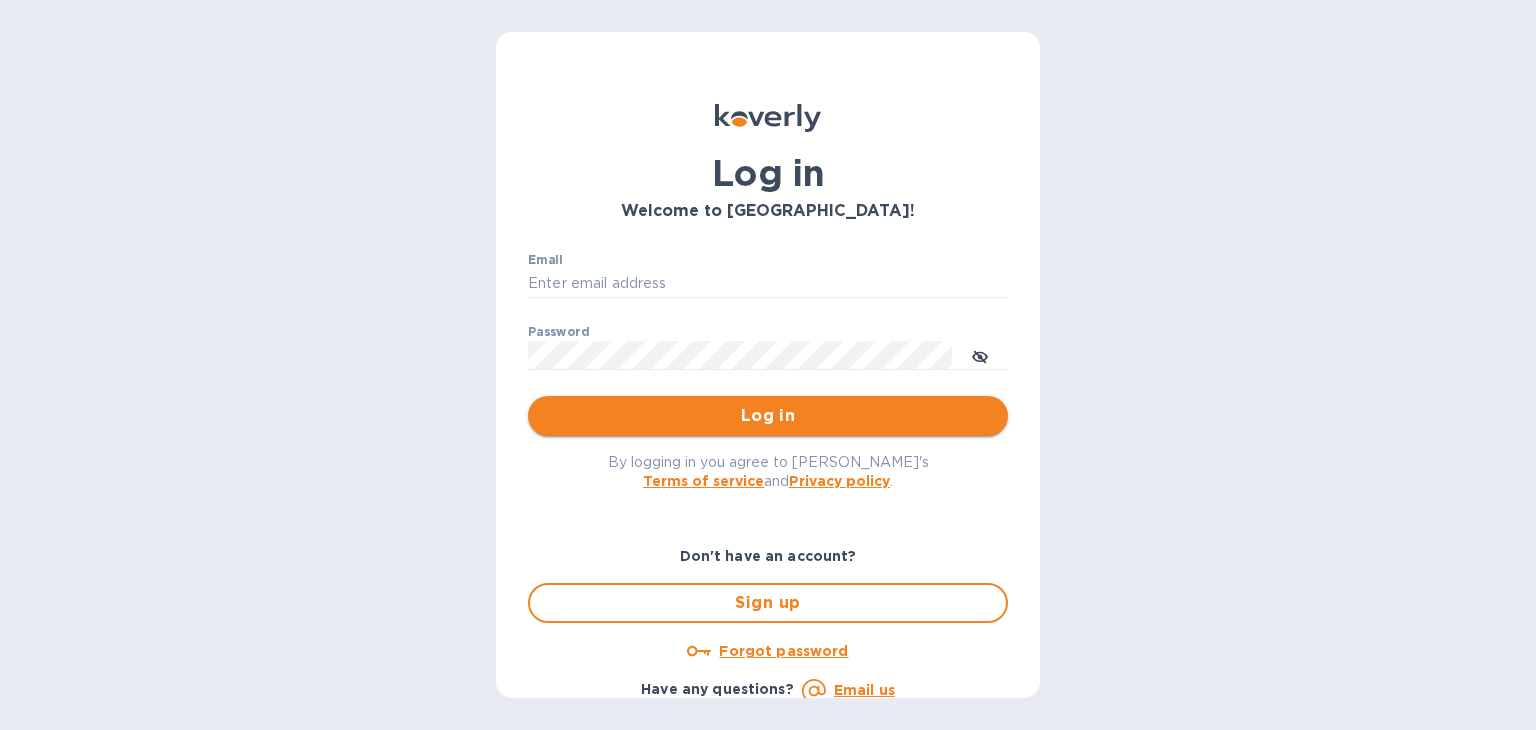 type on "[EMAIL_ADDRESS][DOMAIN_NAME]" 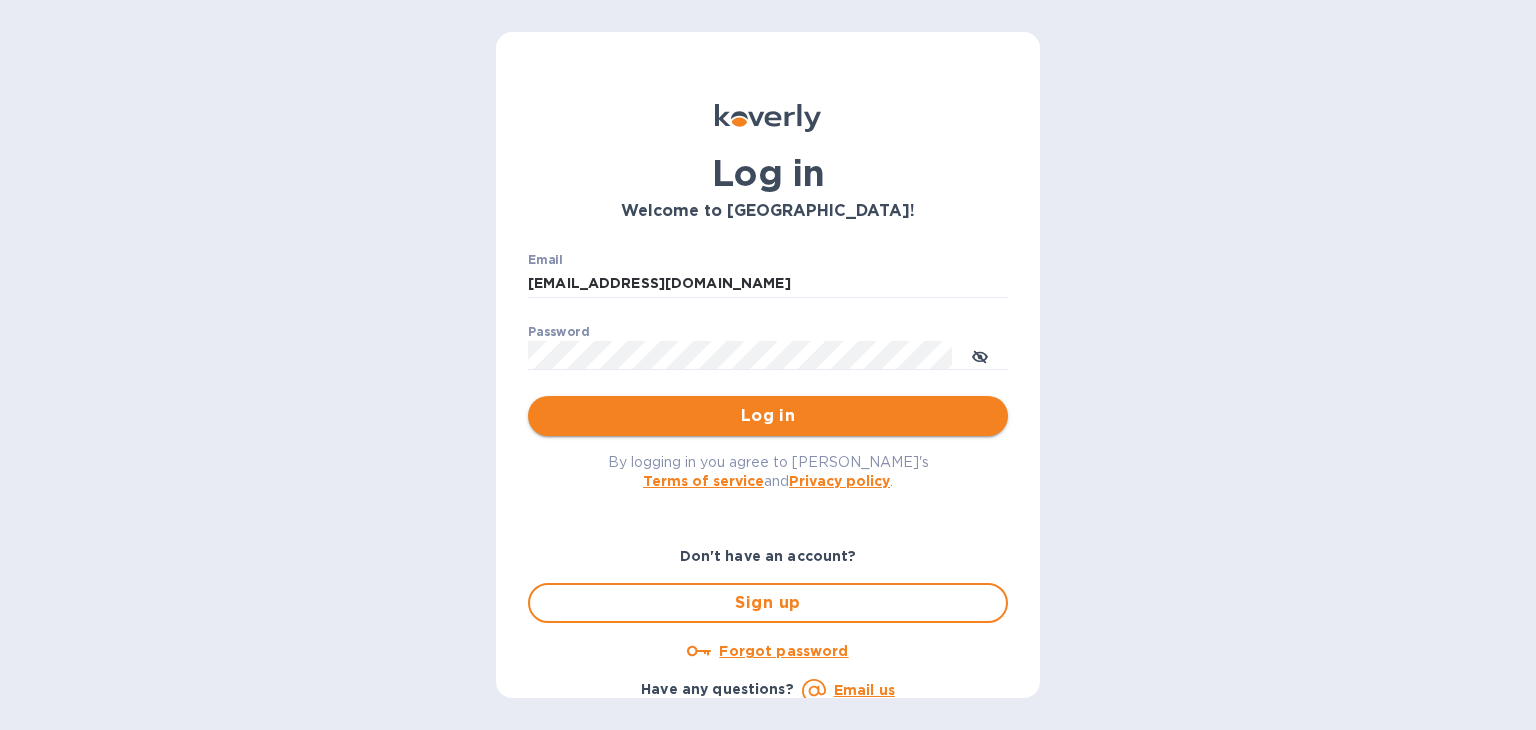 click on "Log in" at bounding box center (768, 416) 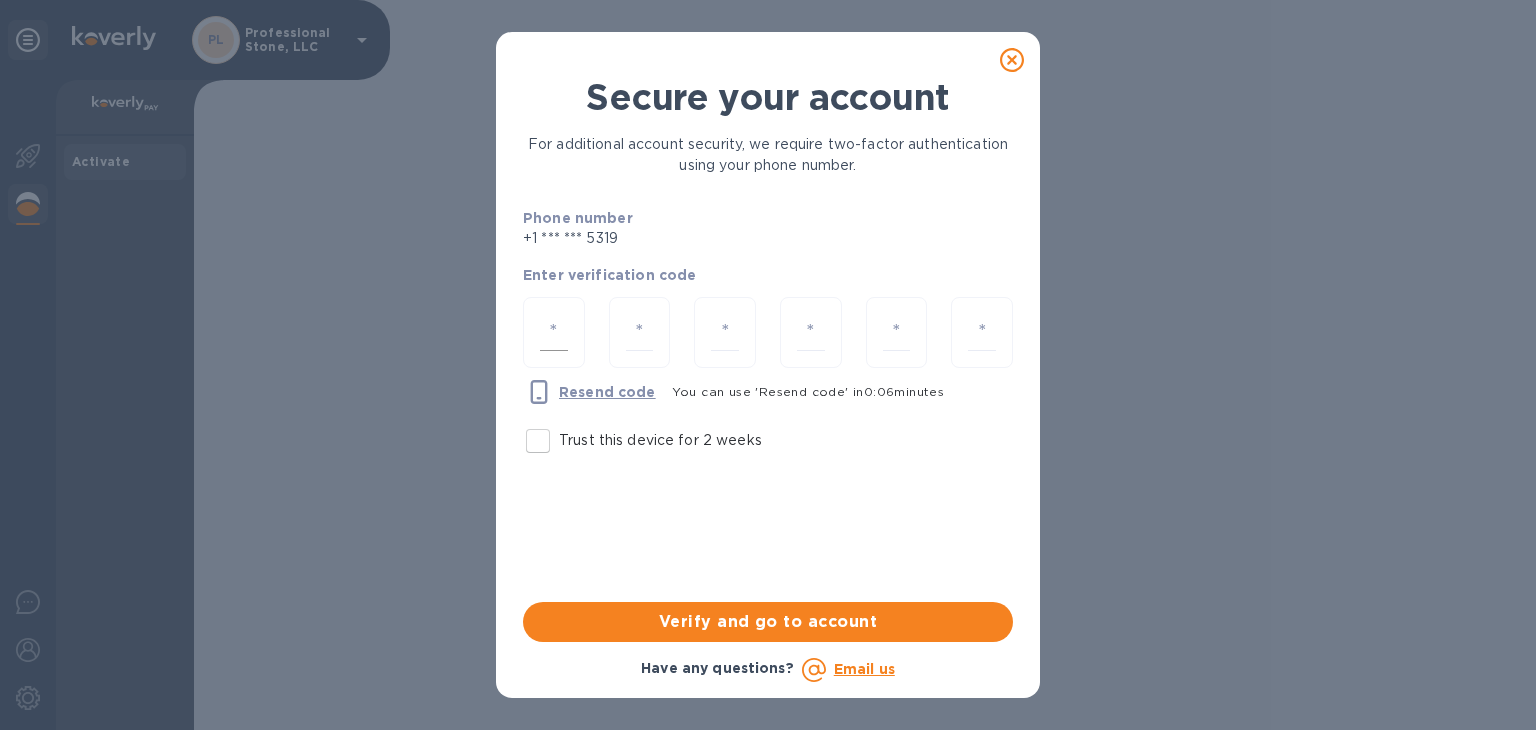 click at bounding box center [554, 332] 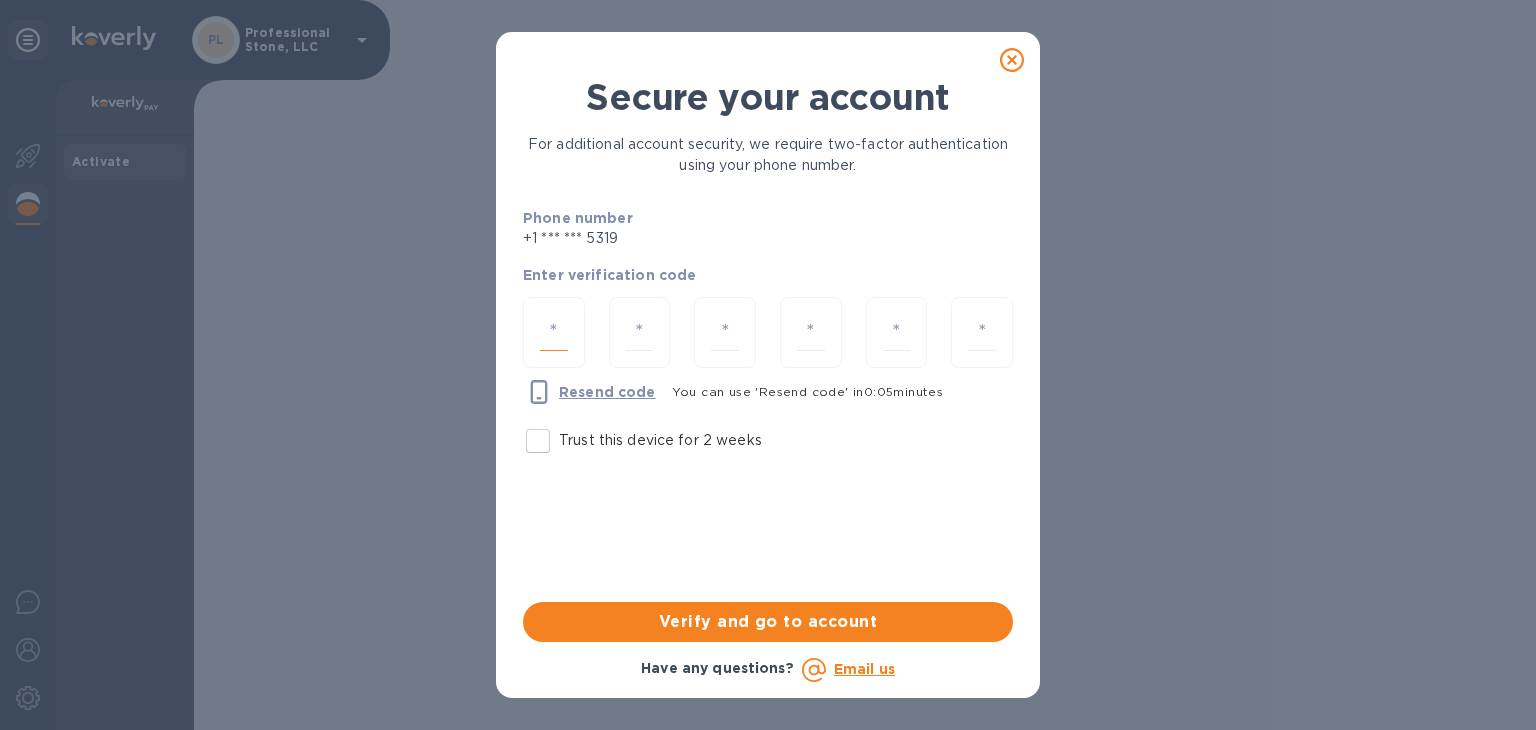 type on "3" 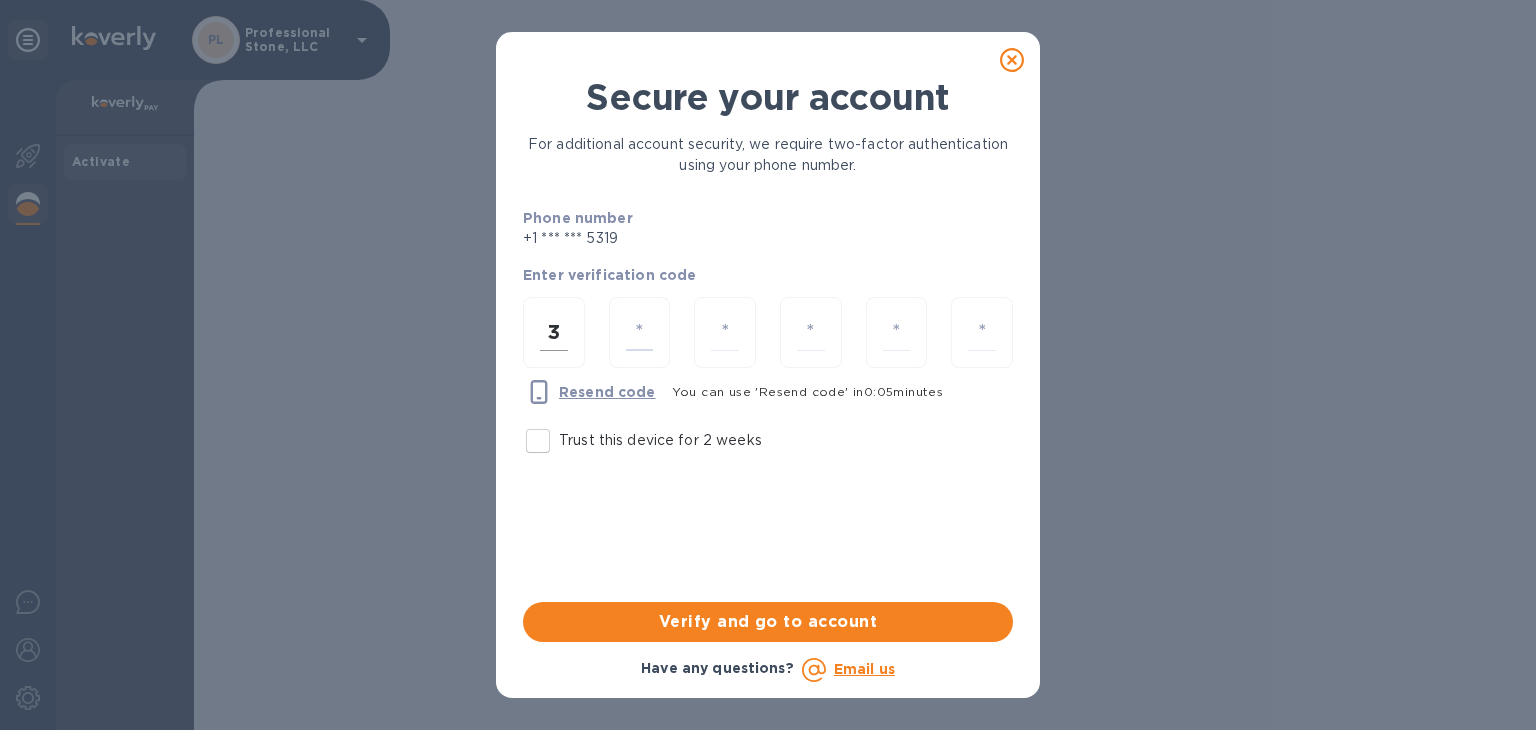 type on "7" 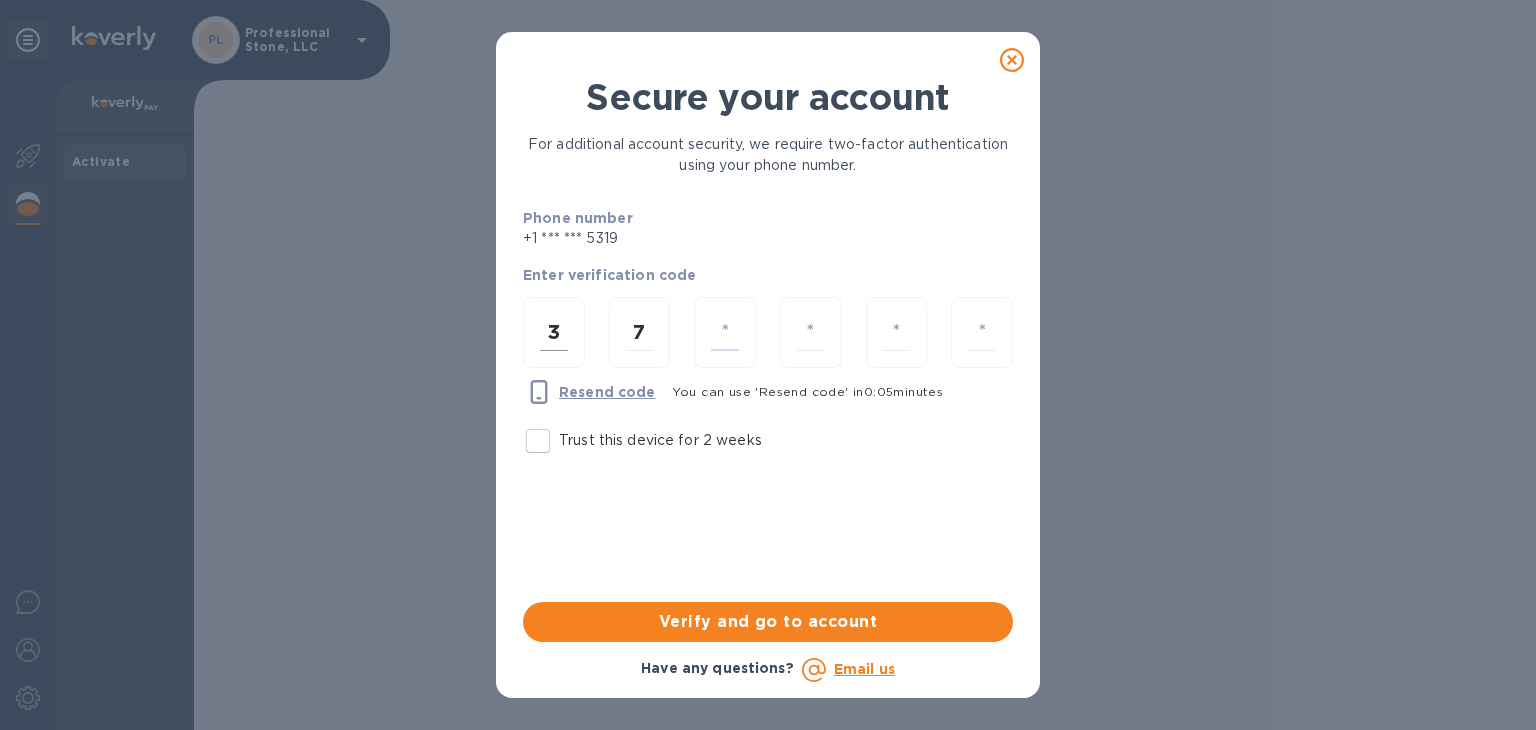 type on "6" 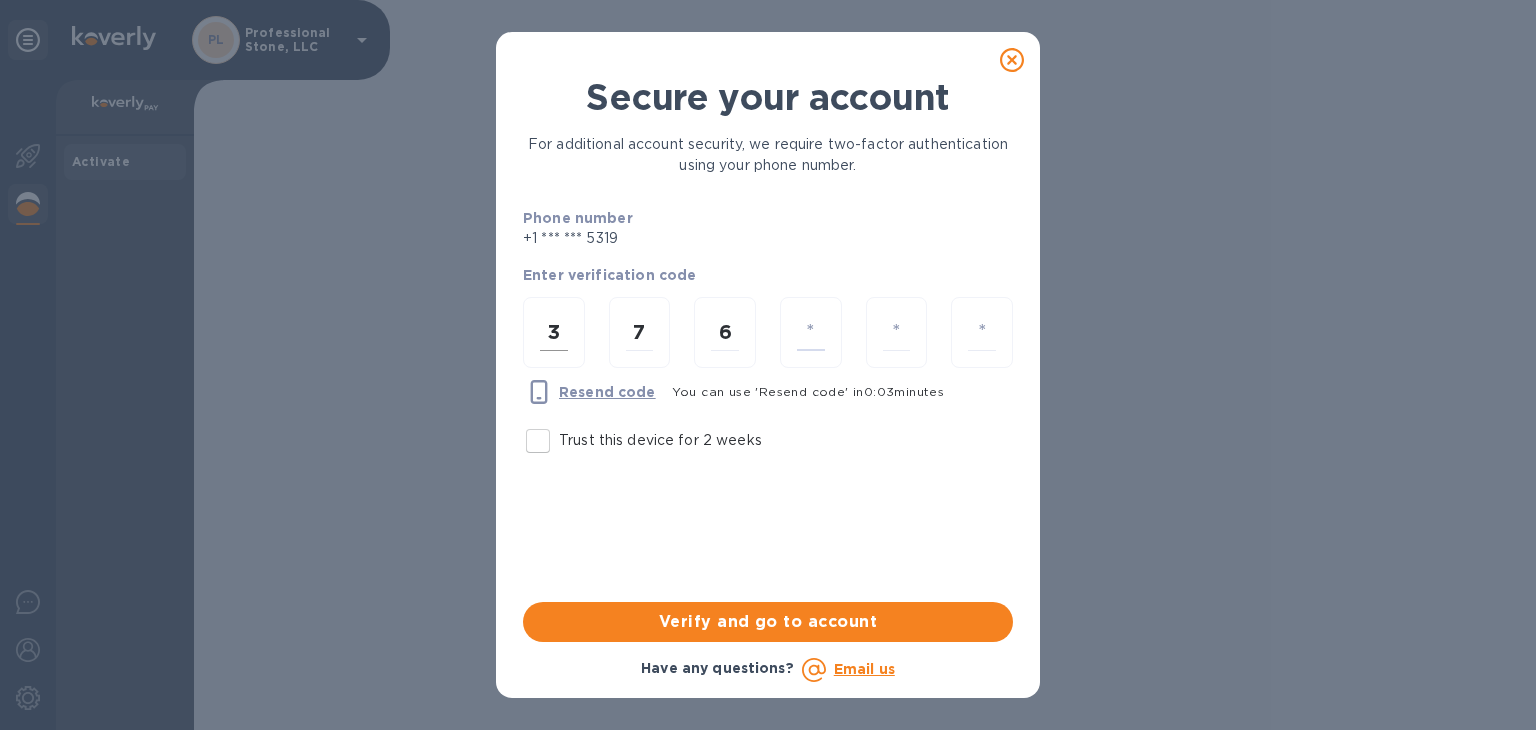 type on "6" 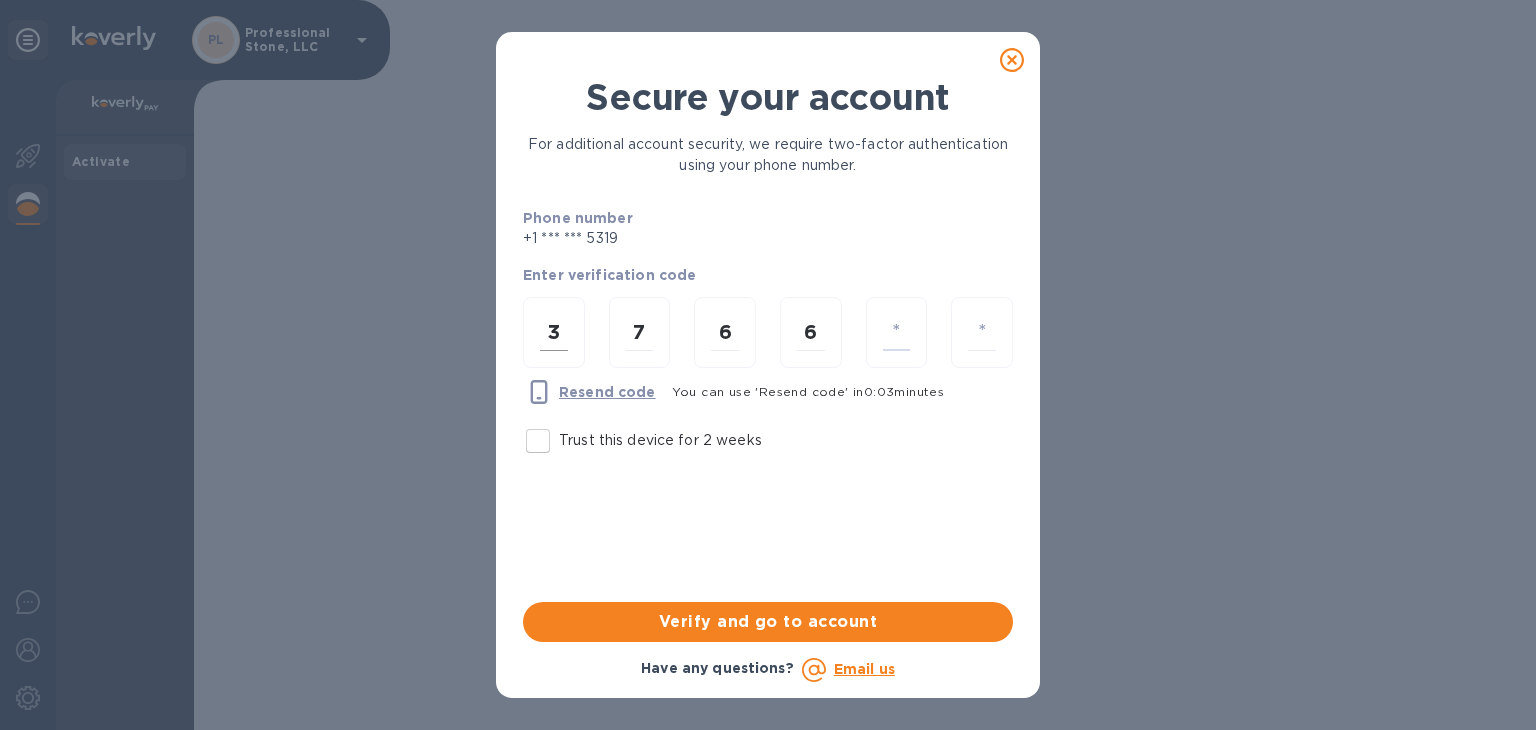 type on "7" 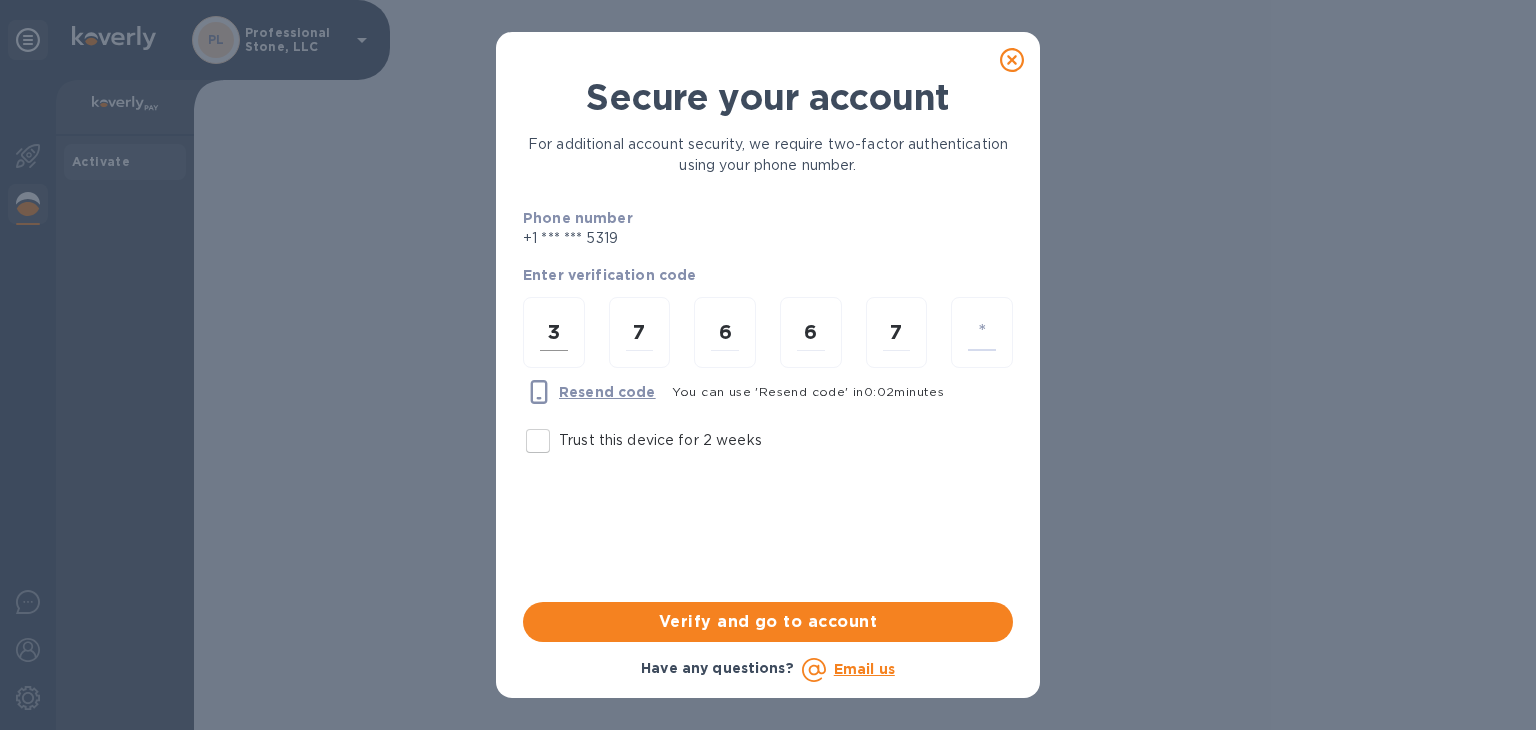type on "2" 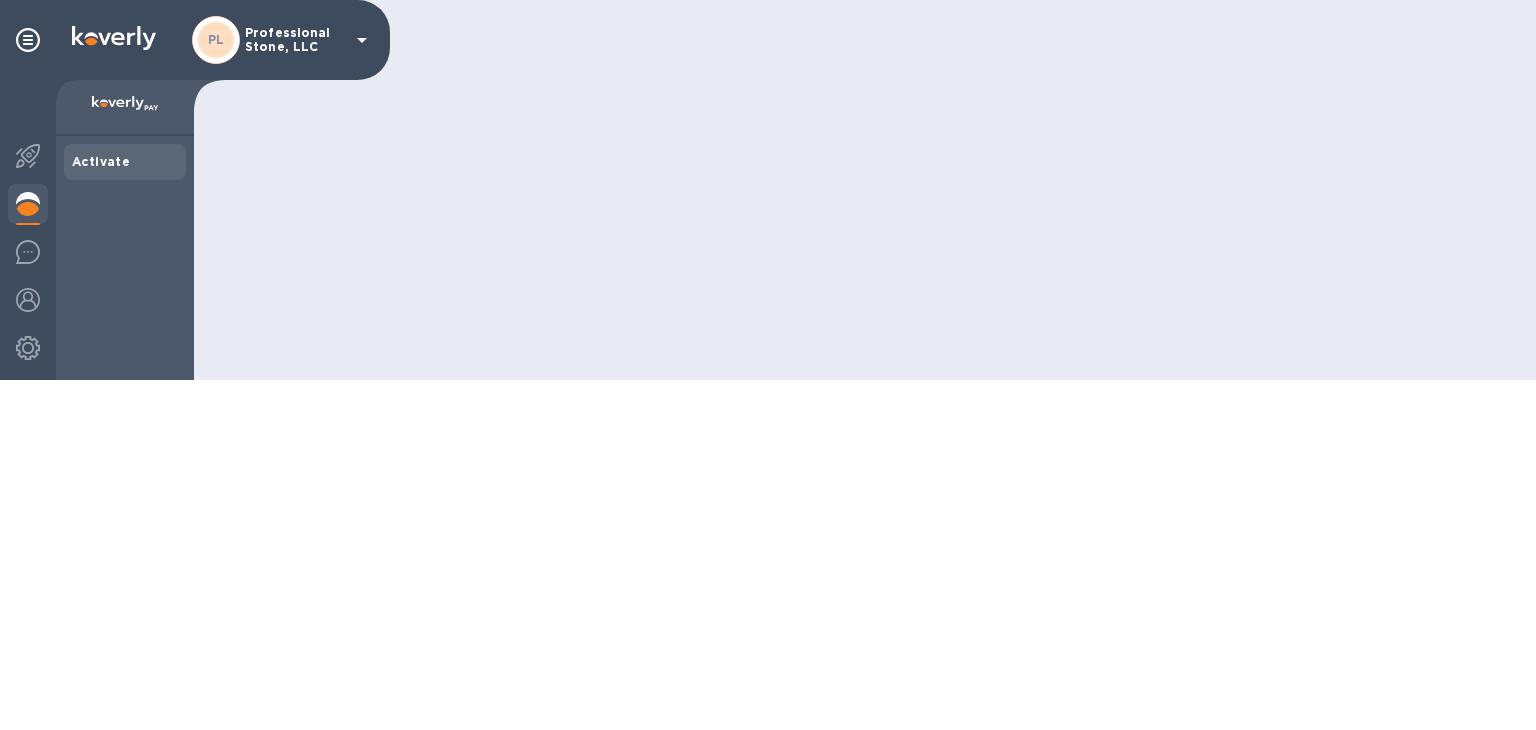 scroll, scrollTop: 0, scrollLeft: 0, axis: both 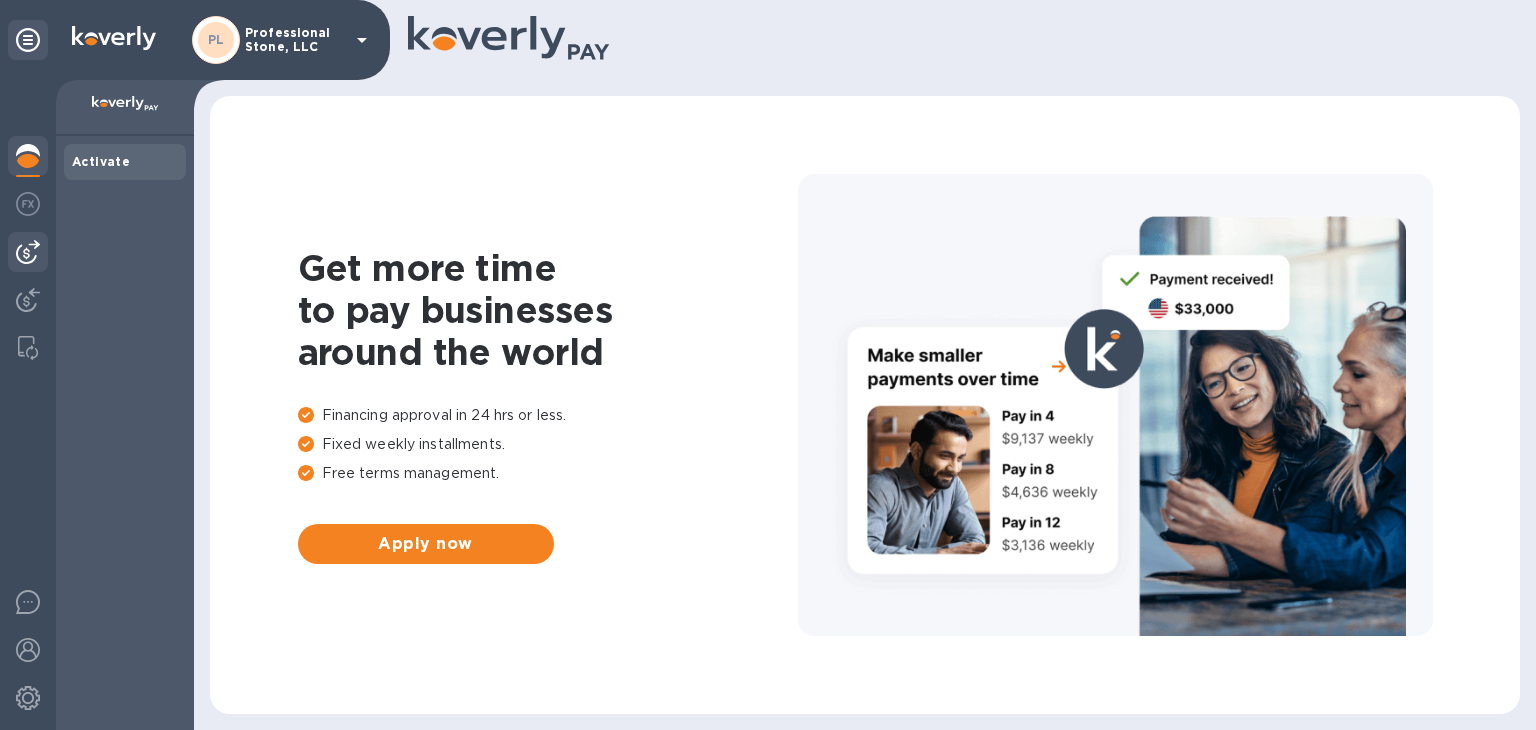 click at bounding box center [28, 252] 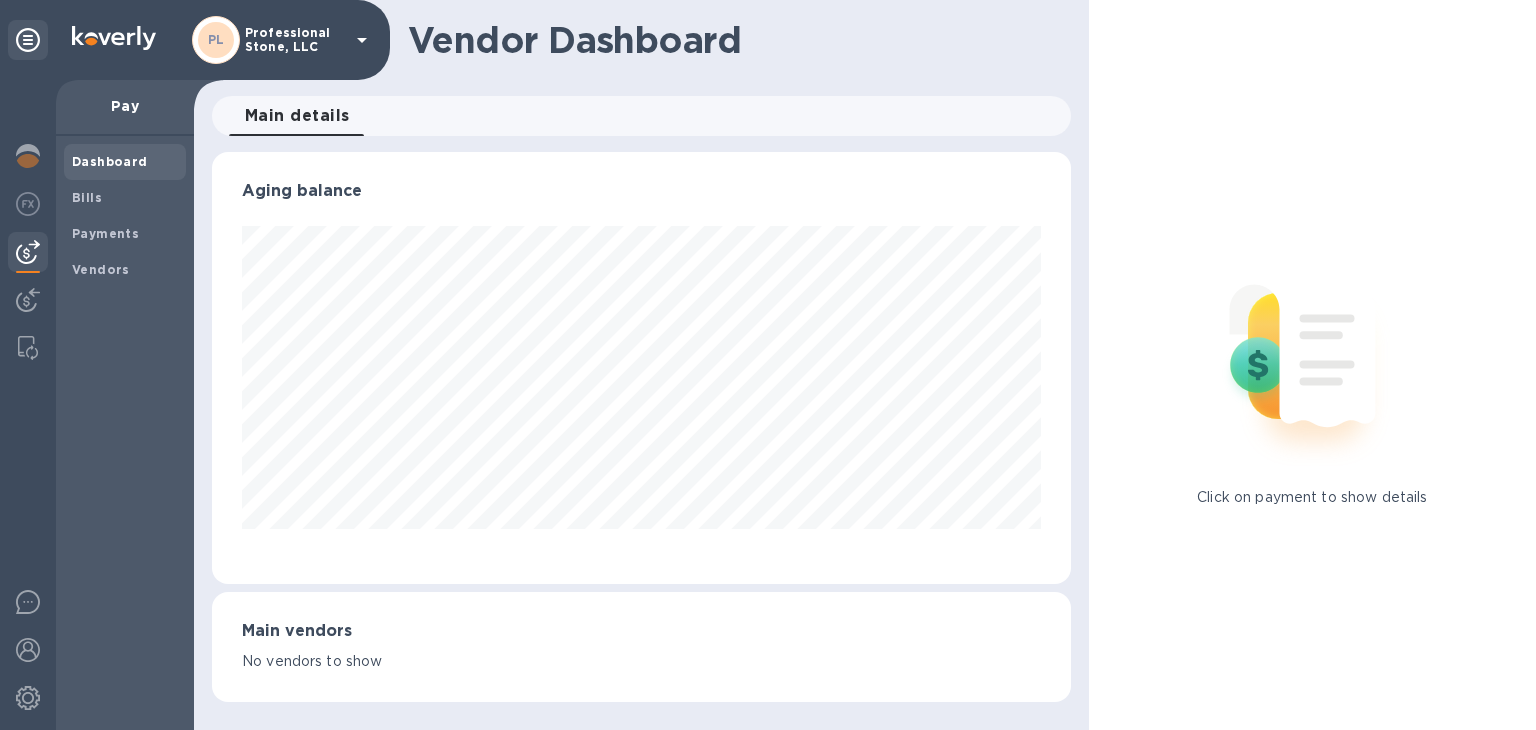 scroll, scrollTop: 999568, scrollLeft: 999141, axis: both 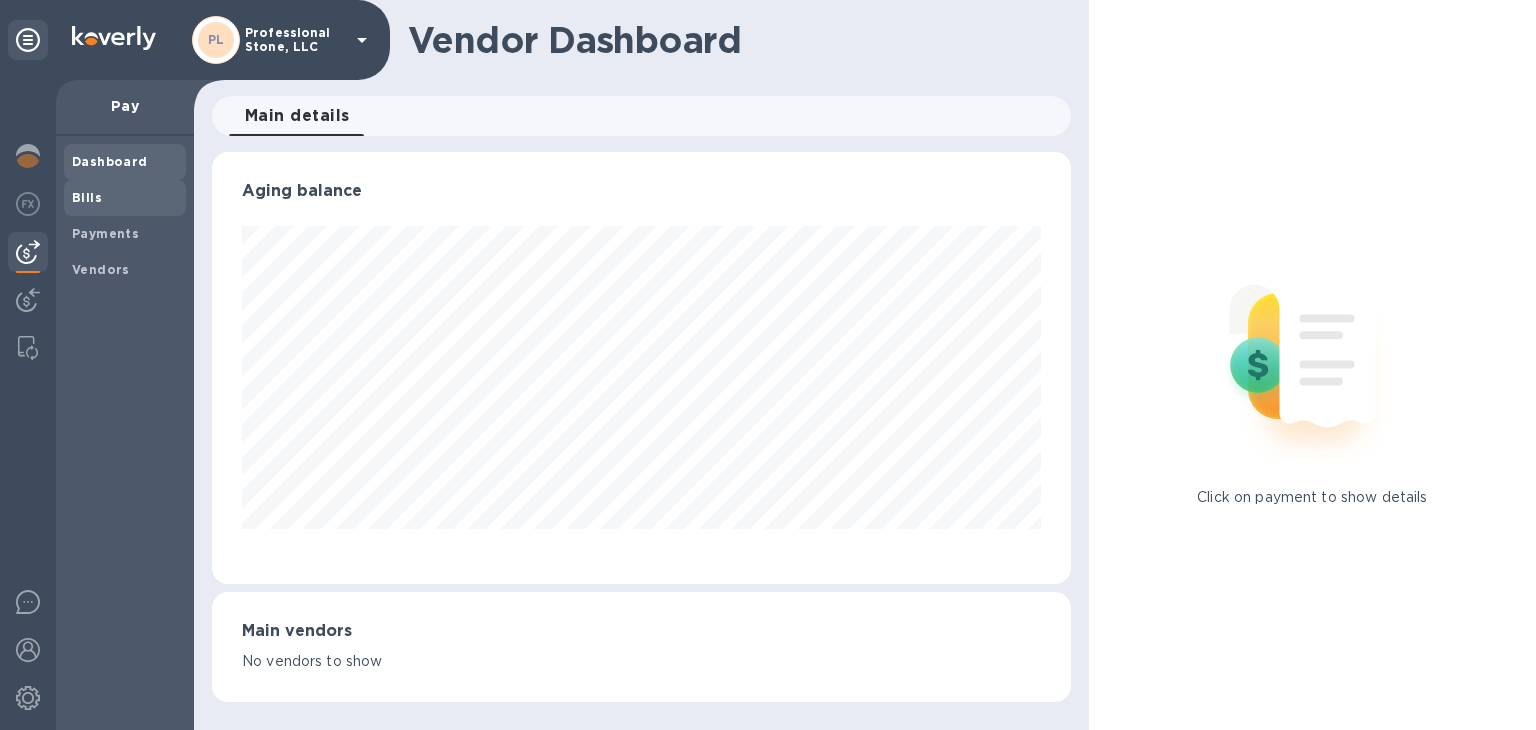 click on "Bills" at bounding box center [125, 198] 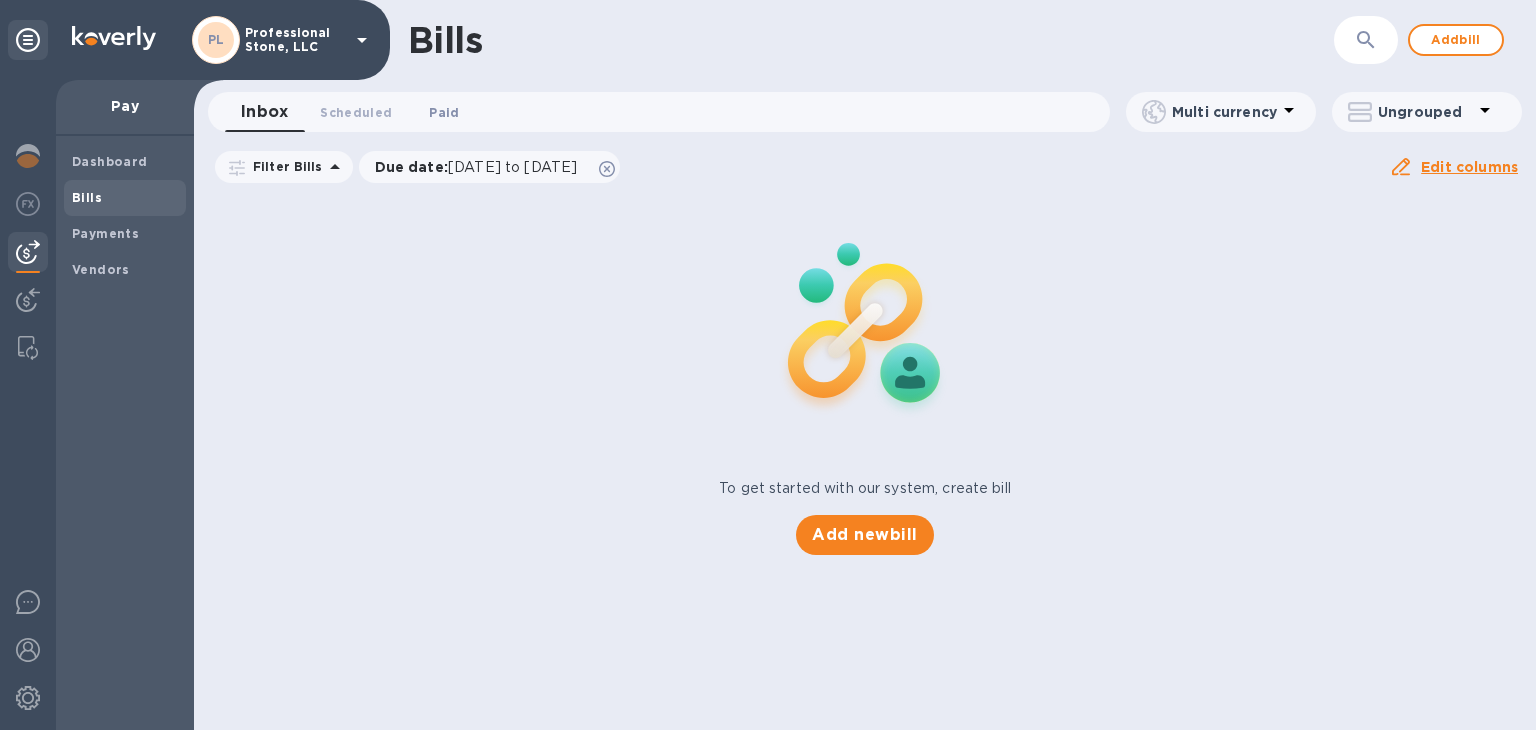click on "Paid 0" at bounding box center [444, 112] 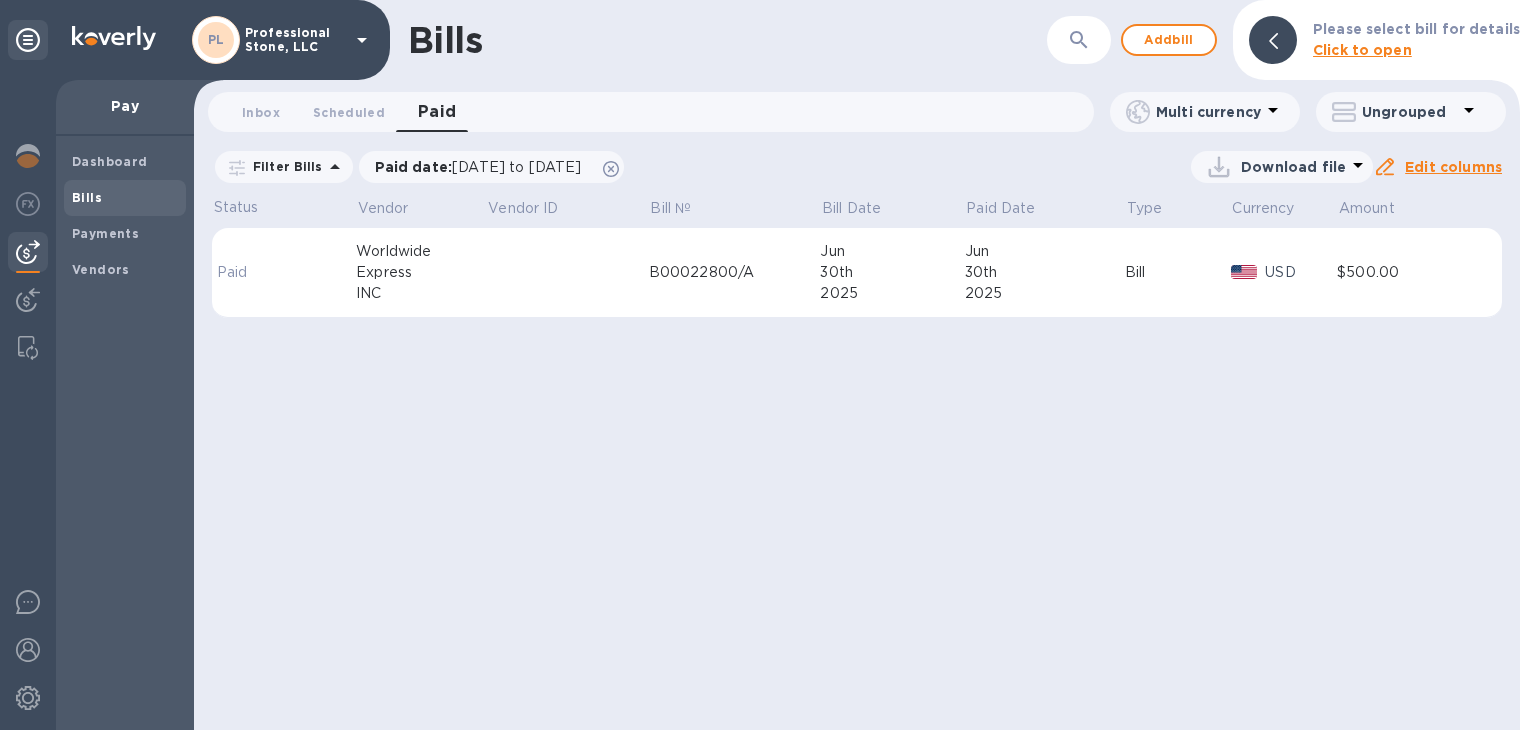 click on "Express" at bounding box center (421, 272) 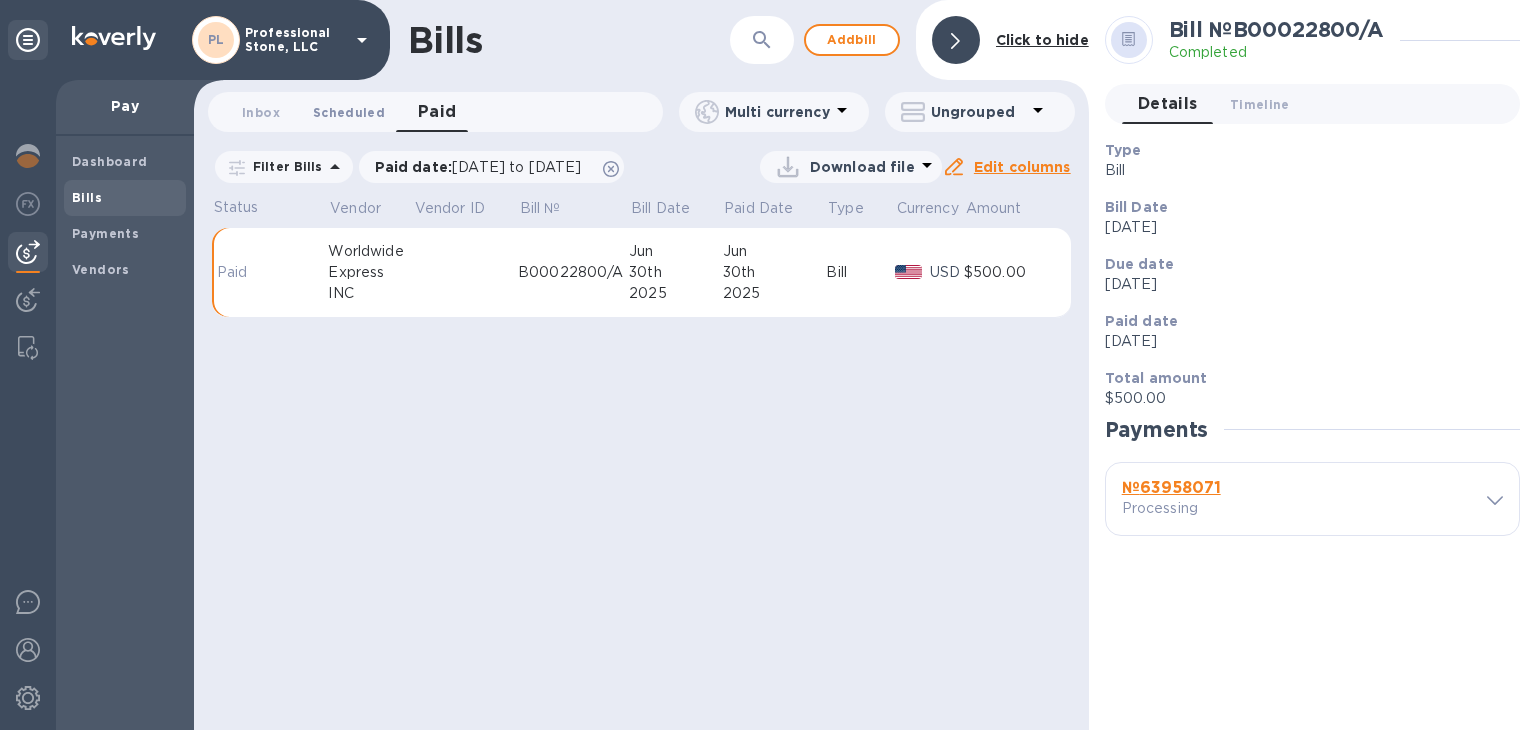 click on "Scheduled 0" at bounding box center [349, 112] 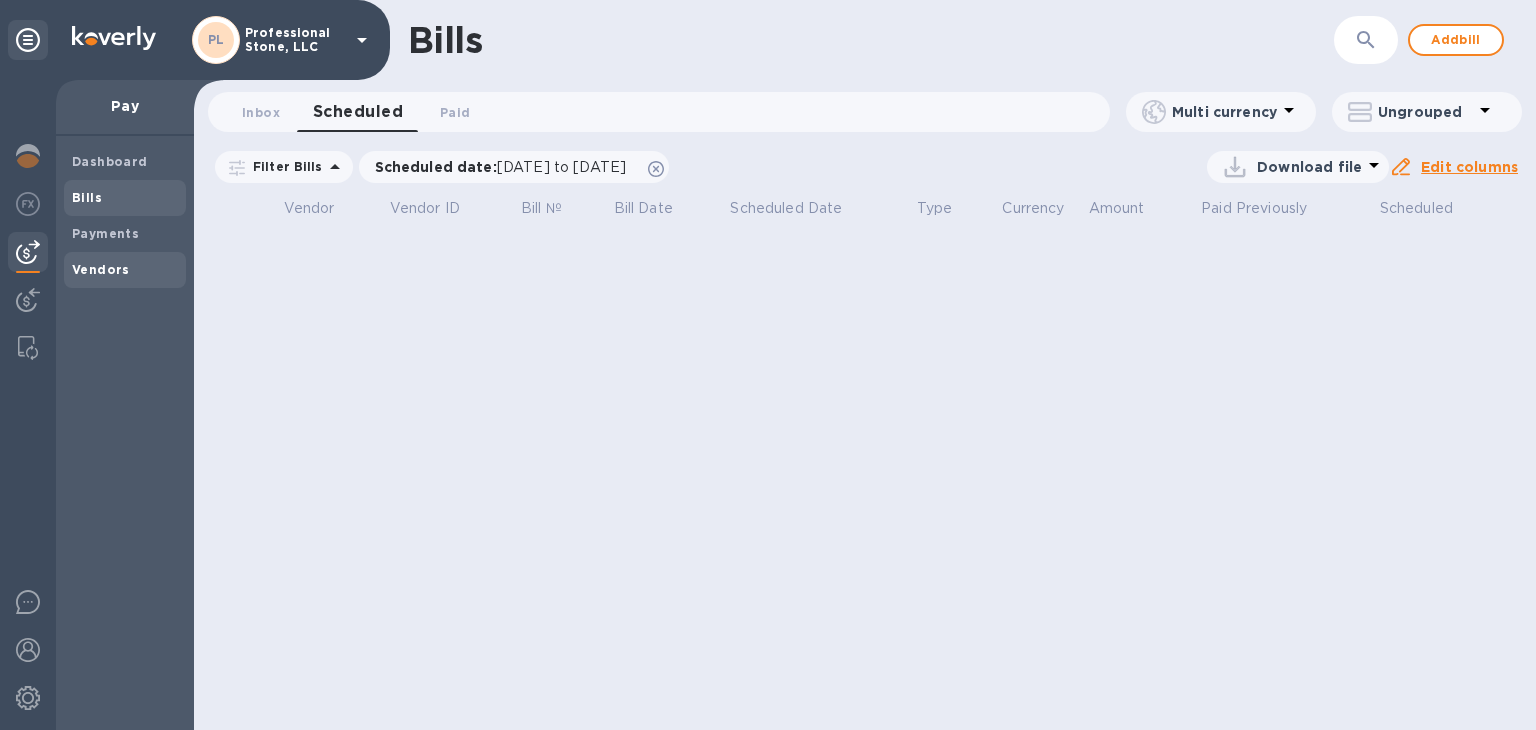 click on "Vendors" at bounding box center (101, 269) 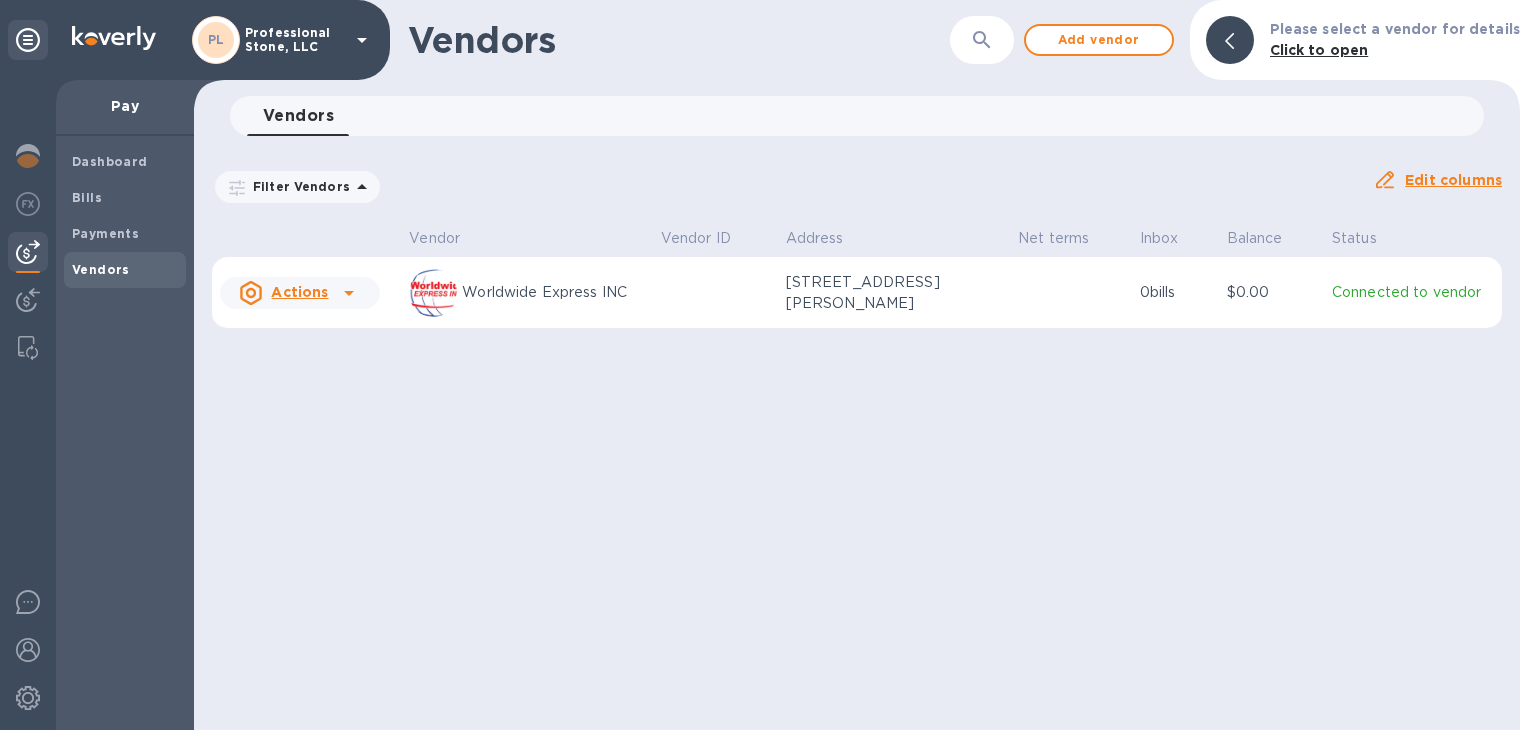 click on "Actions" at bounding box center (299, 292) 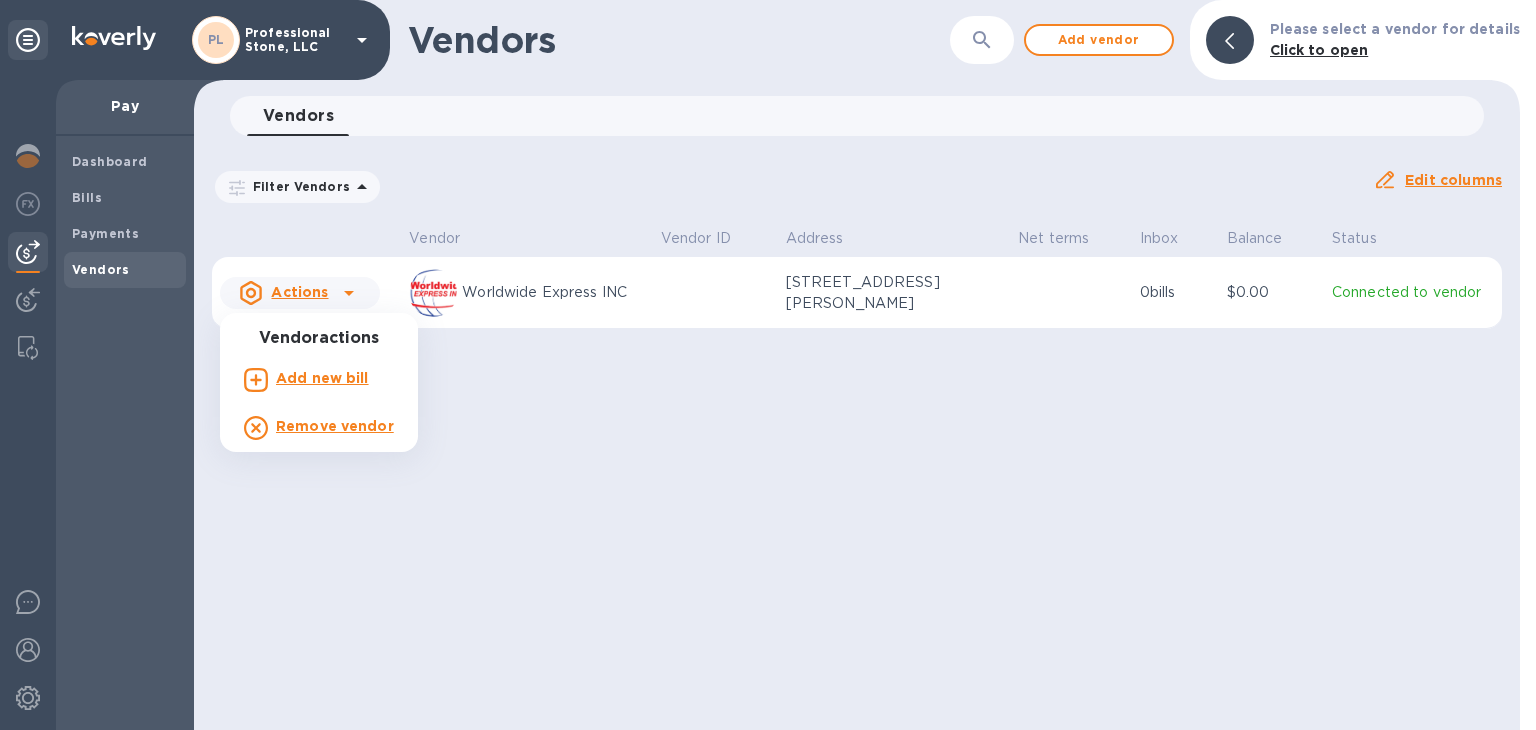 click on "Add new bill" at bounding box center [322, 378] 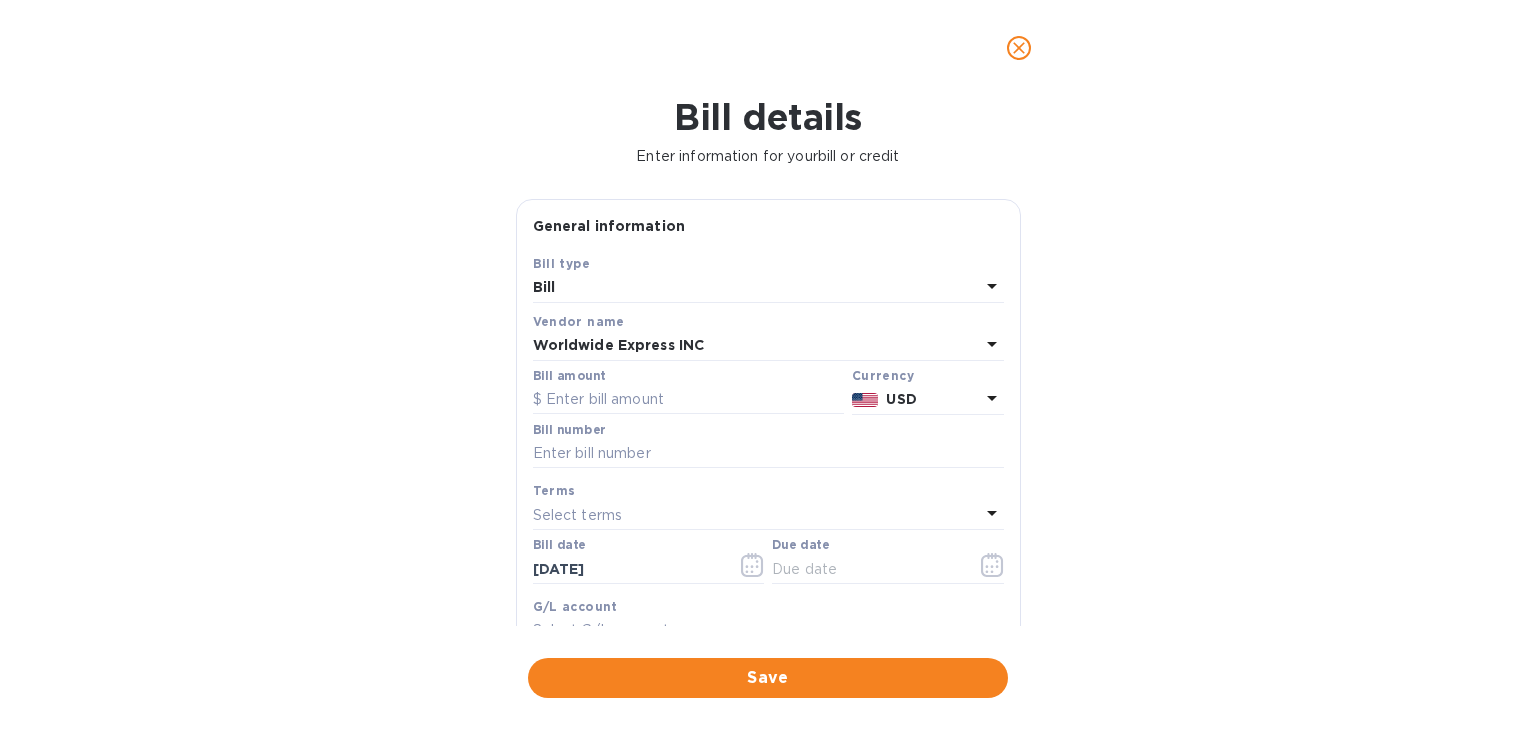 scroll, scrollTop: 0, scrollLeft: 0, axis: both 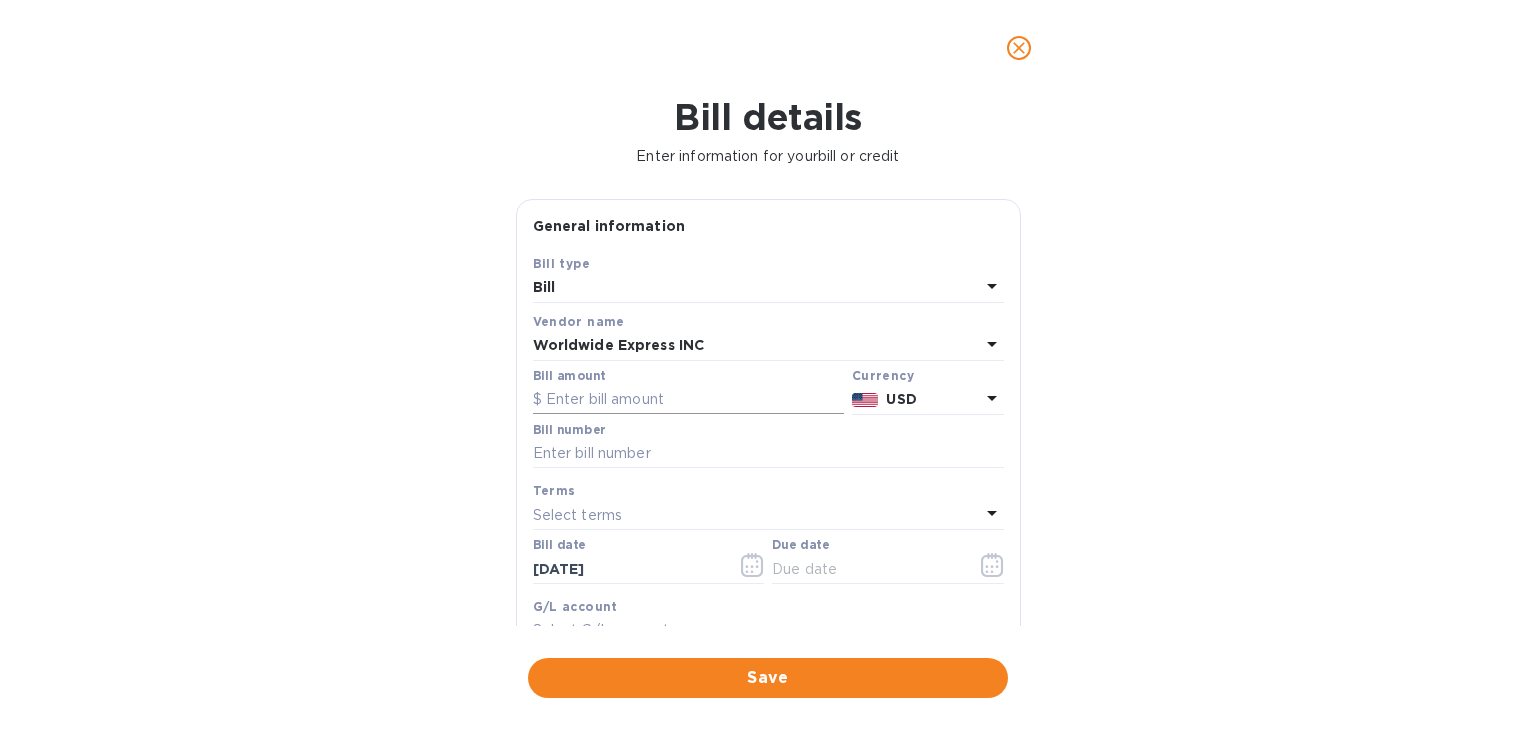 click at bounding box center [688, 400] 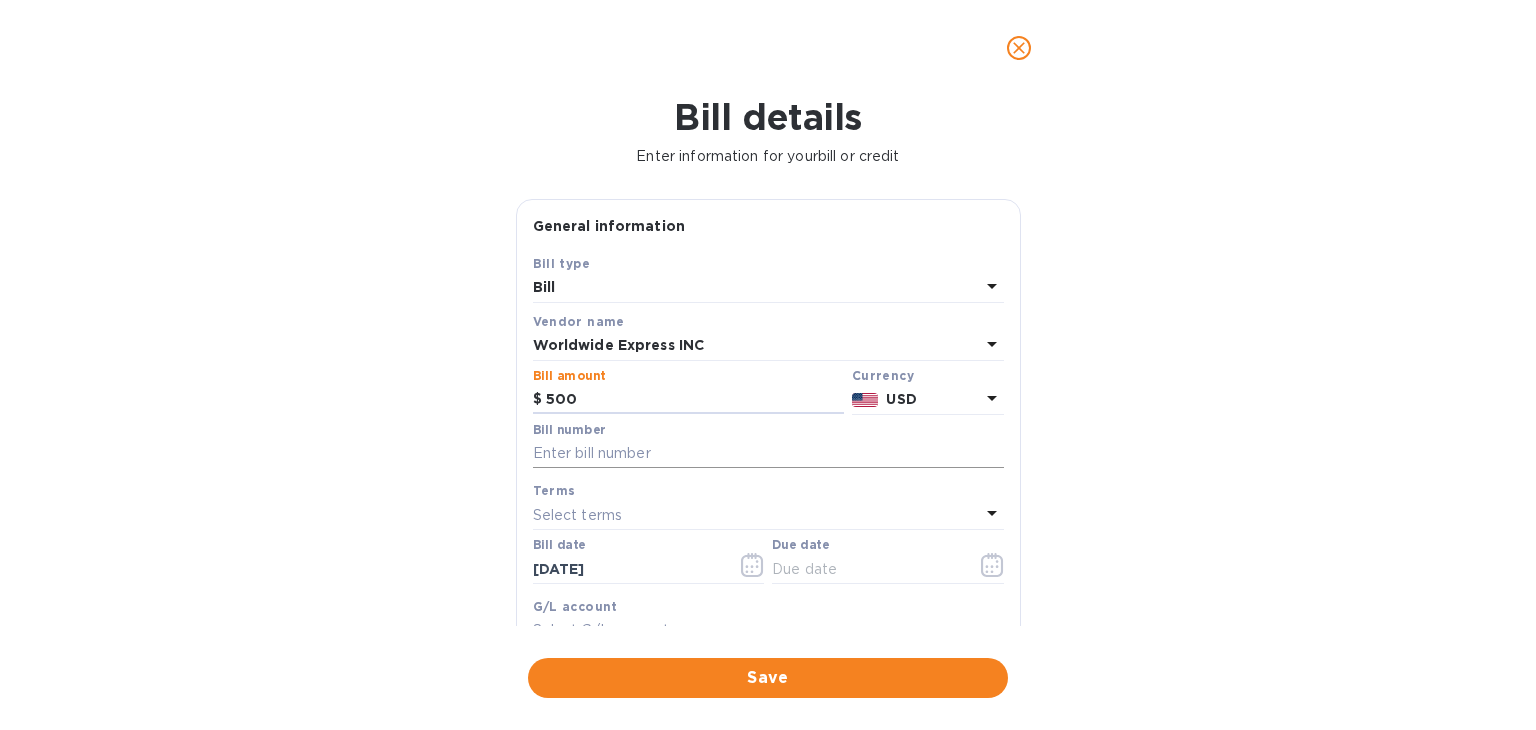 type on "500" 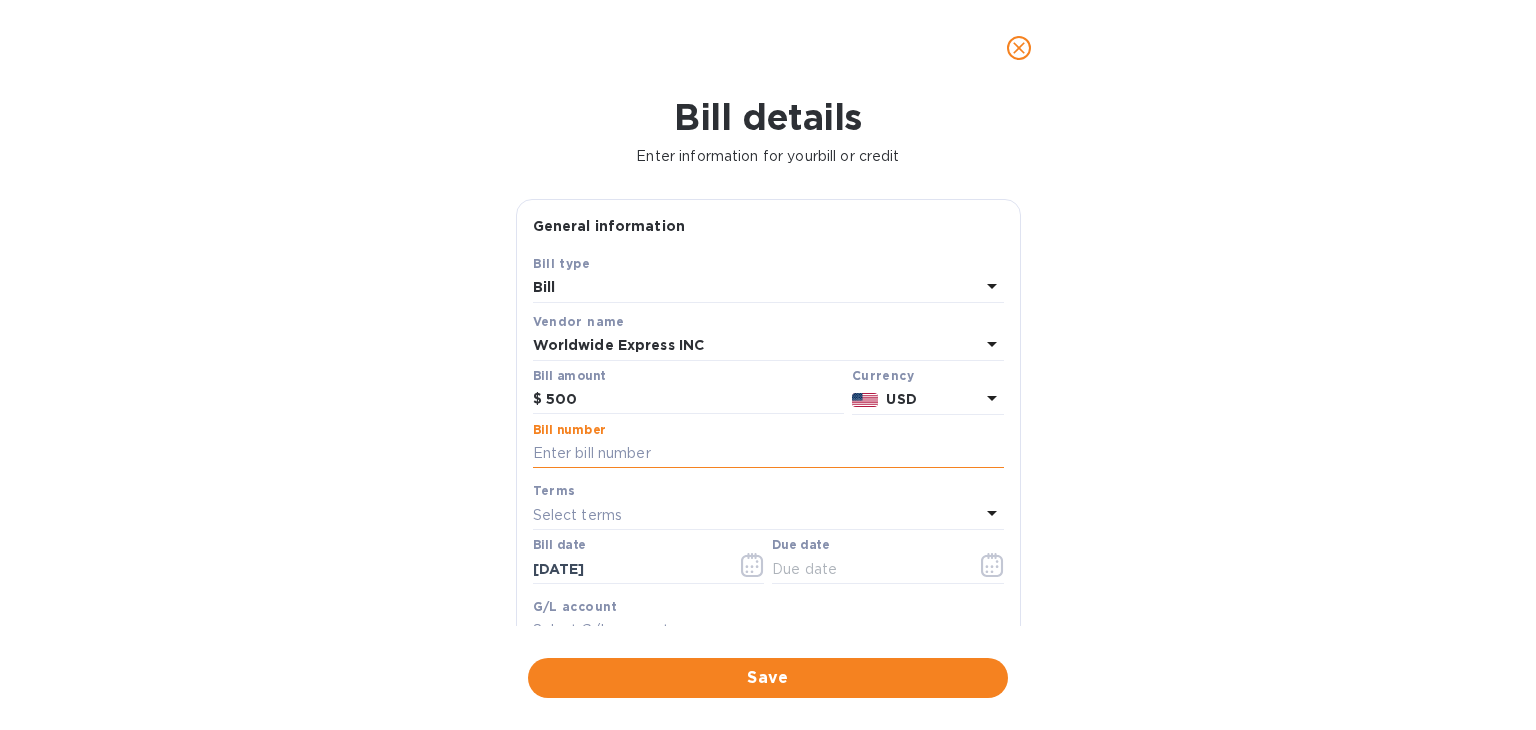 type on "B00022800/A" 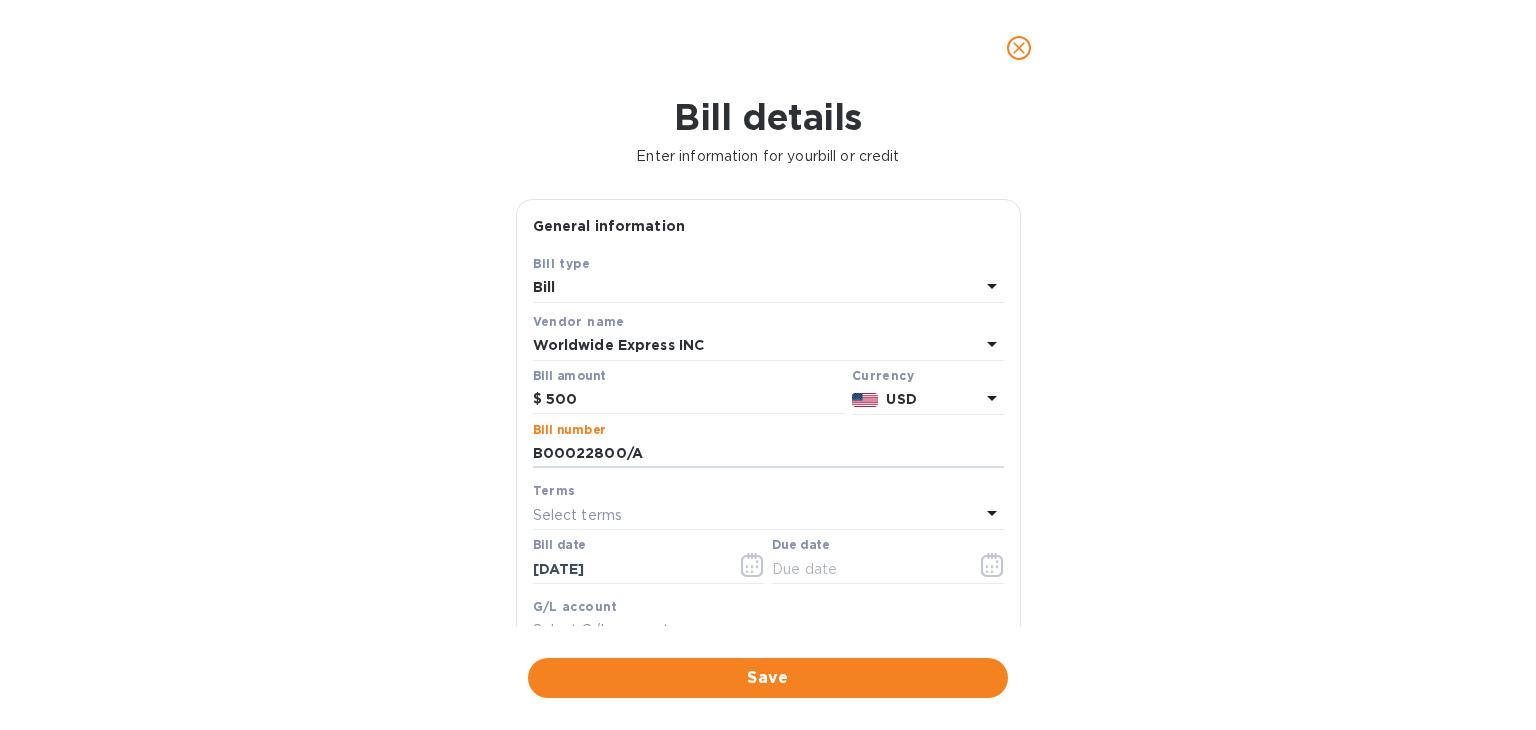 click on "Select terms" at bounding box center (756, 515) 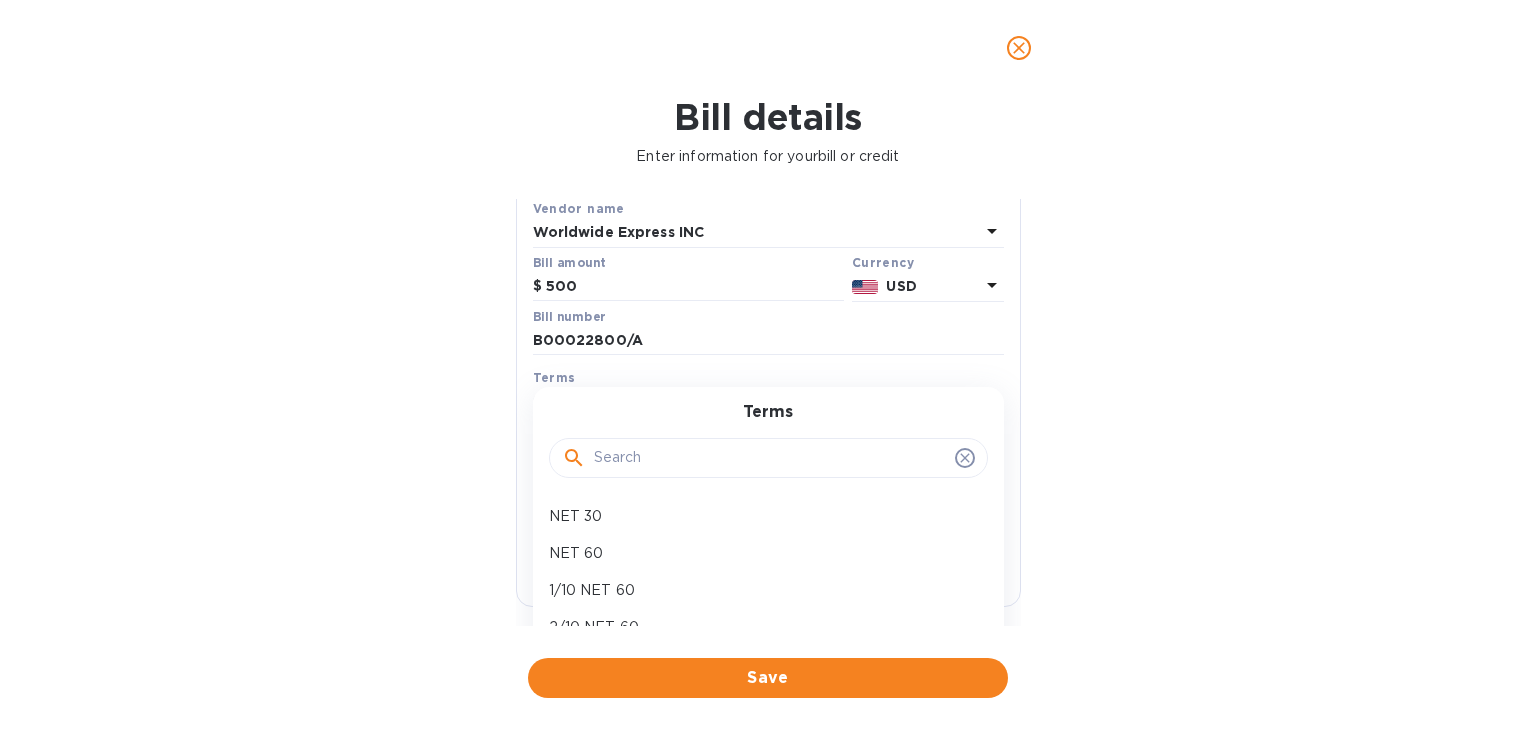 scroll, scrollTop: 0, scrollLeft: 0, axis: both 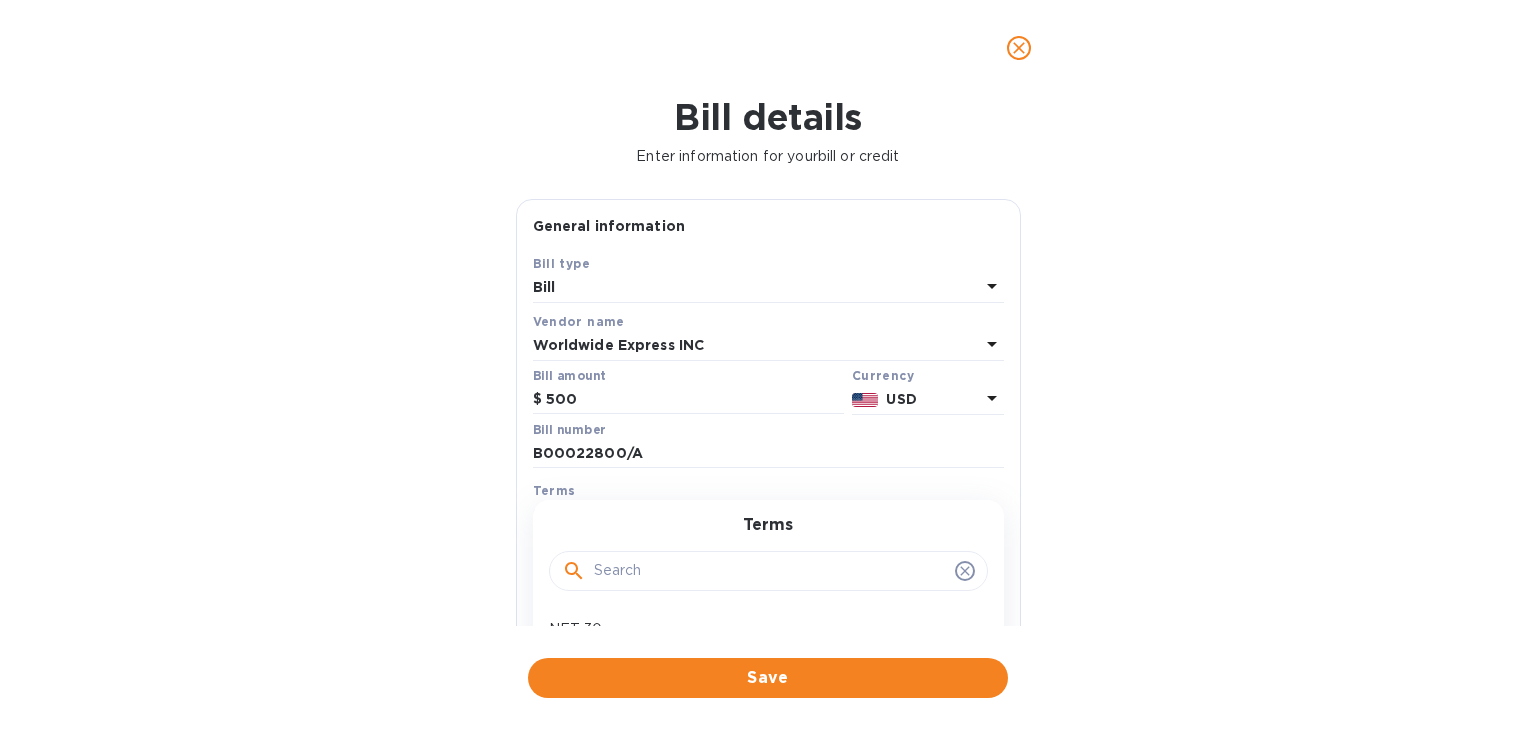 click on "Bill details Enter information for your  bill or credit General information Save Bill type Bill Vendor name Worldwide Express INC Bill amount $ 500 Currency USD Bill number B00022800/A   Terms Select terms Terms NET 30 NET 60 1/10 NET 60 2/10 NET 60 Create new Bill date 07/13/2025   Due date   G/L account Select G/L account Notes (optional)   Bill  image Choose  a bill  and   drag it here Save" at bounding box center [768, 413] 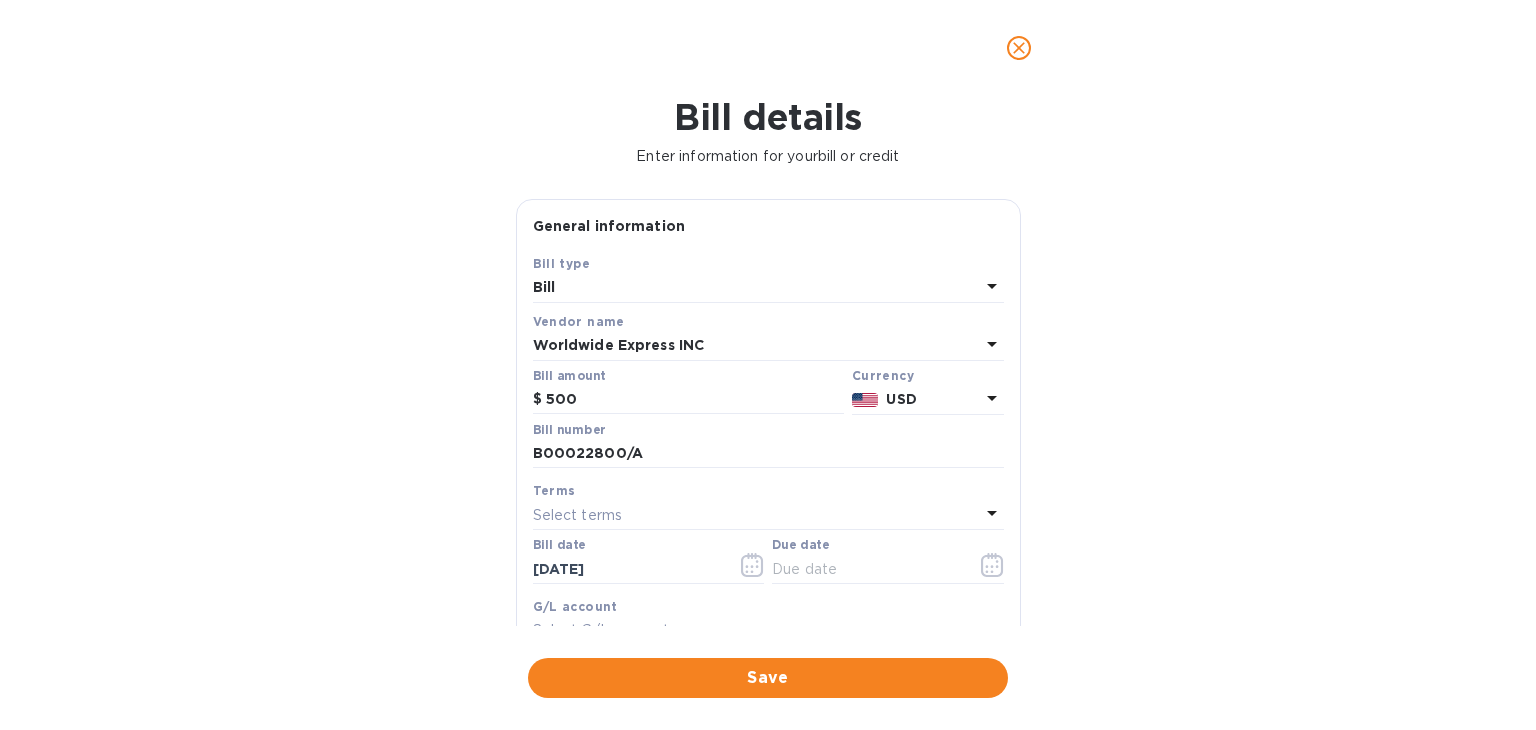 click 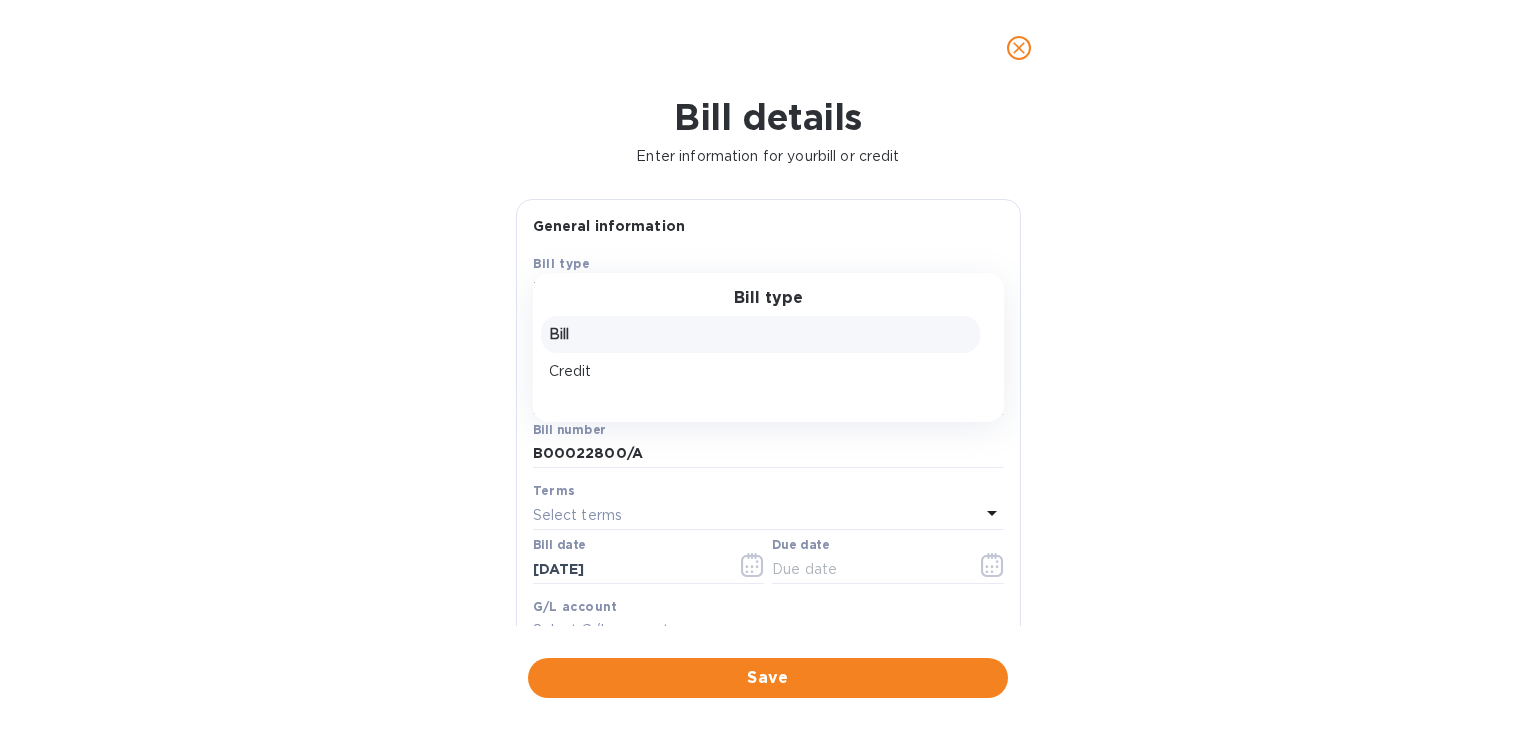 click on "Bill type Bill Credit" at bounding box center (768, 347) 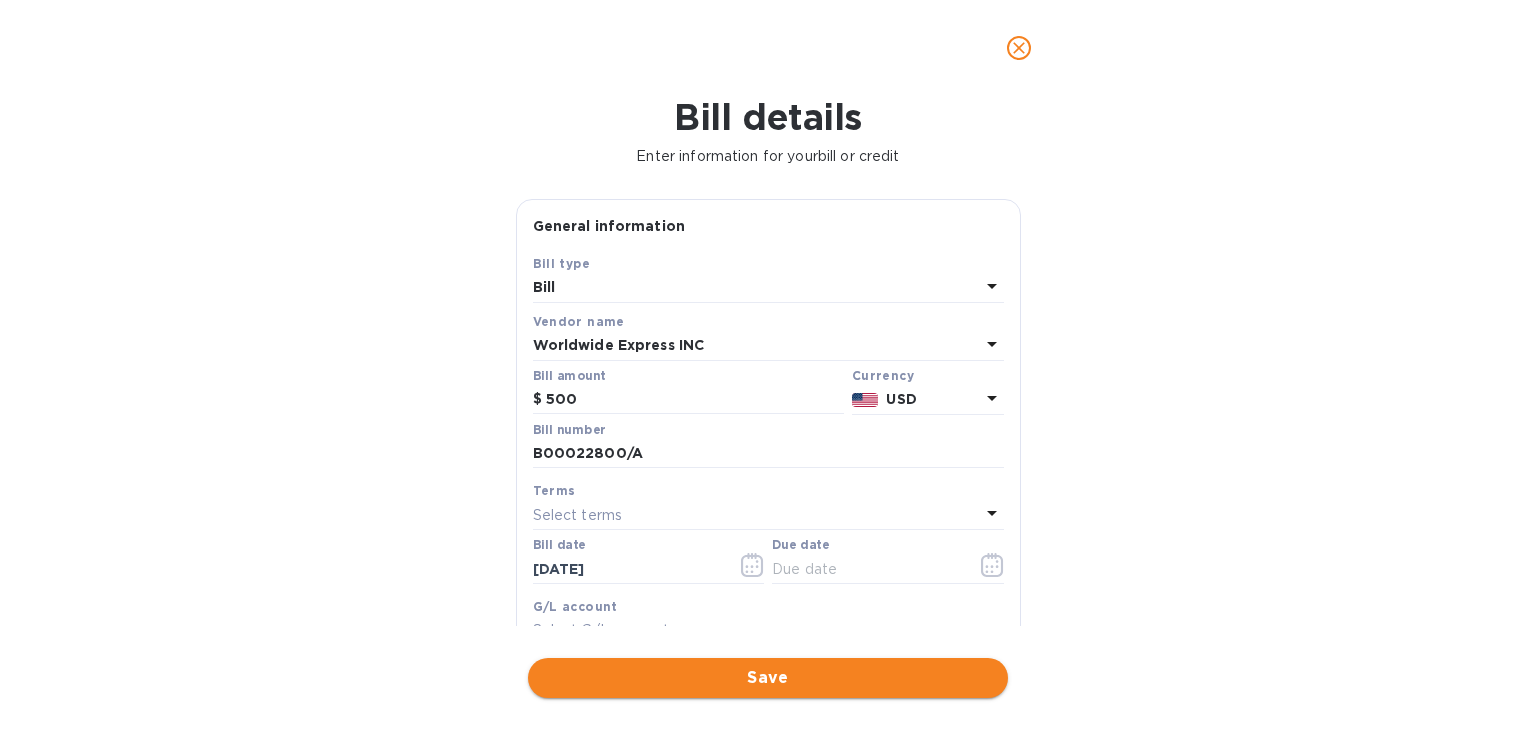 click on "Save" at bounding box center [768, 678] 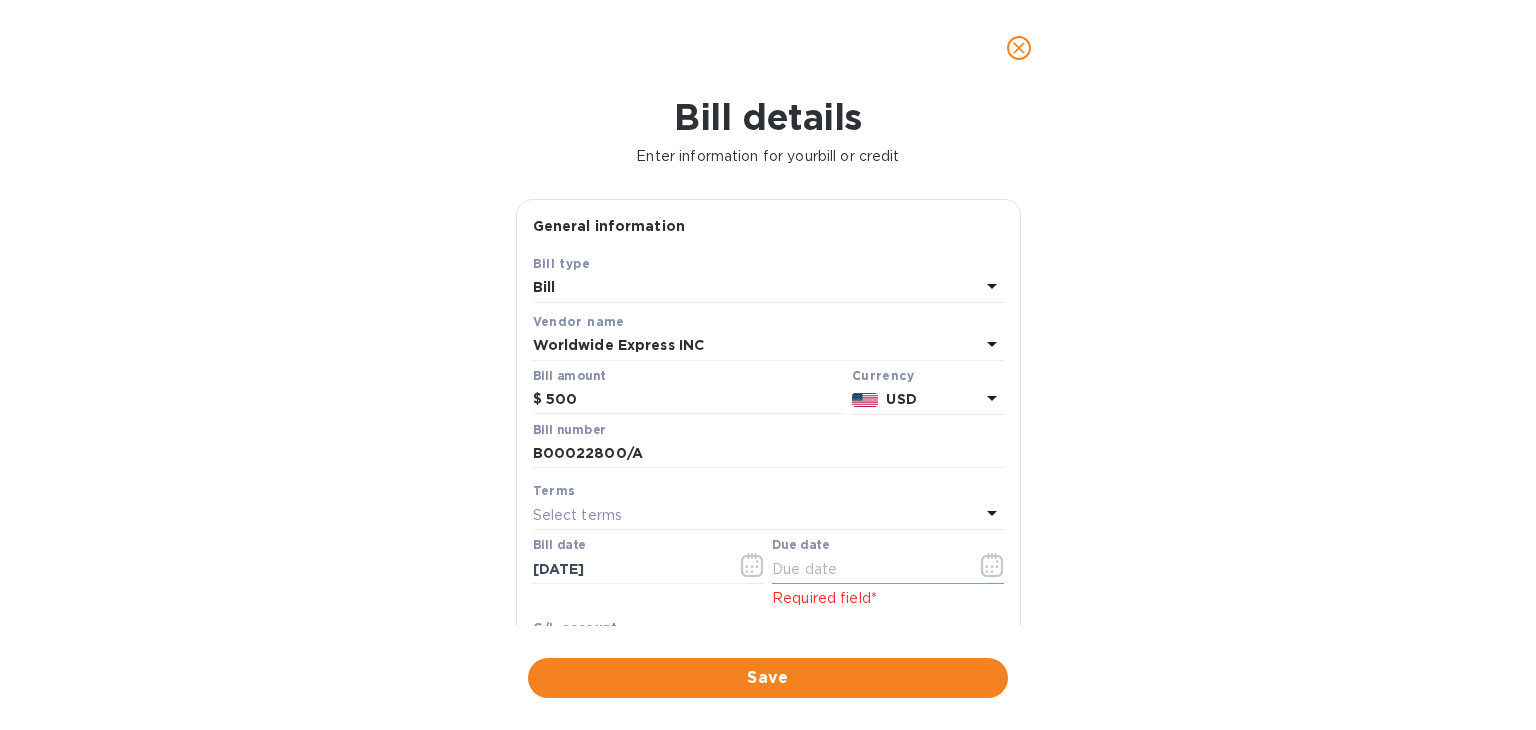click at bounding box center [866, 569] 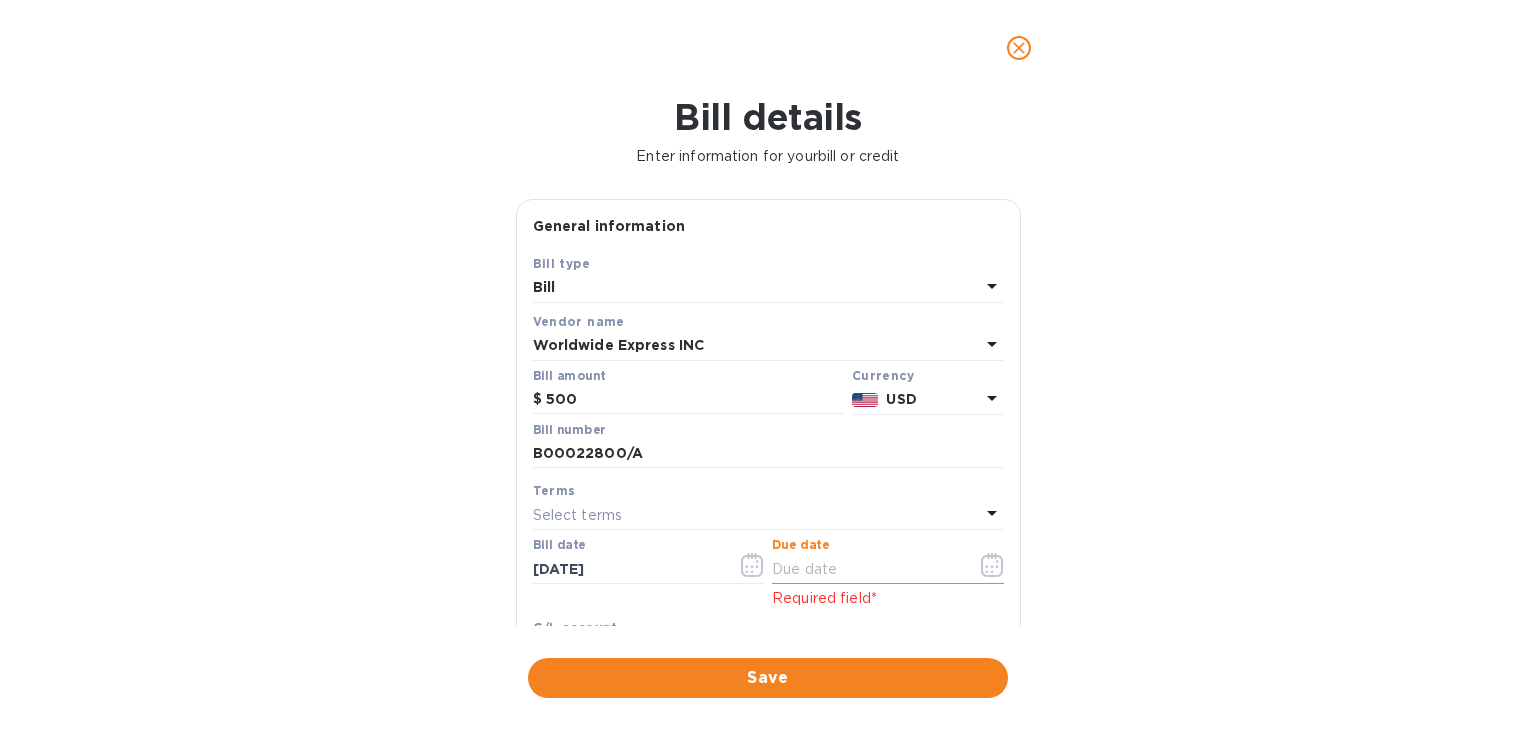 click 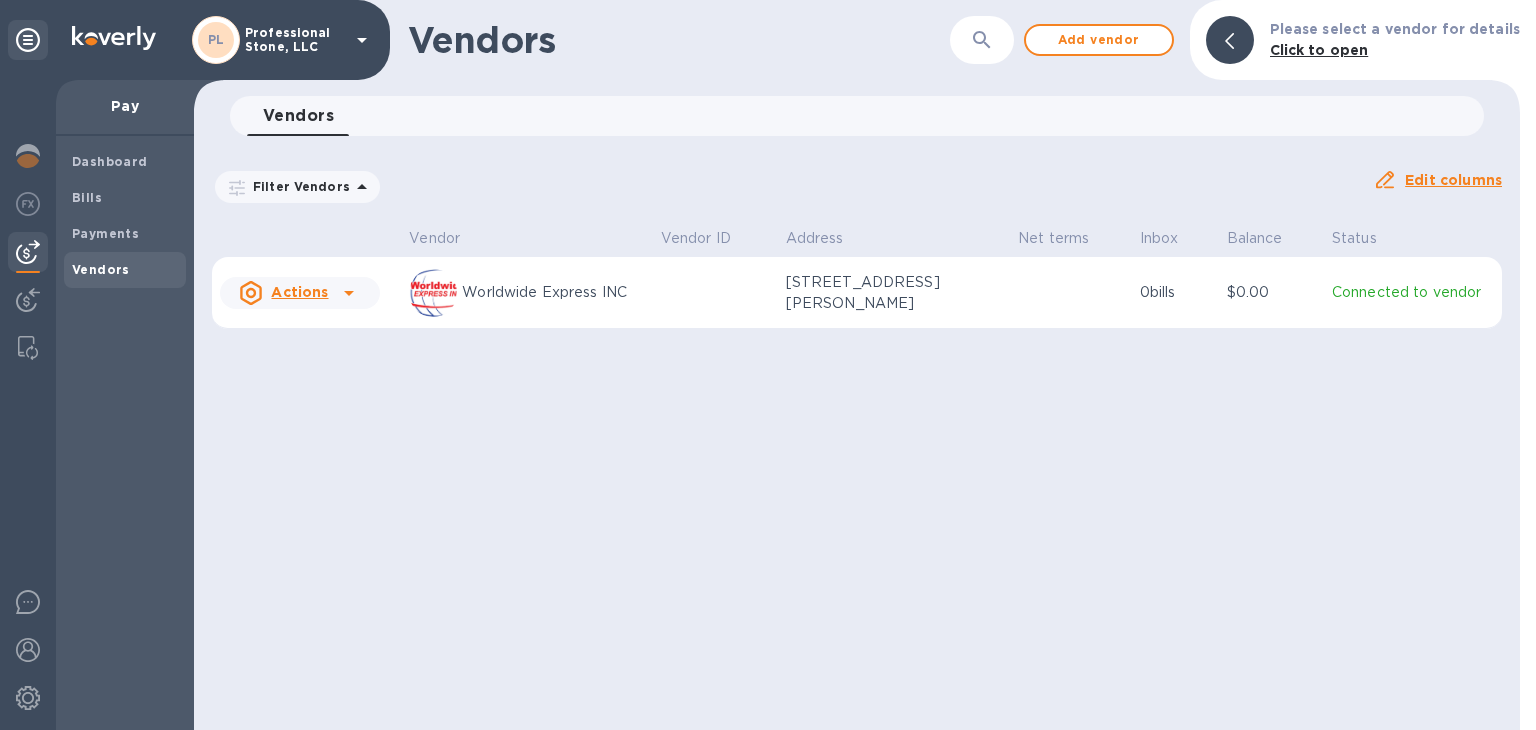 click on "Worldwide Express INC" at bounding box center (553, 292) 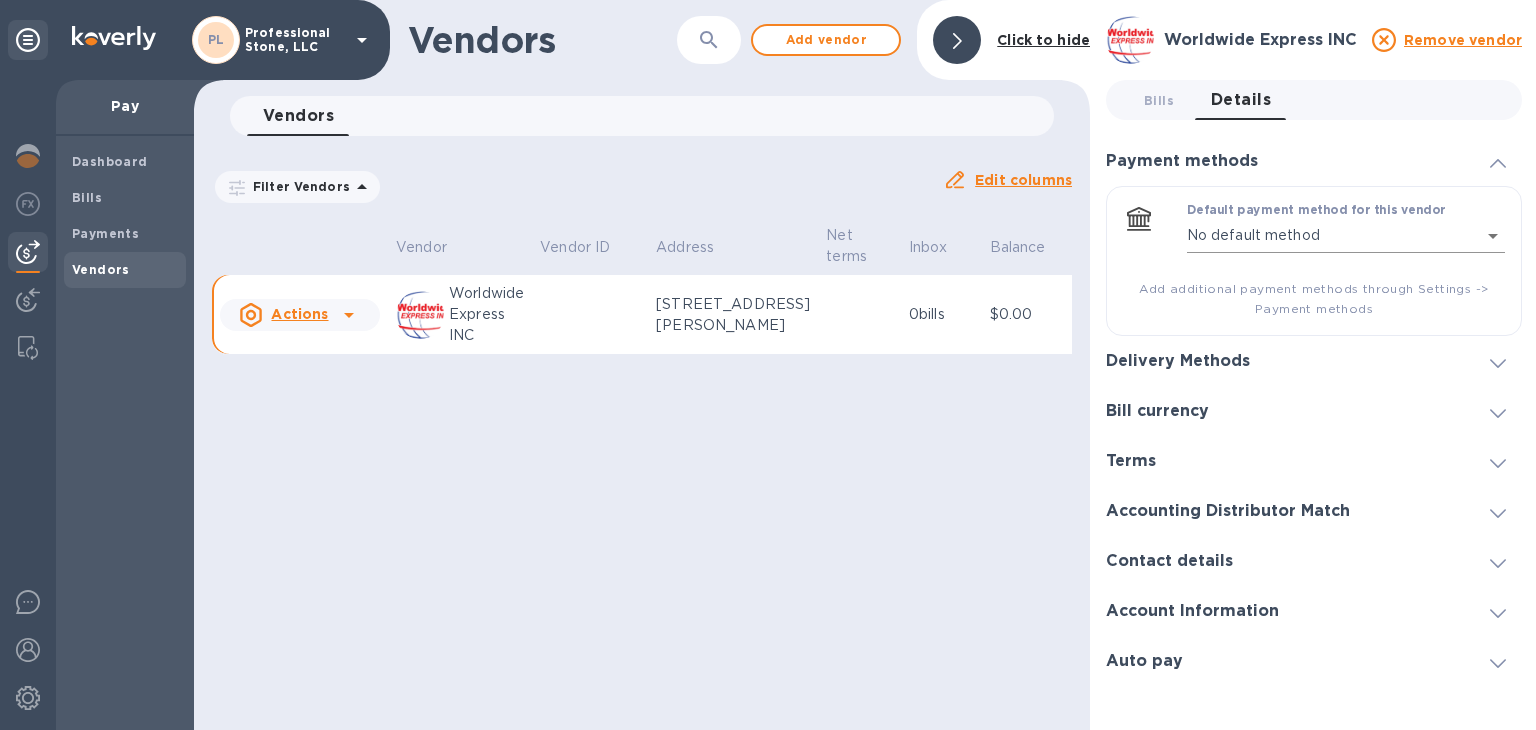 click on "PL Professional Stone, LLC Pay Dashboard Bills Payments Vendors Vendors ​ Add vendor Click to hide Vendors 0 Filter Vendors Auto pay:  All Edit columns Vendor Vendor ID Address Net terms Inbox Balance Status Actions Worldwide Express INC 6909 Engle Road, ste 7, Middleburg Heights,   OH 44130 US 0  bills $0.00 Connected to vendor Worldwide Express INC Remove vendor Bills 0 Details 0 Payment methods Default payment method for this vendor No default method empty ​ Add additional payment methods through Settings -> Payment methods Delivery Methods Bank Transfer Routing number (**0037) Account number (**5000) USD Default method Vendor default Payment remittance information Email Email address will be added to the list of emails Add to the list Added emails as***ey@wwxpress.com li***it@wwxpress.com Currency USD Bank Transfer Routing number (**5307) Account number (**7959) USD Default method Payment remittance information Email Email address will be added to the list of emails Add to the list Added emails USD" at bounding box center [768, 365] 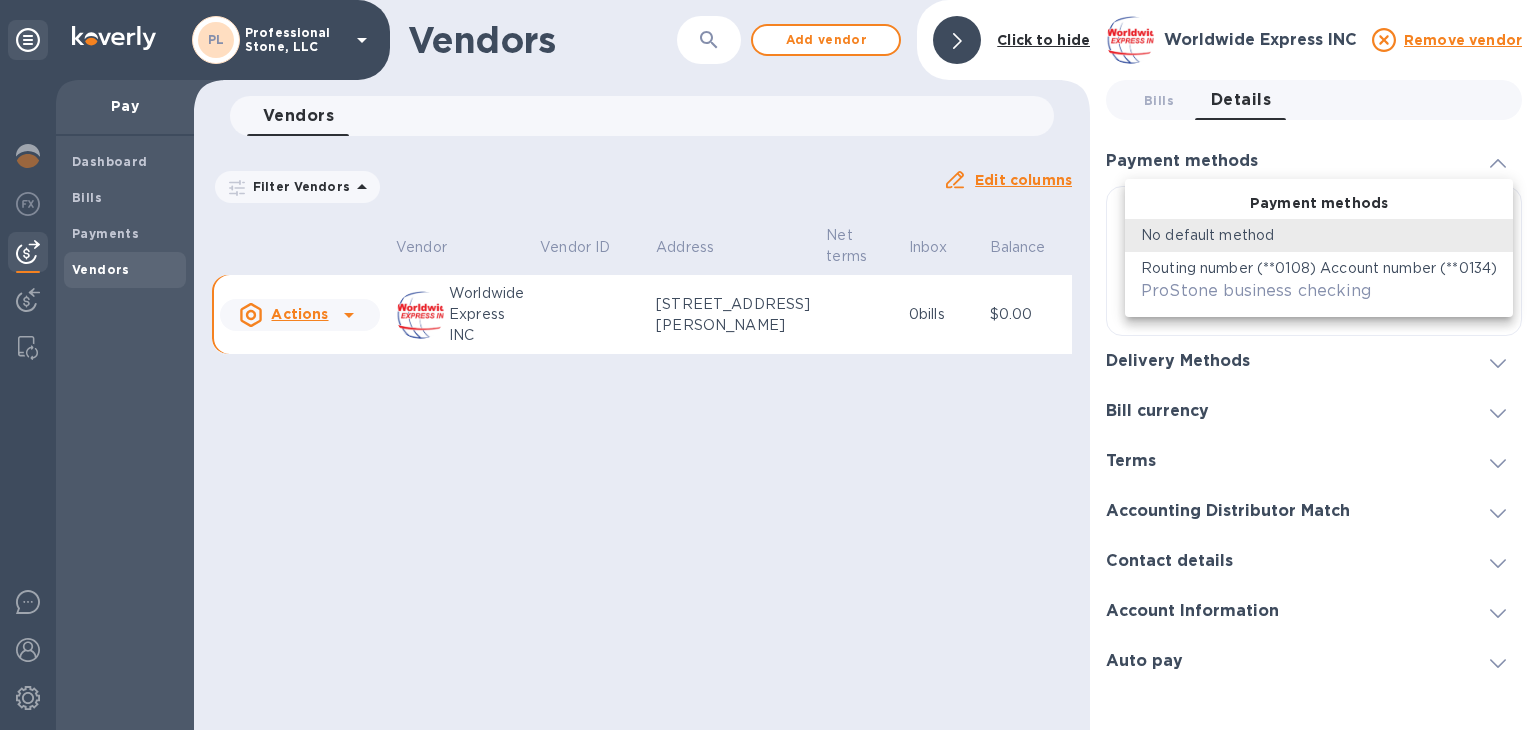 click on "Routing number (**0108) Account number (**0134)" at bounding box center (1319, 268) 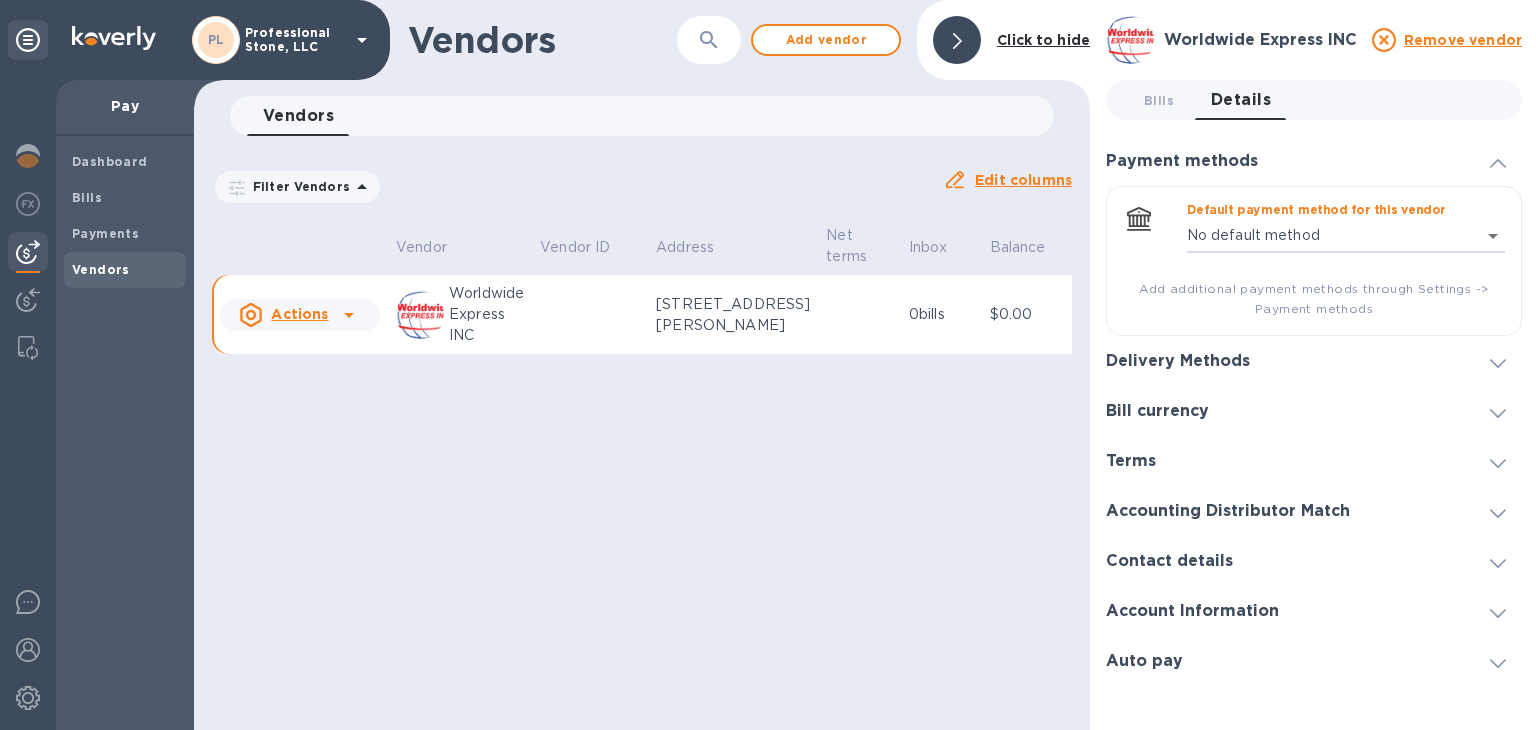 type on "156343757340259866647071200200016" 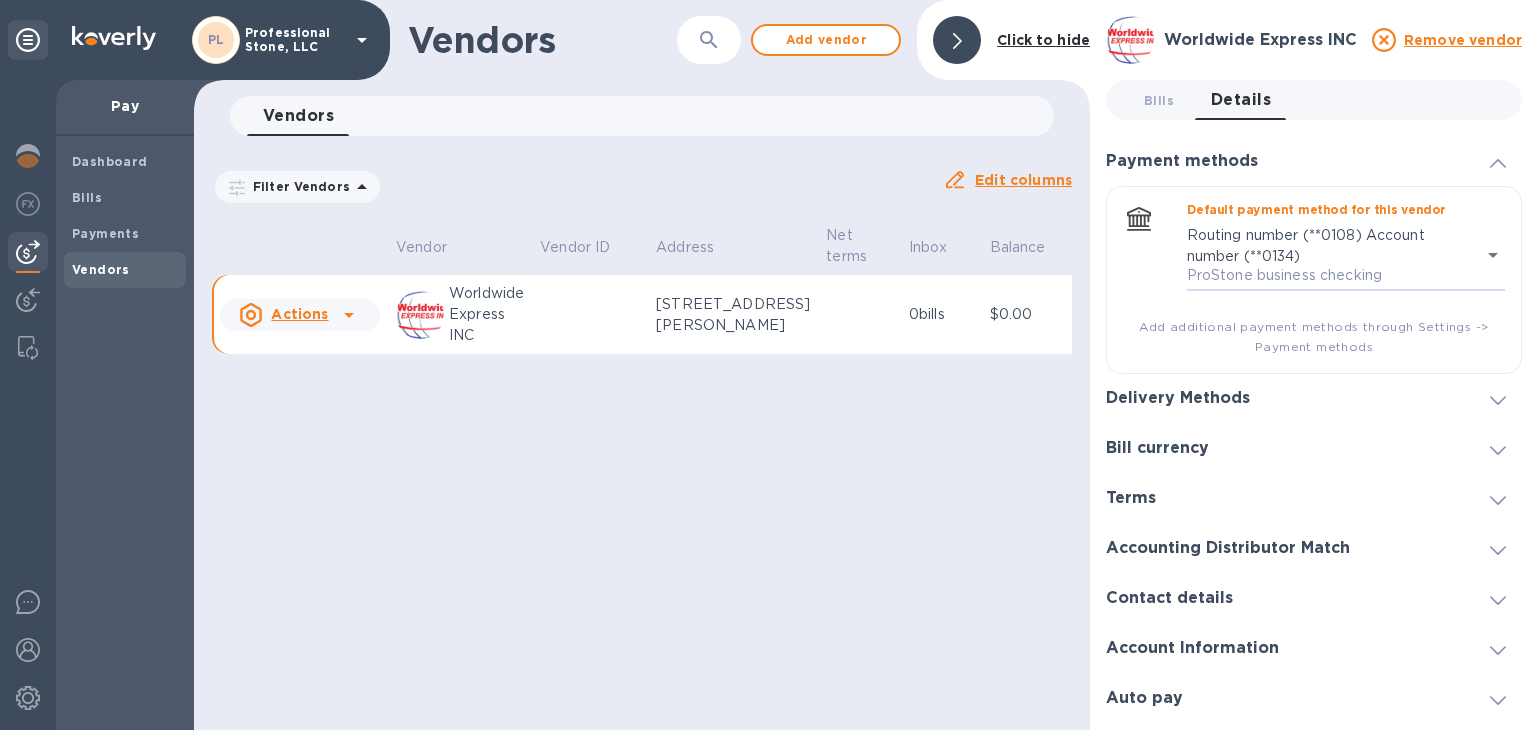 click on "Delivery Methods" at bounding box center [1314, 399] 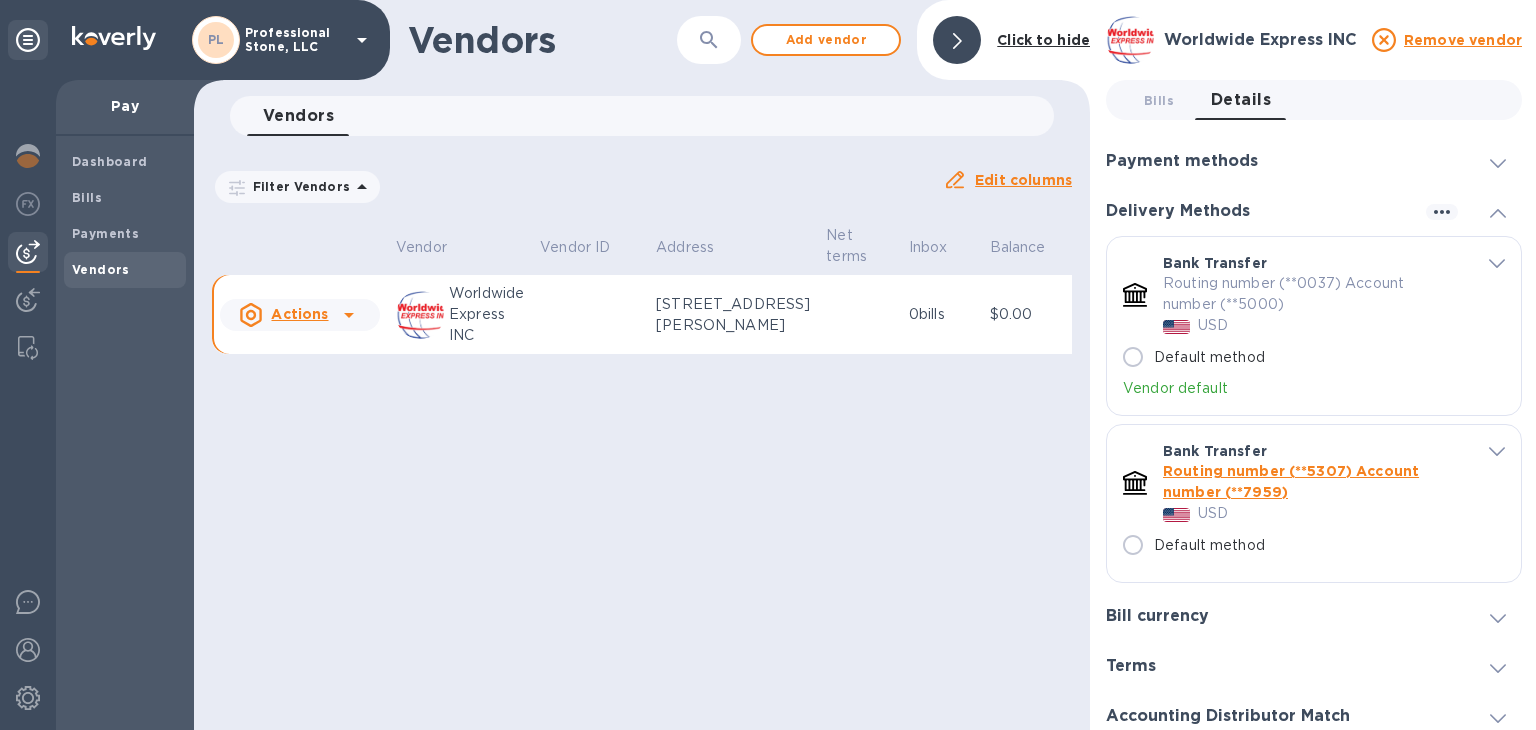 click on "Vendors ​ Add vendor Click to hide Vendors 0 Filter Vendors Auto pay:  All Edit columns Vendor Vendor ID Address Net terms Inbox Balance Status Actions Worldwide Express INC 6909 Engle Road, ste 7, Middleburg Heights,   OH 44130 US 0  bills $0.00 Connected to vendor" at bounding box center [642, 365] 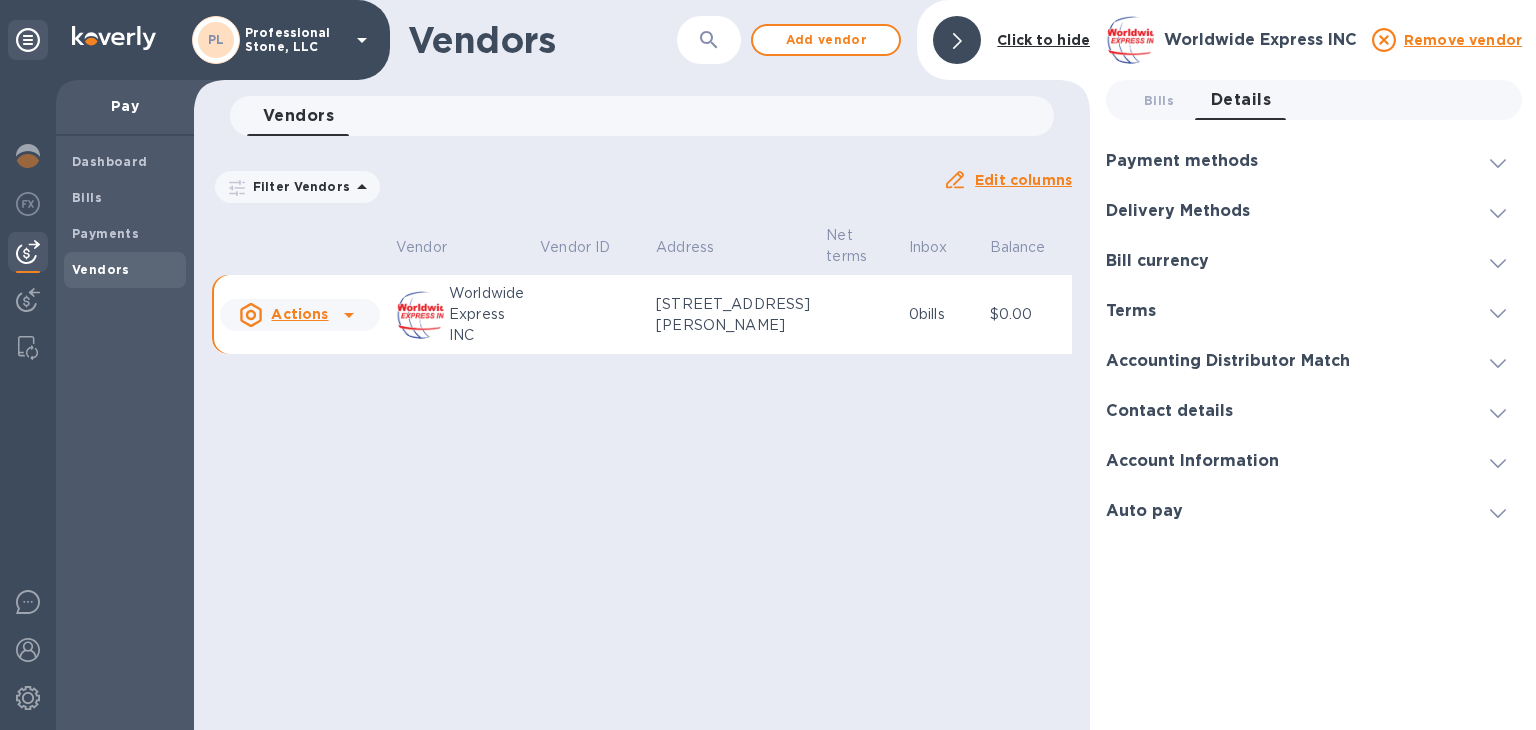 click 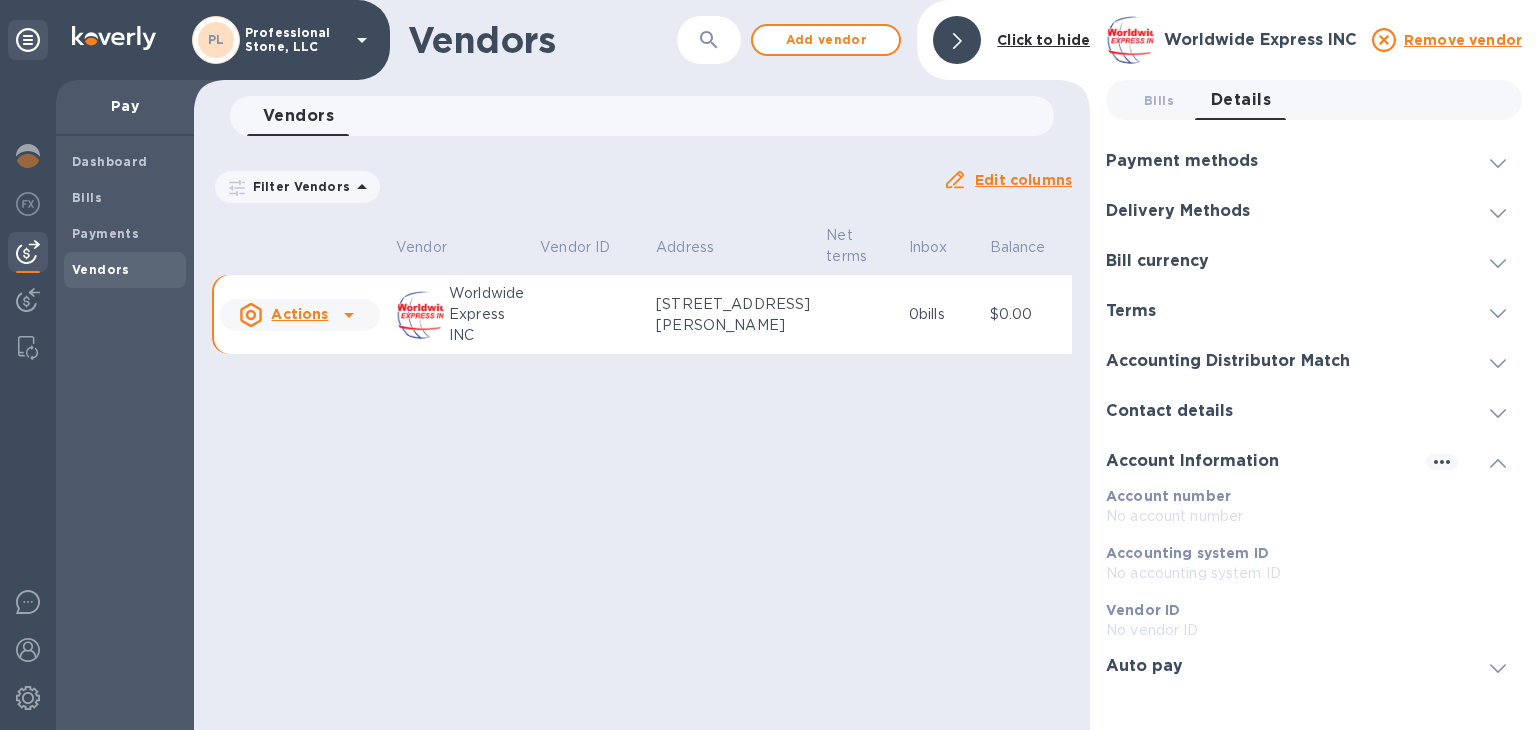click 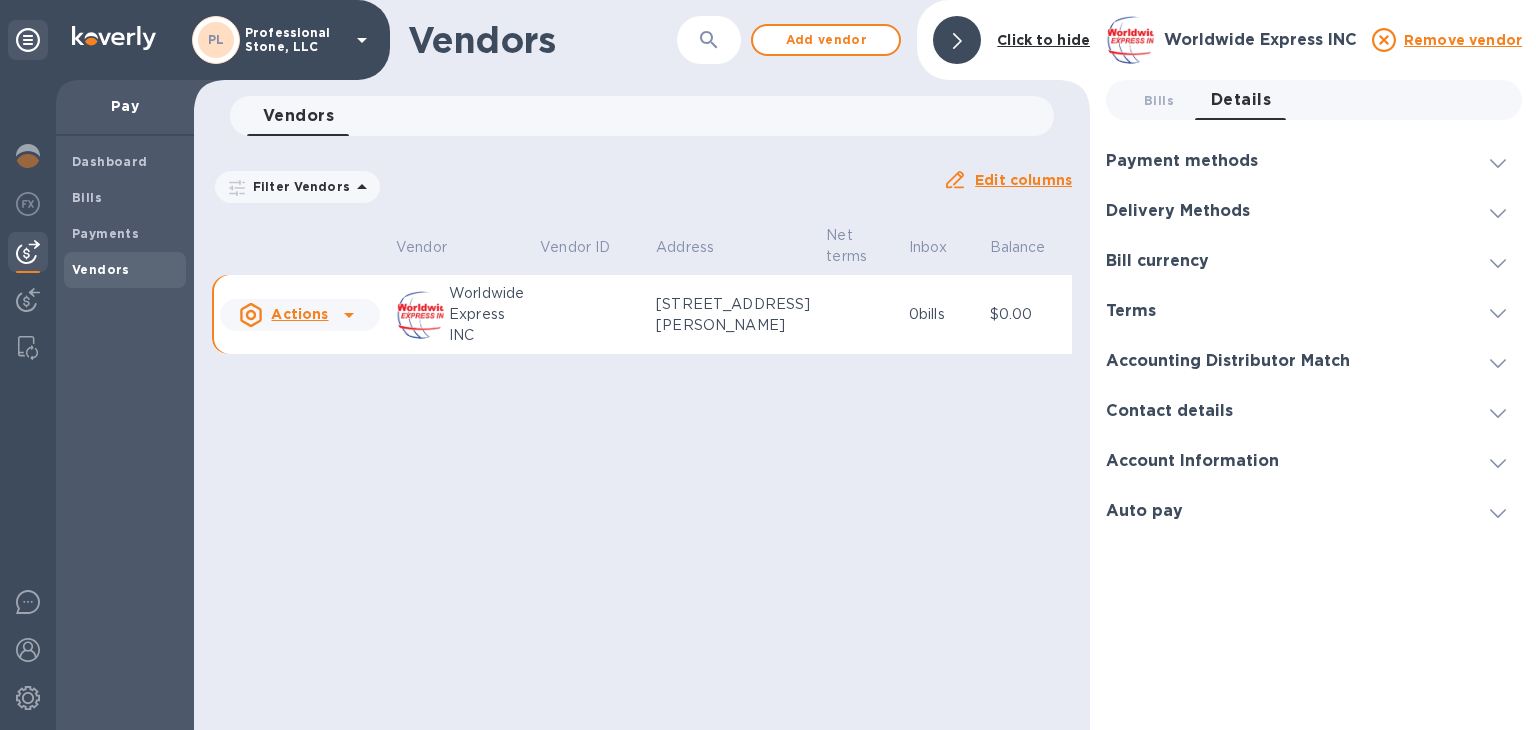 click on "Vendors ​ Add vendor Click to hide Vendors 0 Filter Vendors Auto pay:  All Edit columns Vendor Vendor ID Address Net terms Inbox Balance Status Actions Worldwide Express INC 6909 Engle Road, ste 7, Middleburg Heights,   OH 44130 US 0  bills $0.00 Connected to vendor" at bounding box center (642, 365) 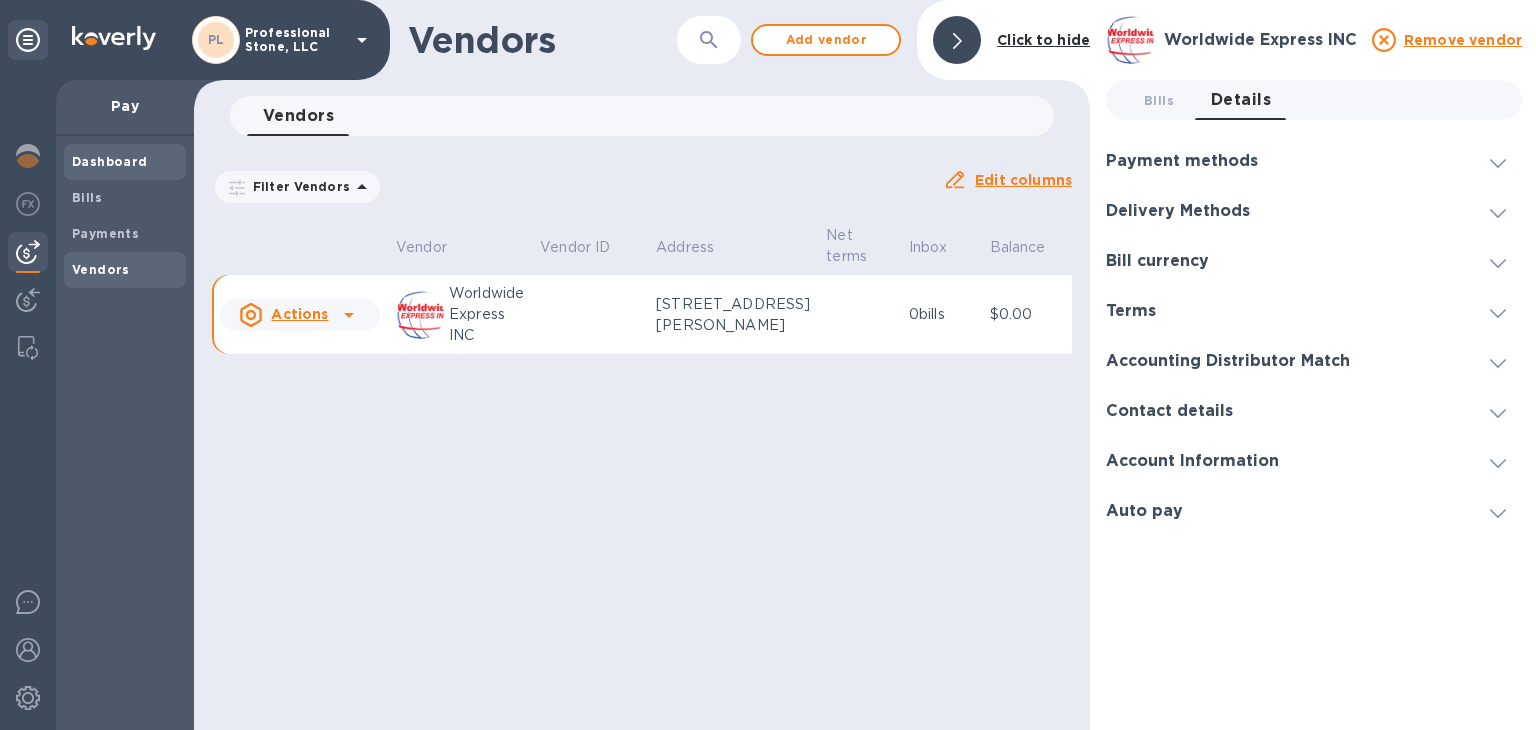 click on "Dashboard" at bounding box center (110, 161) 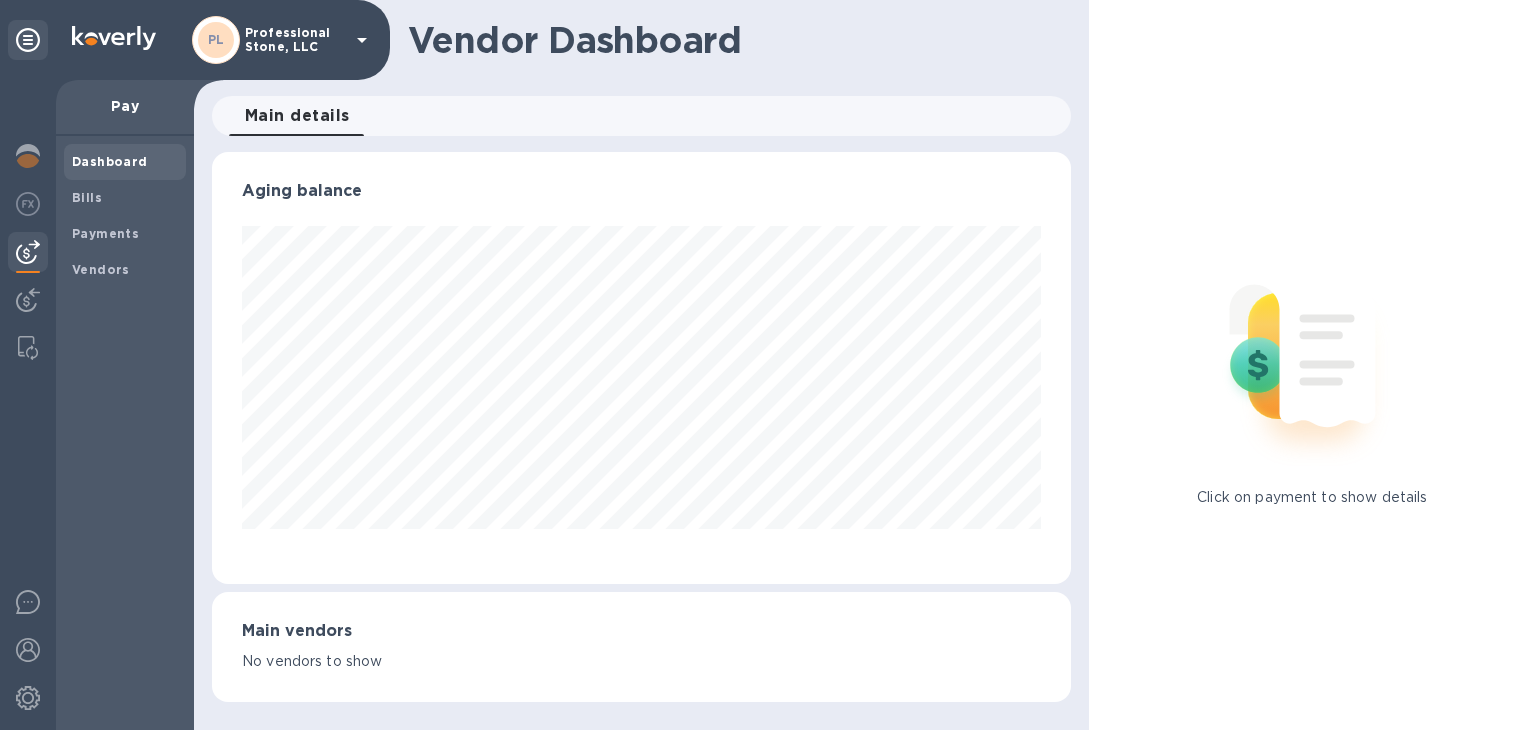 scroll, scrollTop: 999568, scrollLeft: 999141, axis: both 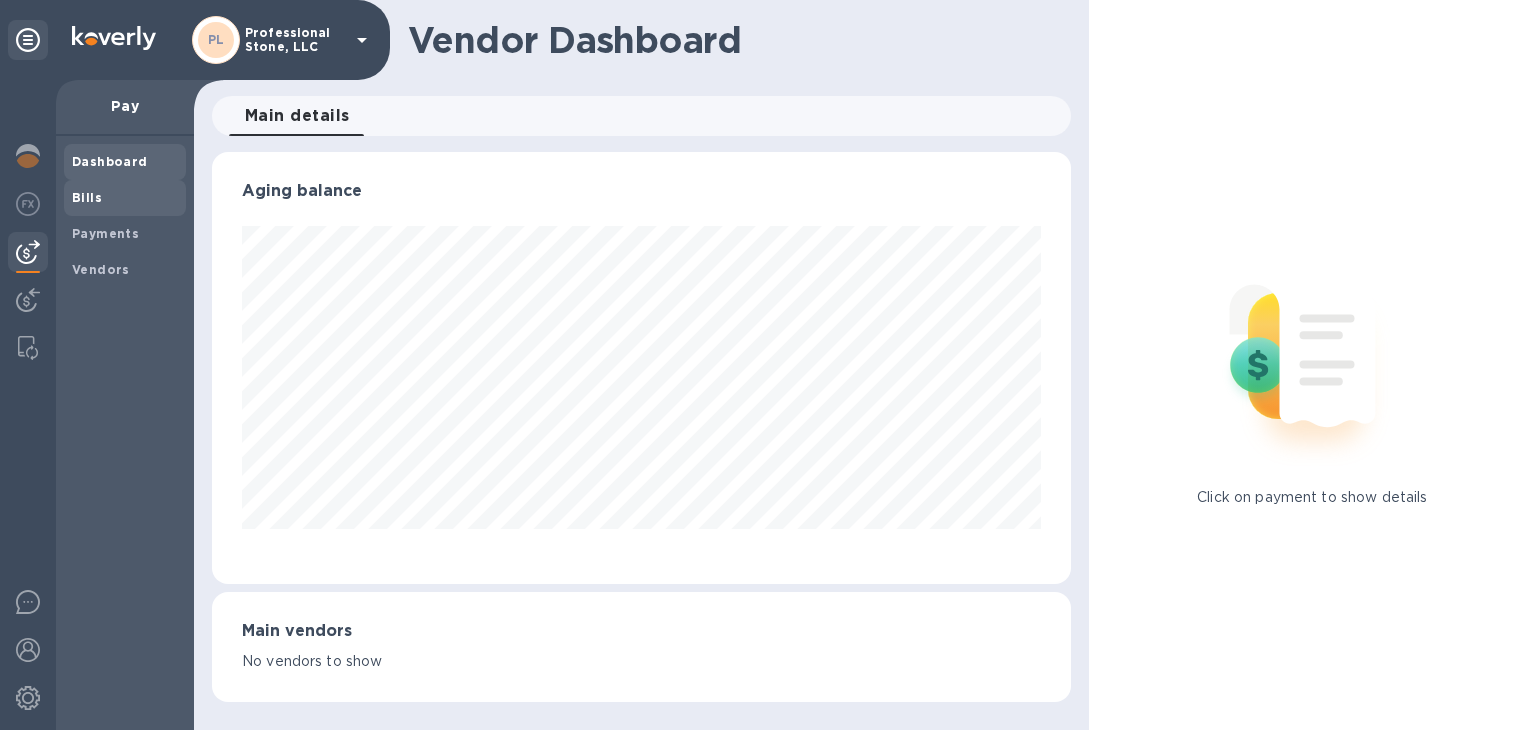 click on "Bills" at bounding box center (125, 198) 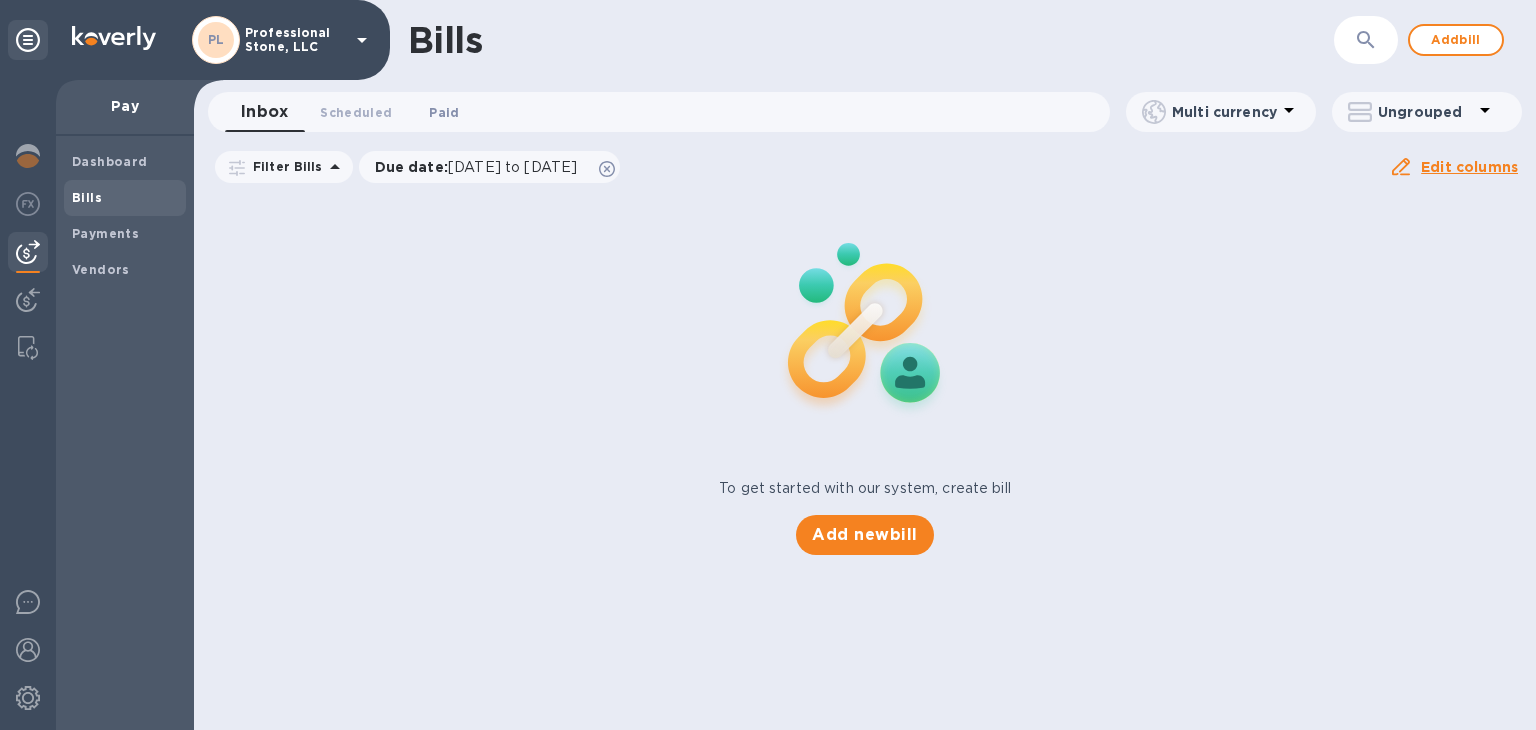 click on "Paid 0" at bounding box center (444, 112) 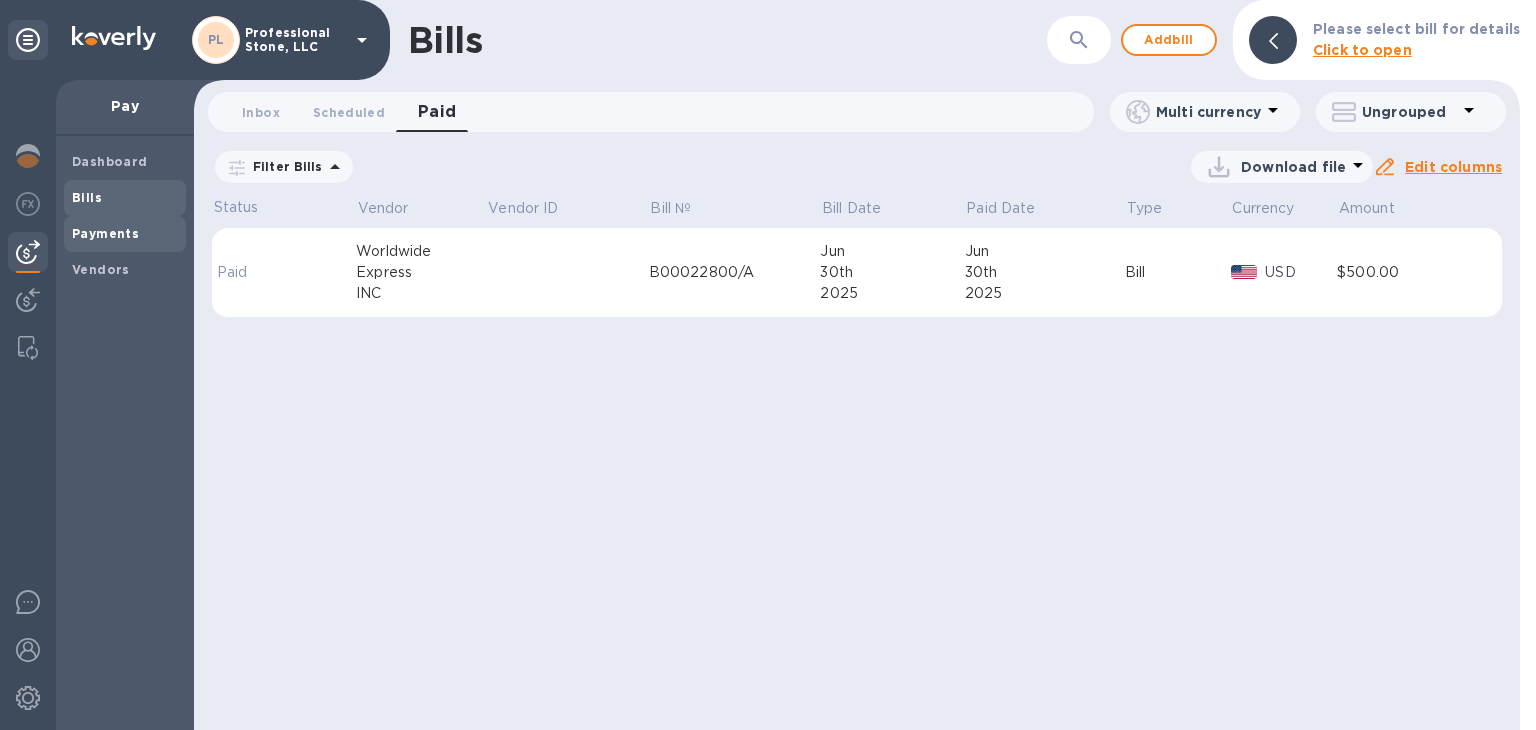 click on "Payments" at bounding box center (125, 234) 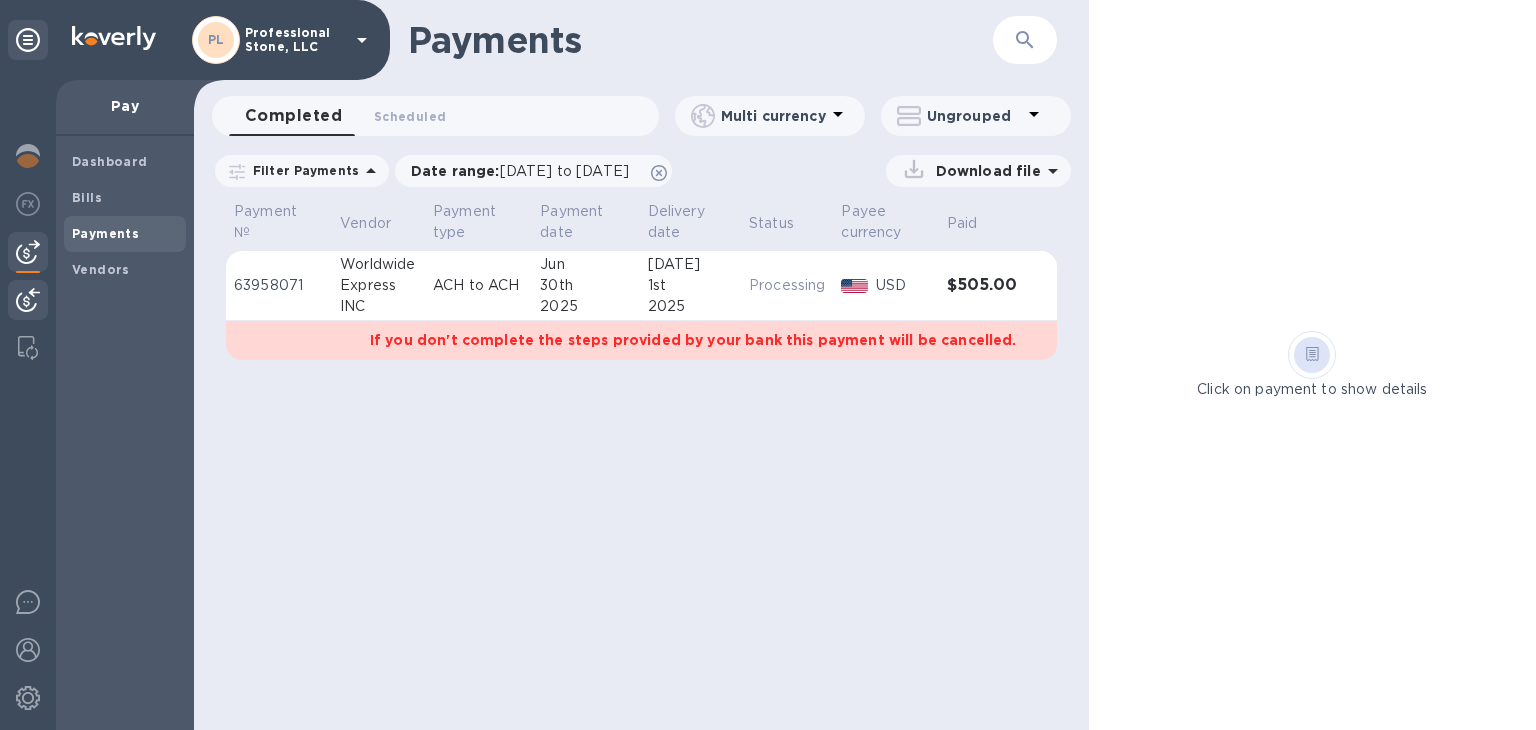 click at bounding box center (28, 300) 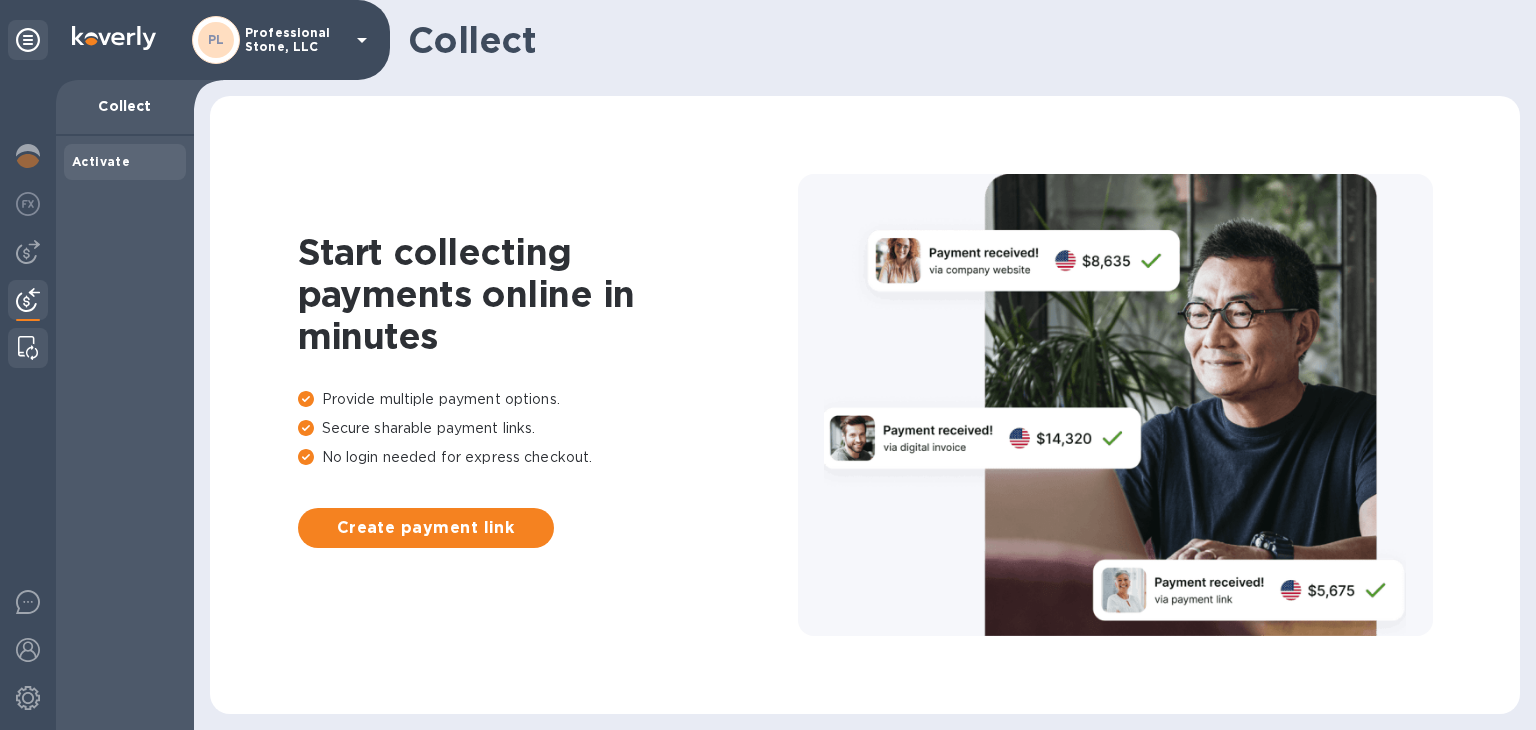 click at bounding box center [28, 348] 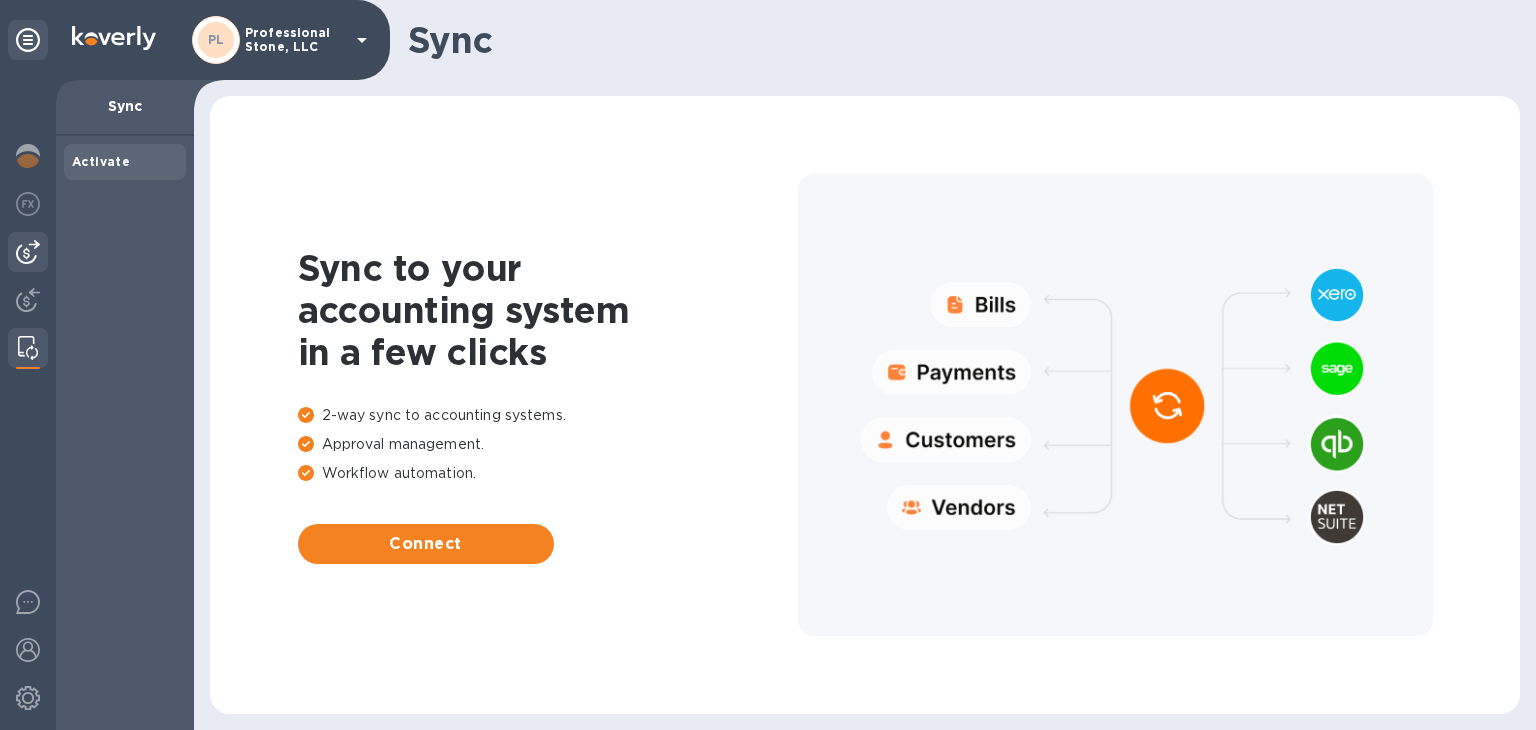 click at bounding box center [28, 252] 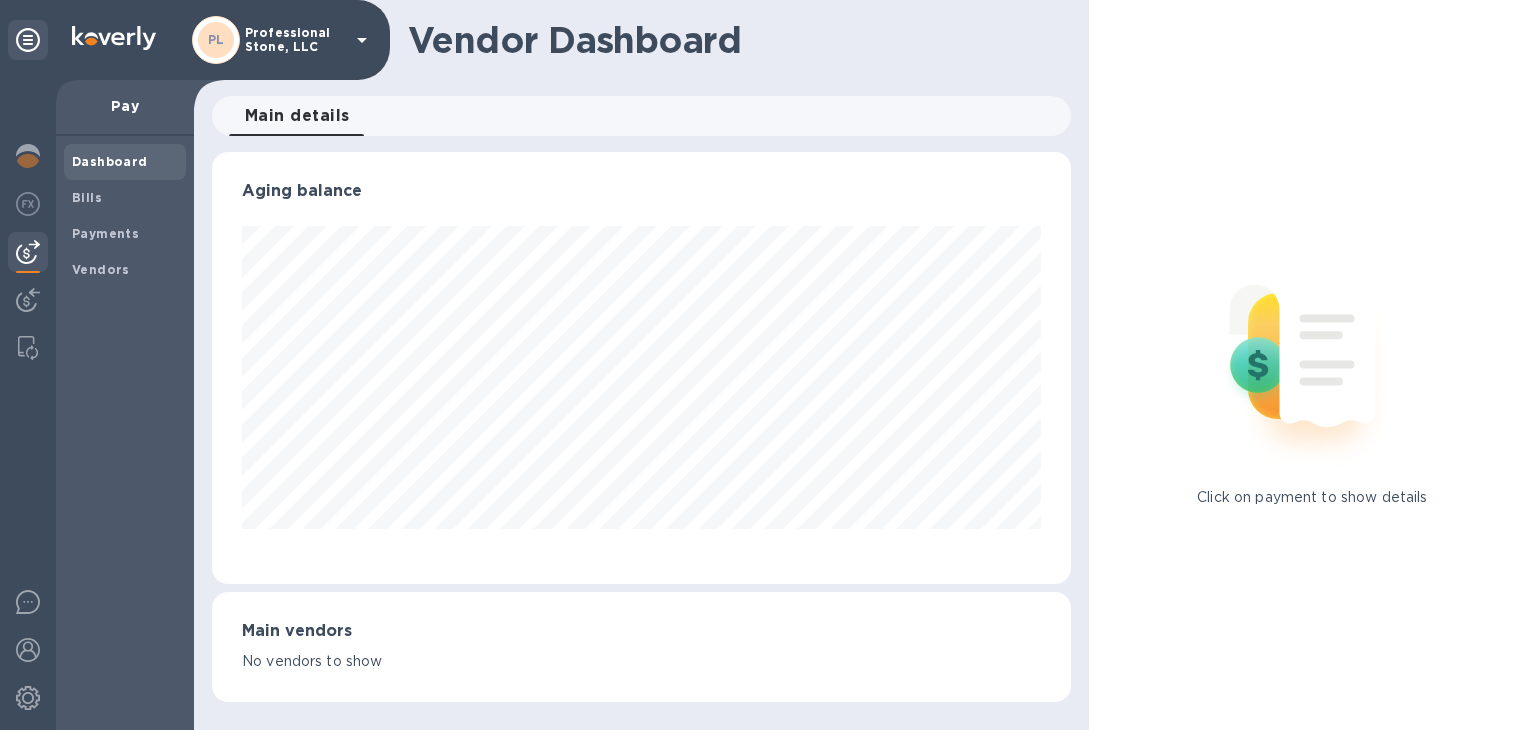 scroll, scrollTop: 999568, scrollLeft: 999141, axis: both 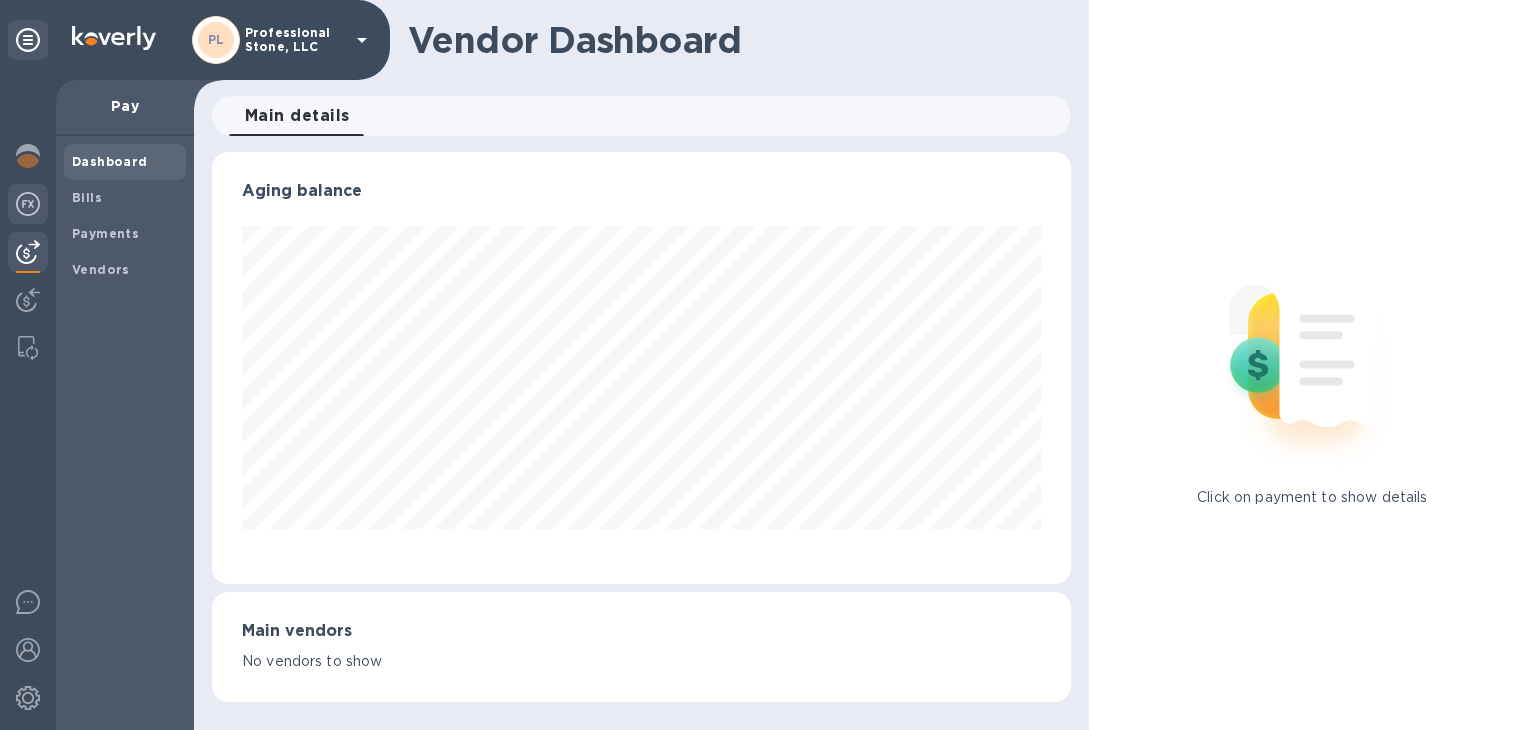 click at bounding box center [28, 204] 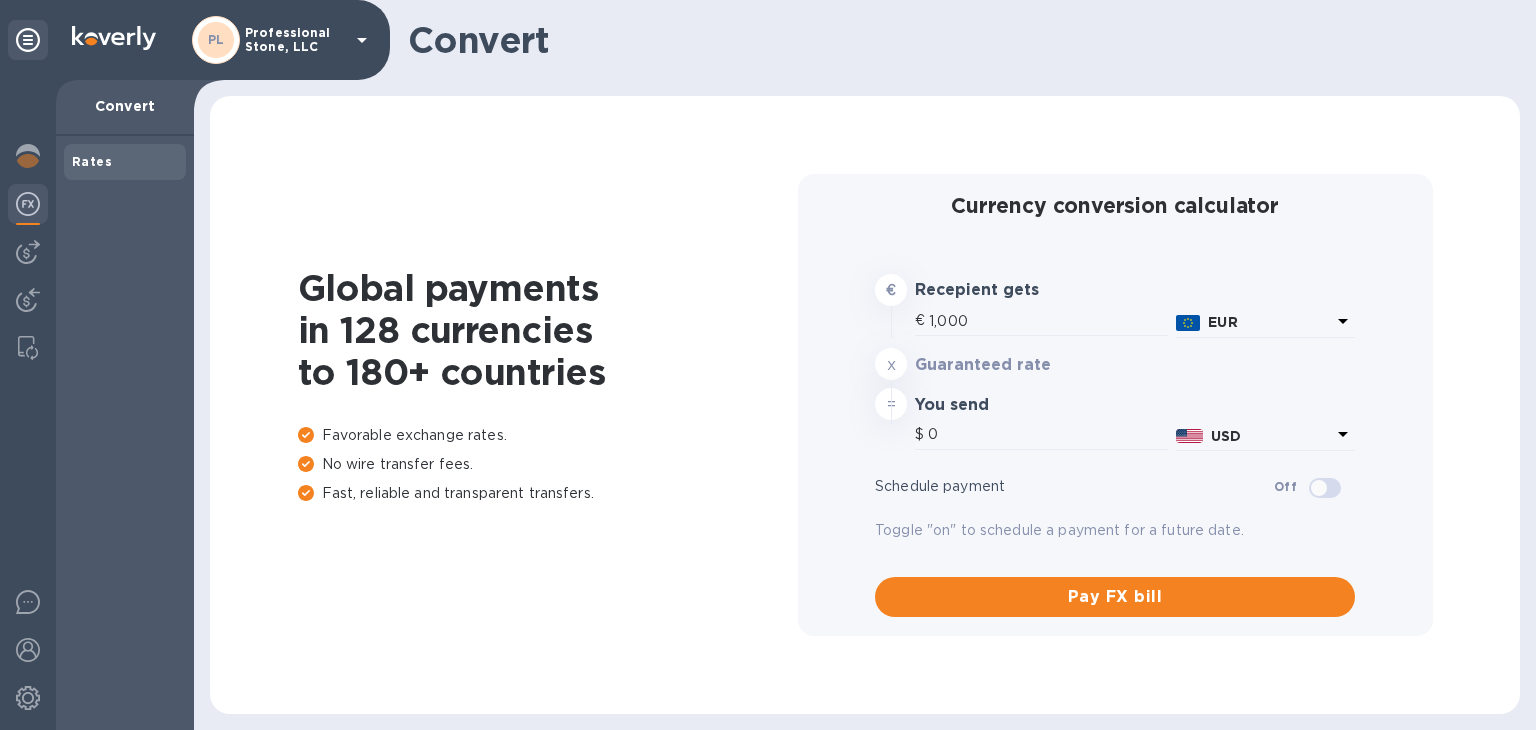type on "1,176.06" 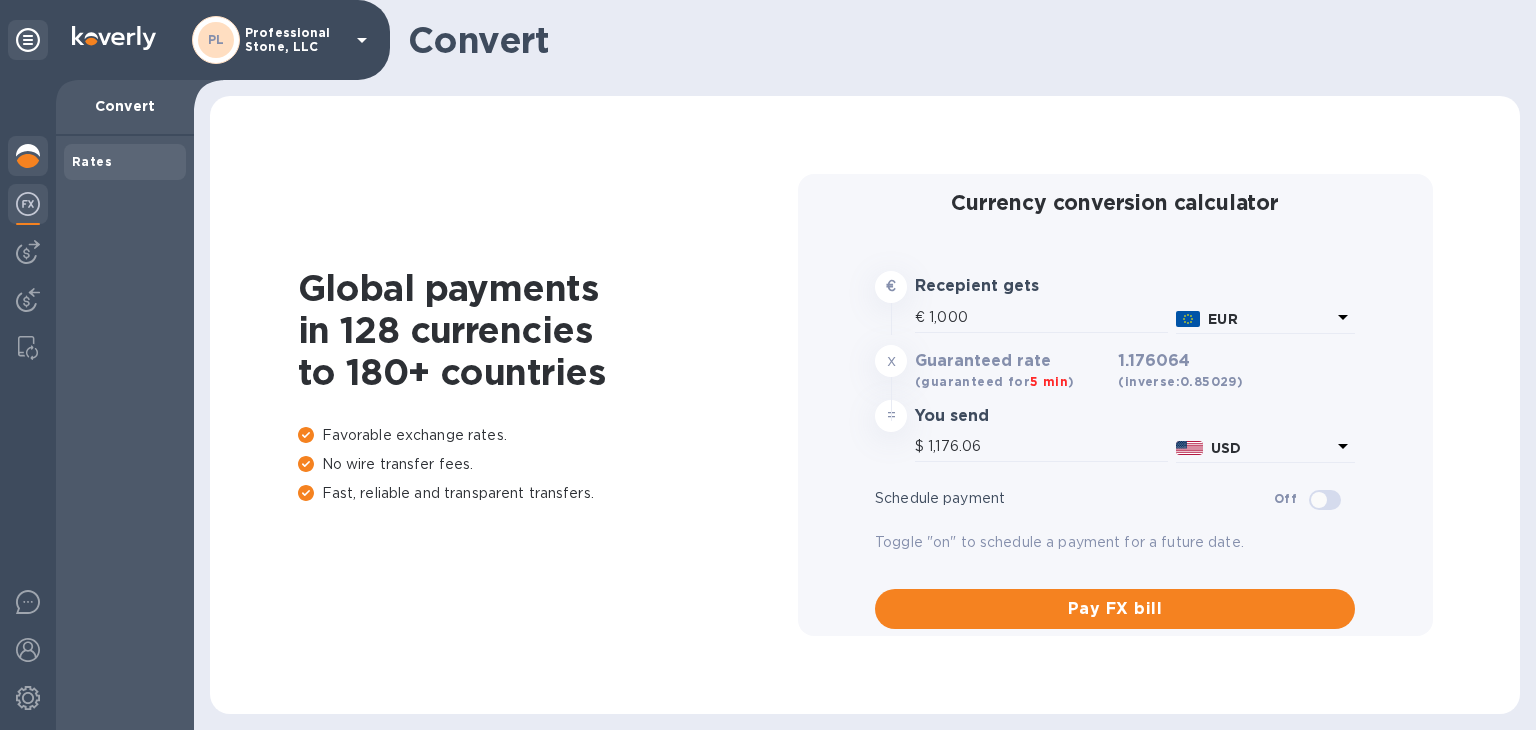 click at bounding box center [28, 156] 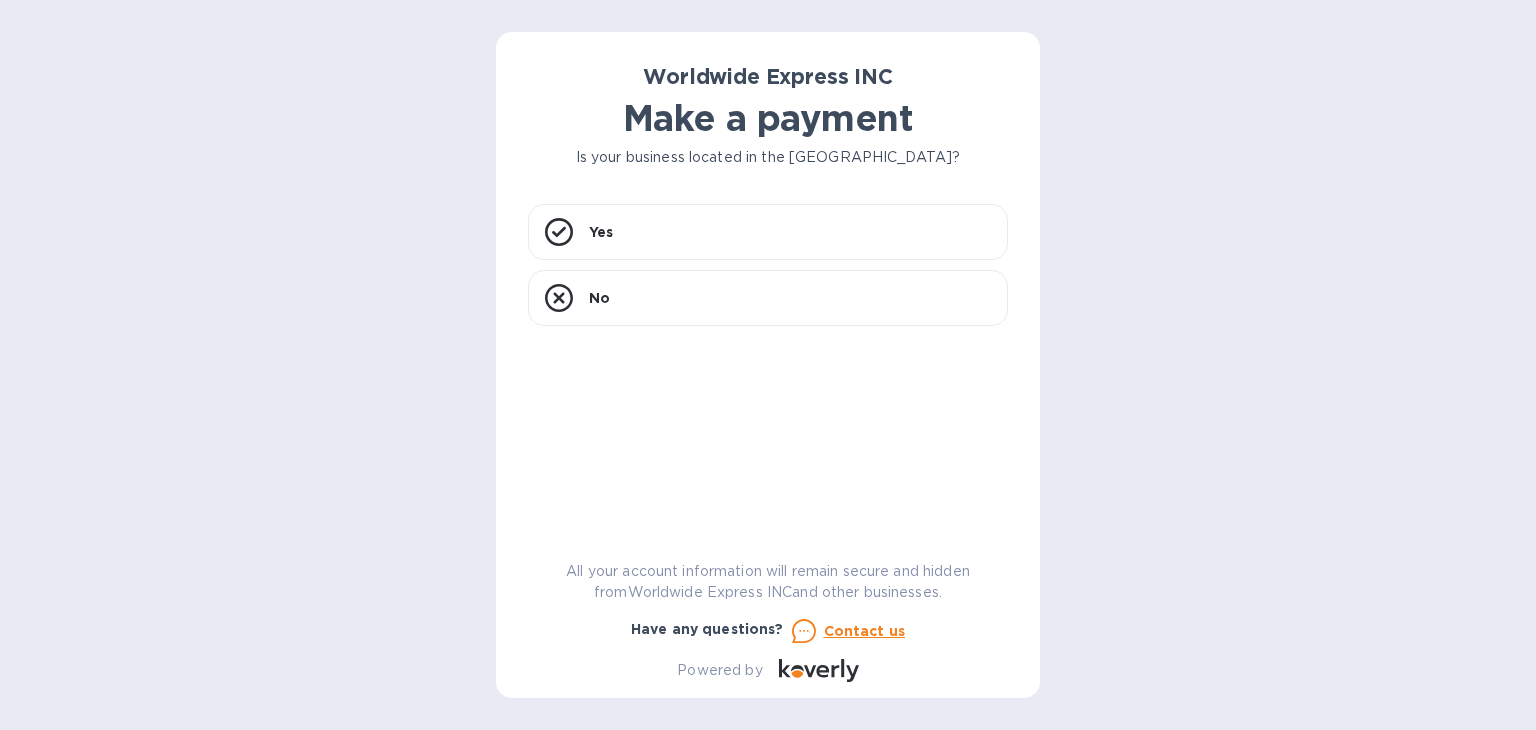 scroll, scrollTop: 0, scrollLeft: 0, axis: both 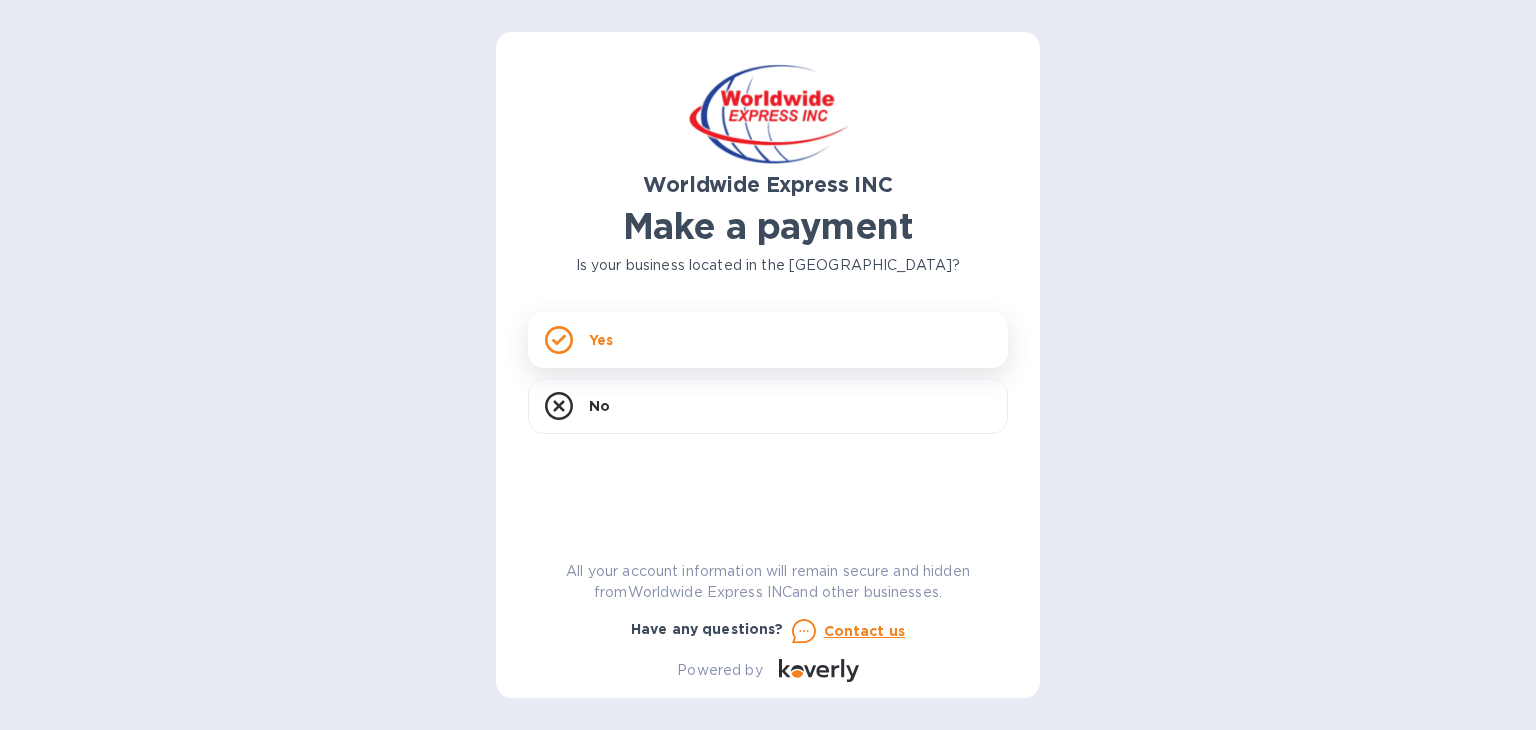 click on "Yes" at bounding box center [768, 340] 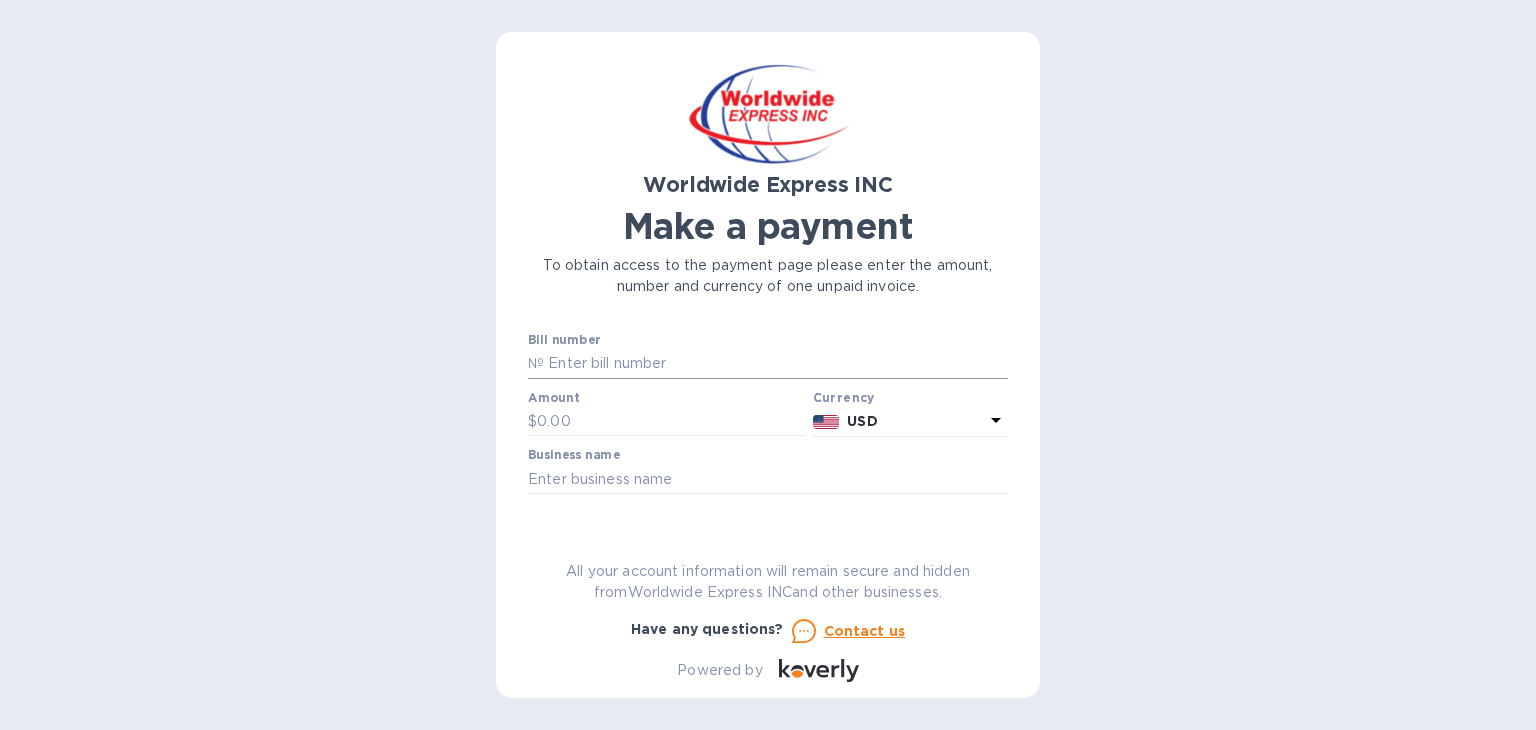 click at bounding box center (776, 364) 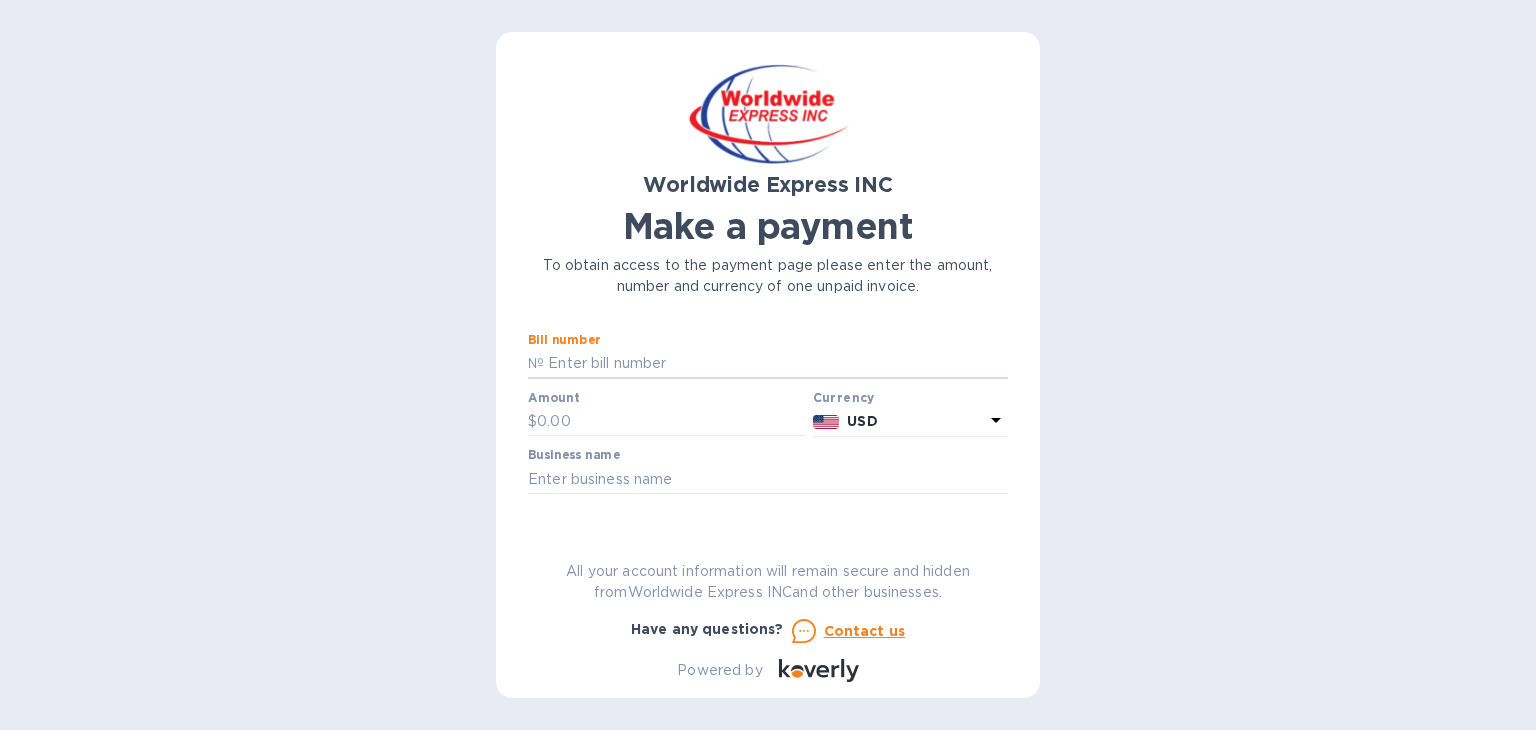 type on "B00022800/A" 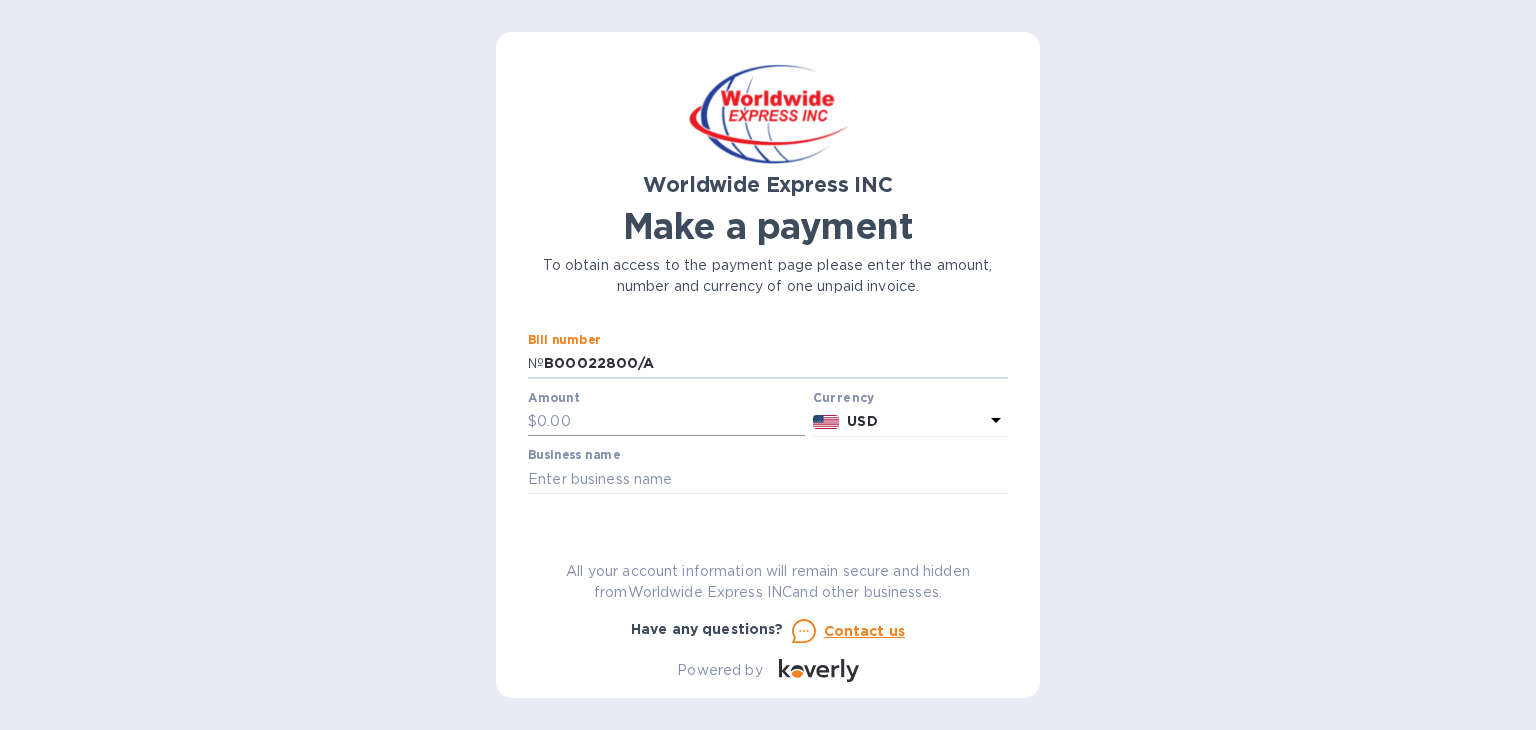 click at bounding box center (671, 422) 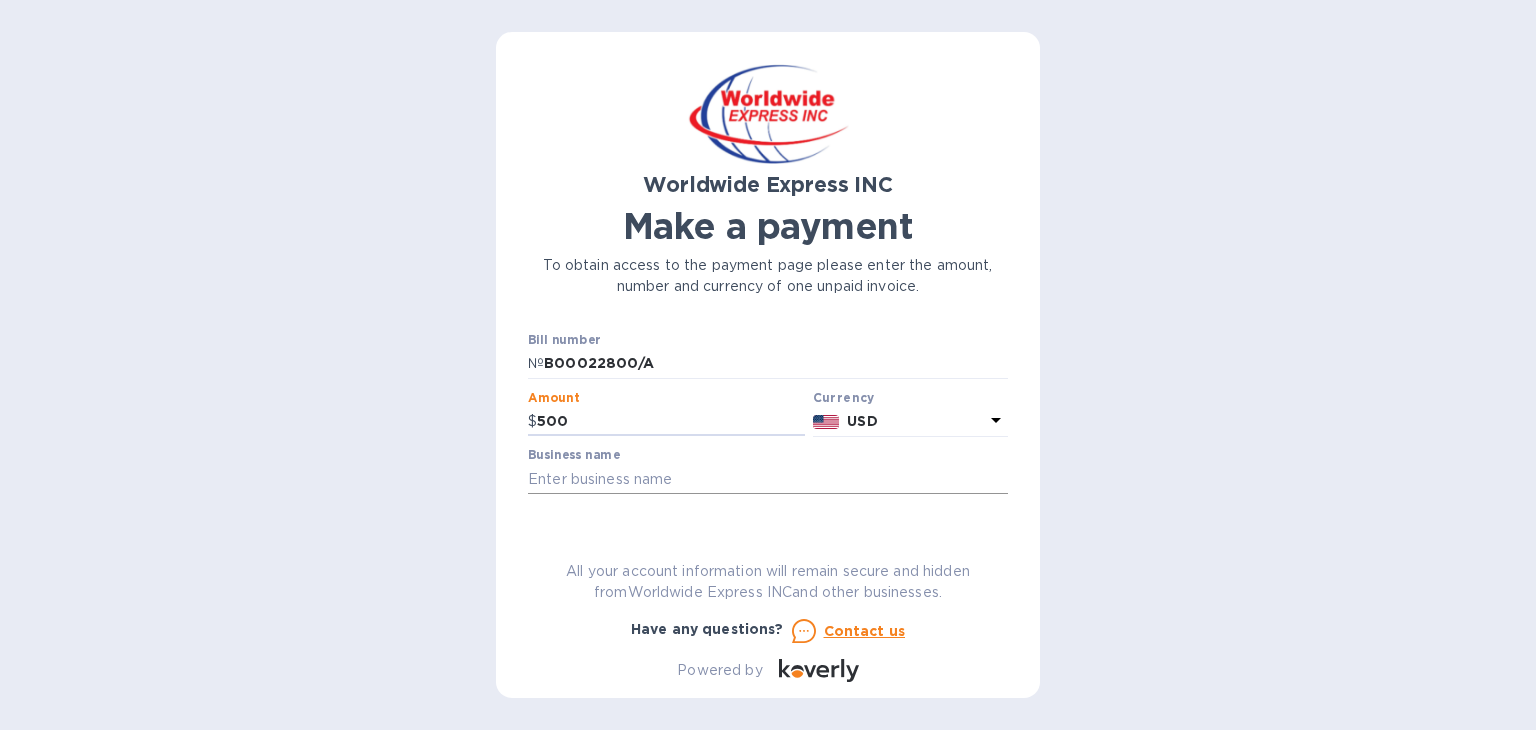 type on "500" 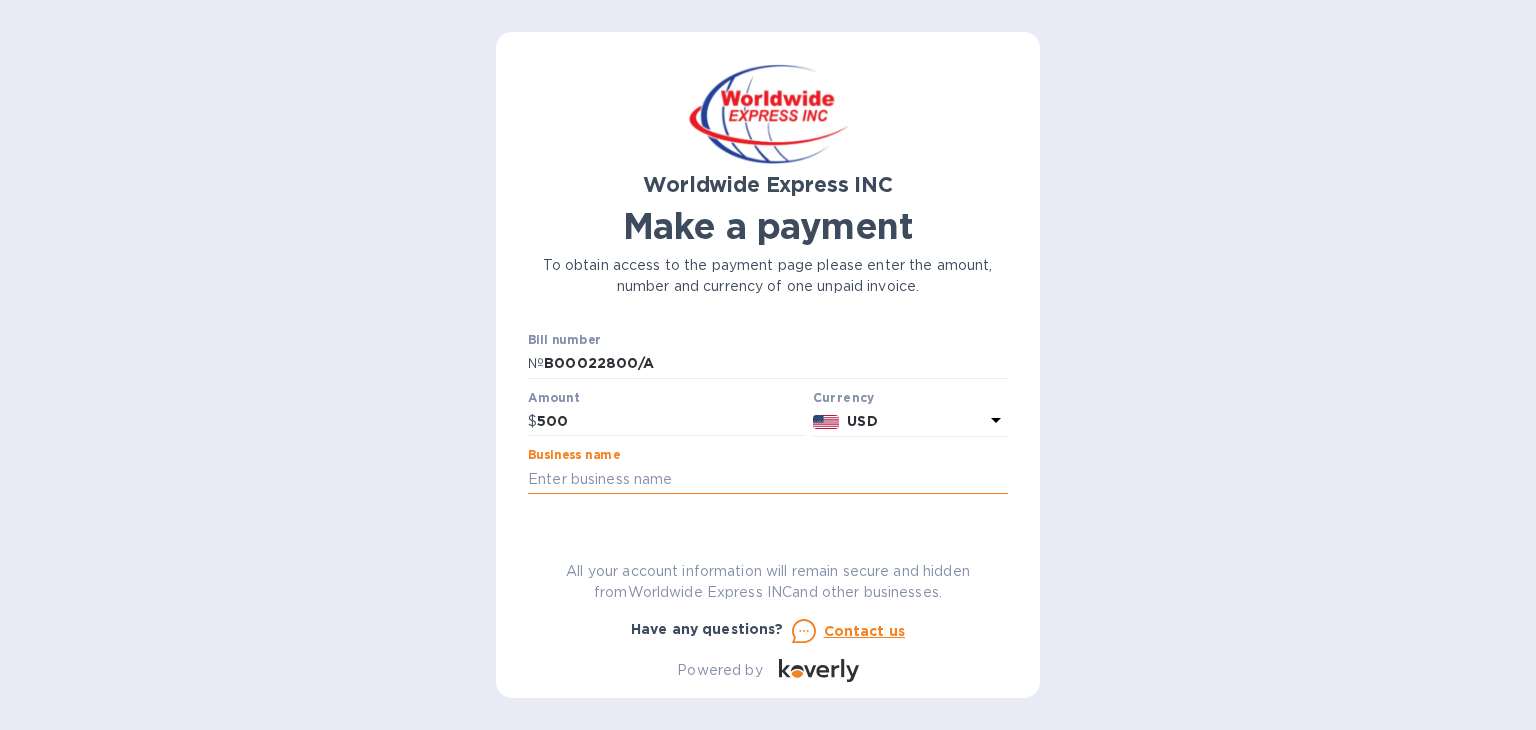 type on "Professional Stone, LLC" 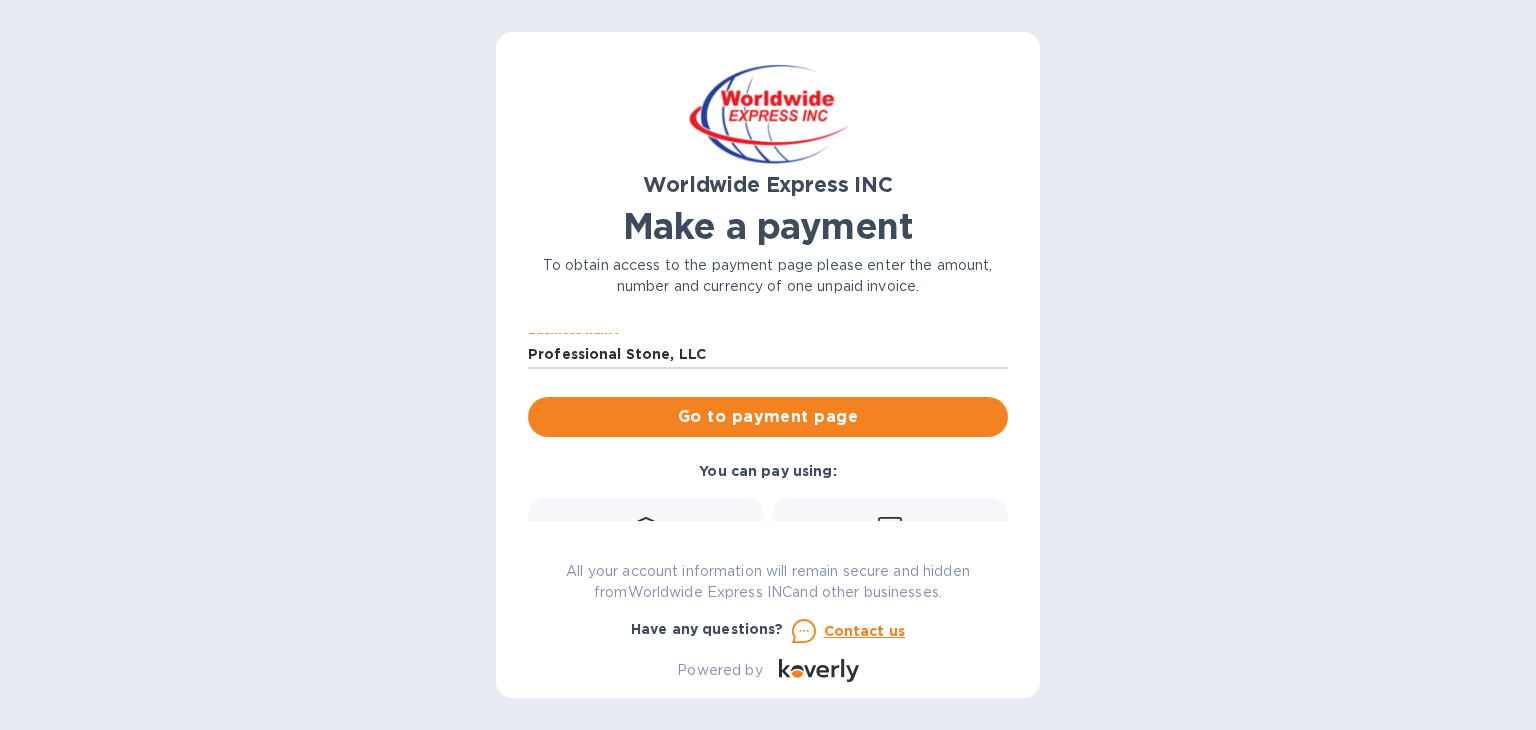 scroll, scrollTop: 124, scrollLeft: 0, axis: vertical 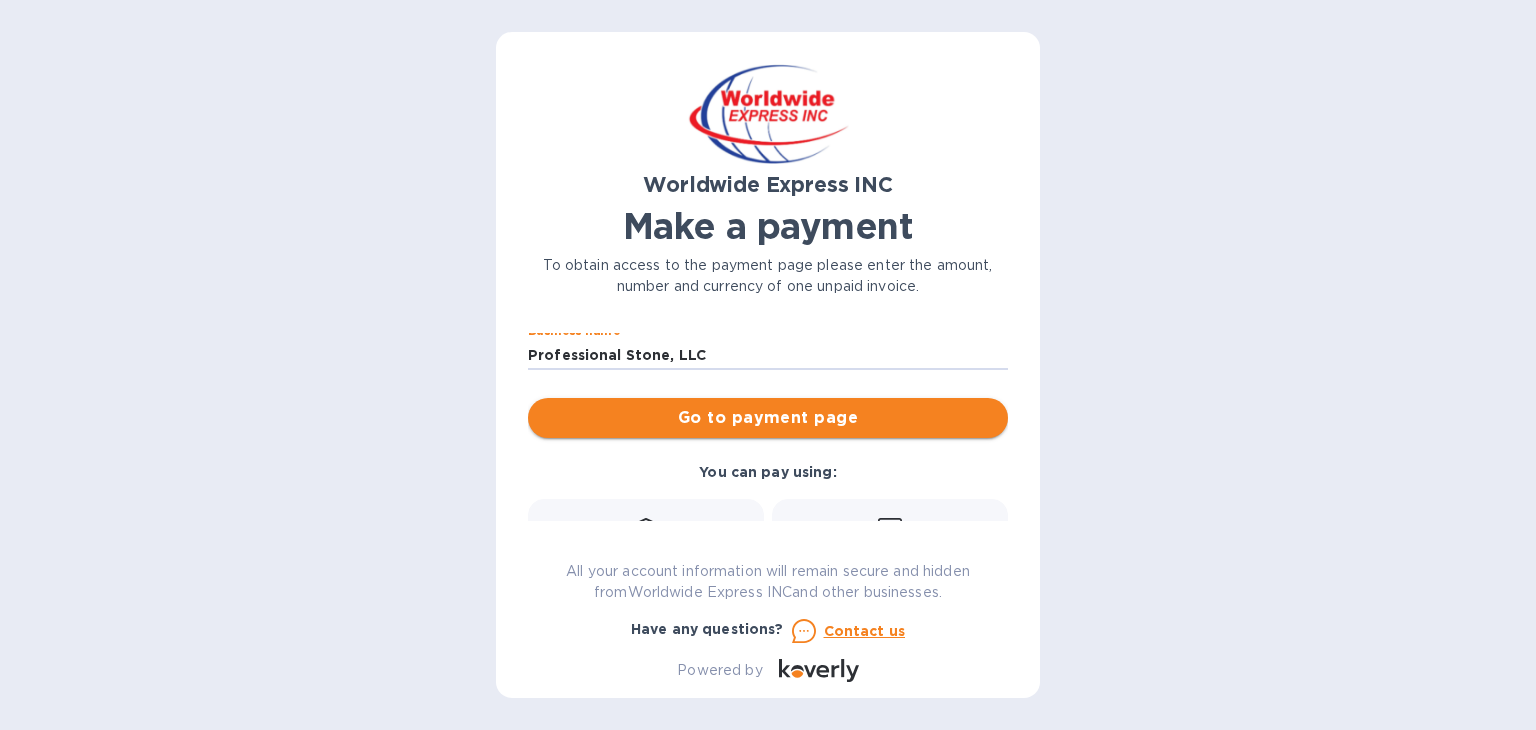 click on "Go to payment page" at bounding box center [768, 418] 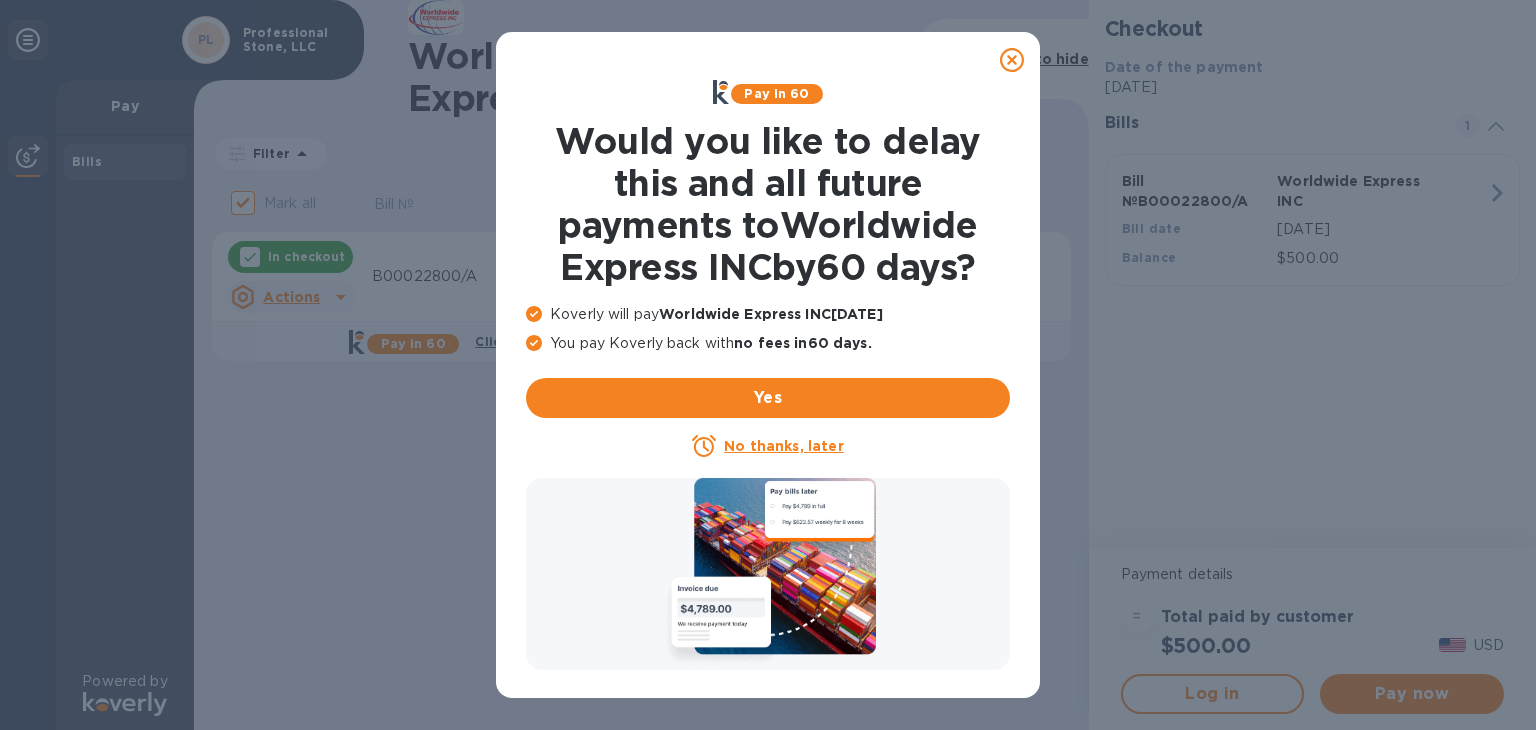 click on "No thanks, later" at bounding box center (783, 446) 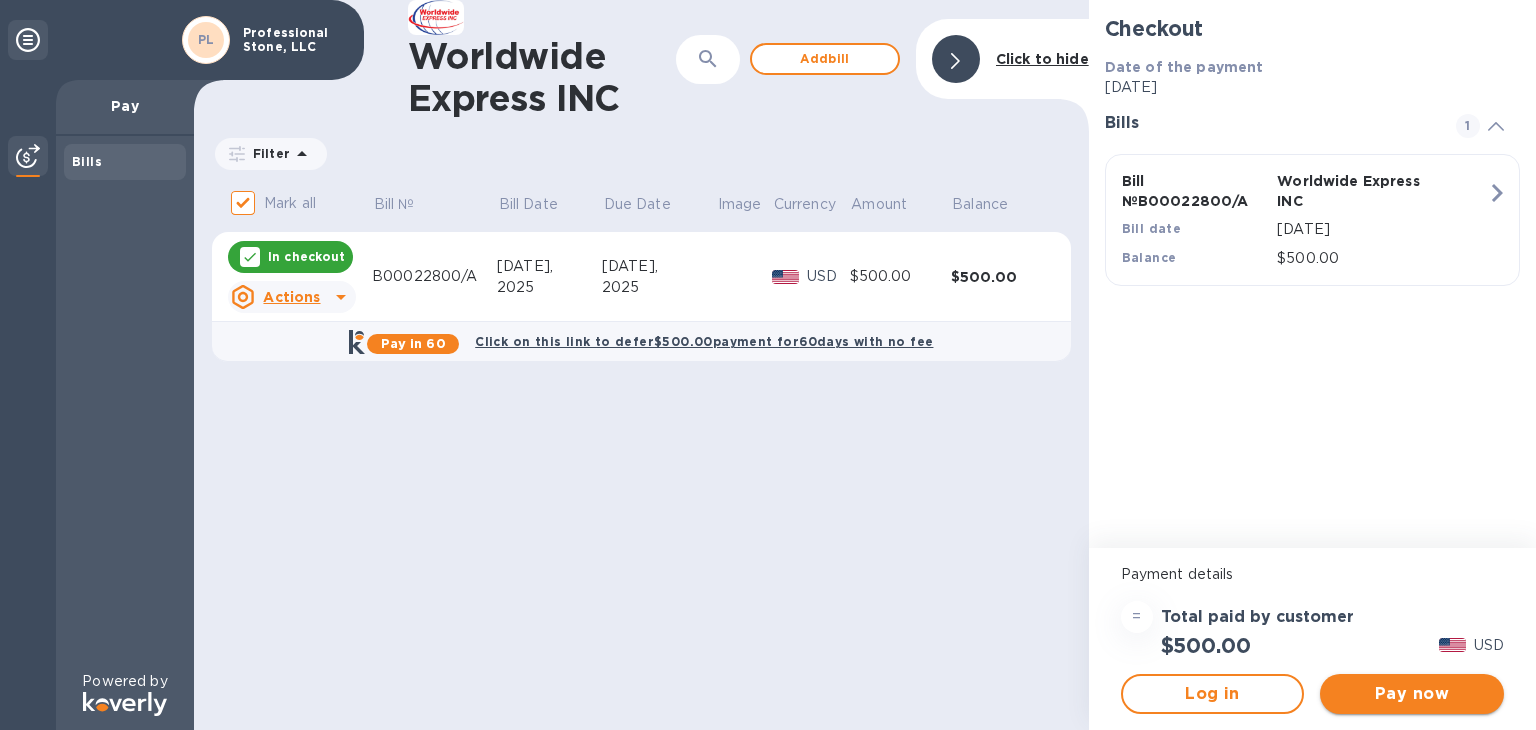 click on "Pay now" at bounding box center [1412, 694] 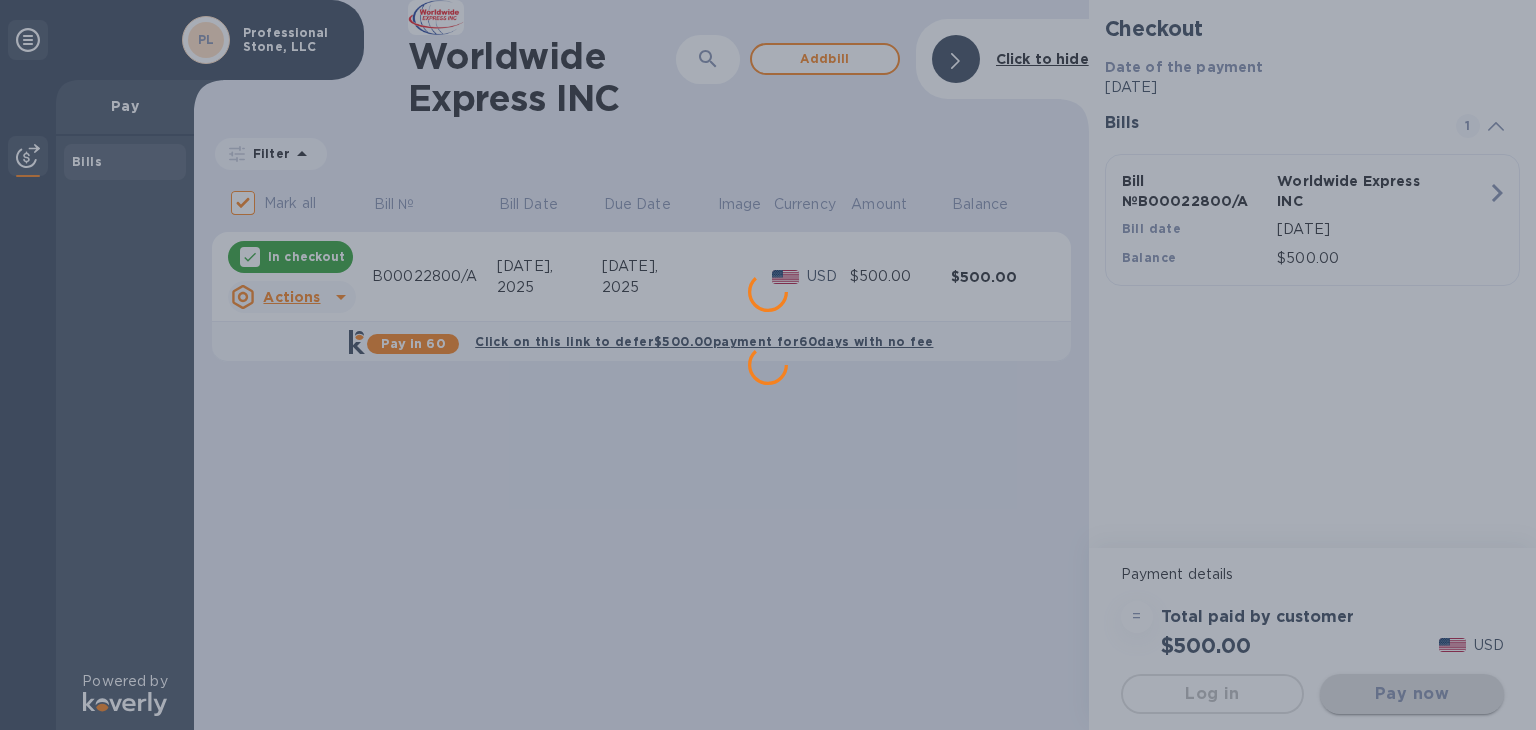 scroll, scrollTop: 0, scrollLeft: 0, axis: both 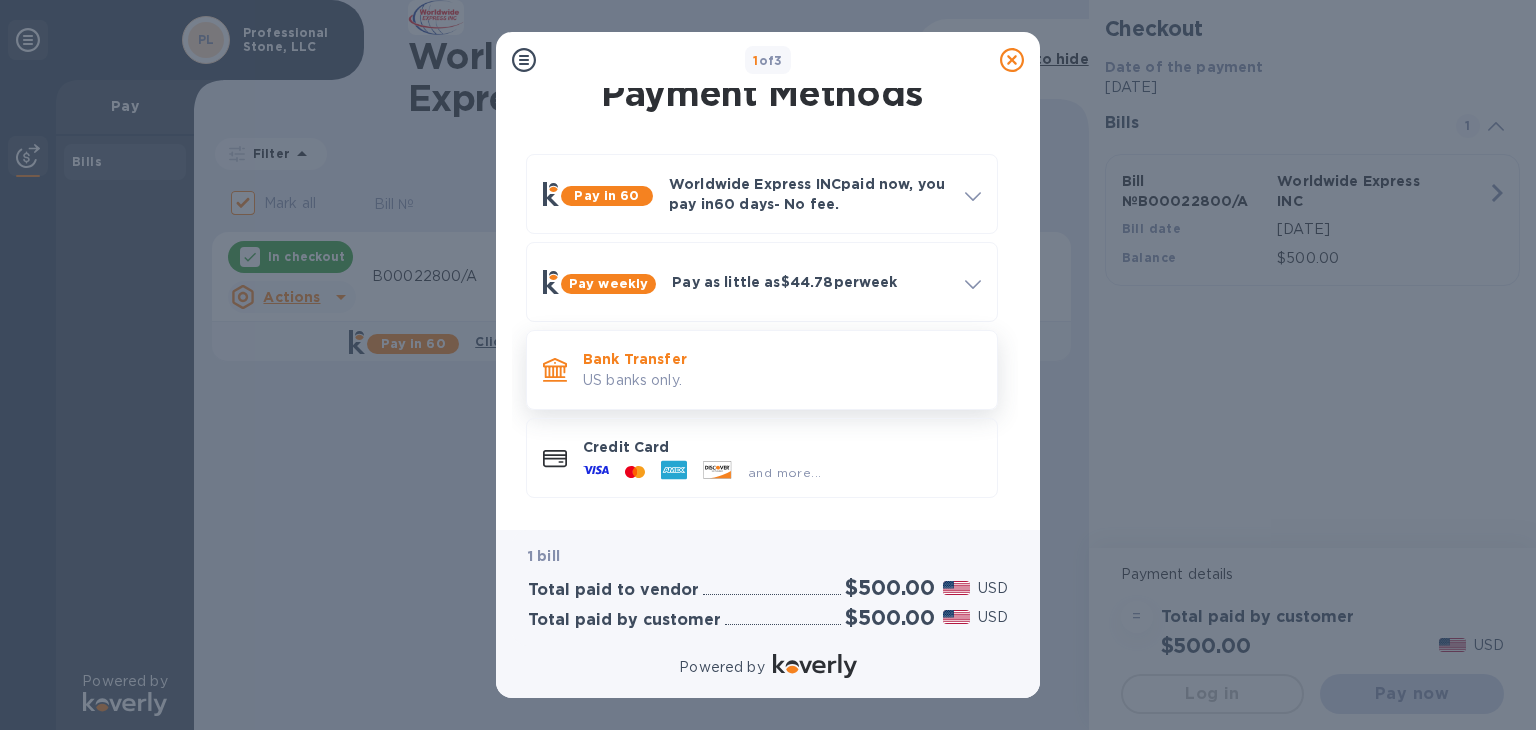 click on "US banks only." at bounding box center [782, 380] 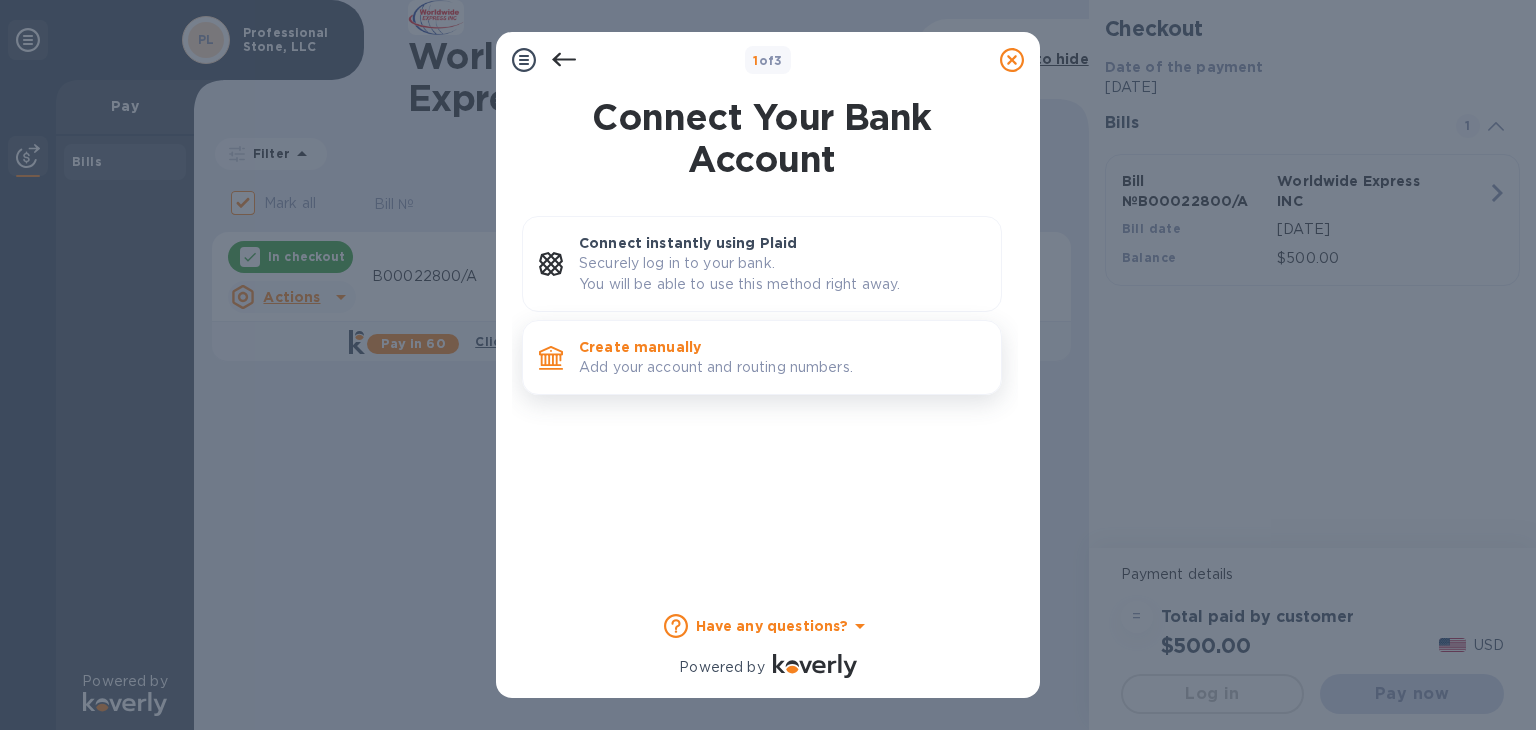 click on "Add your account and routing numbers." at bounding box center [782, 367] 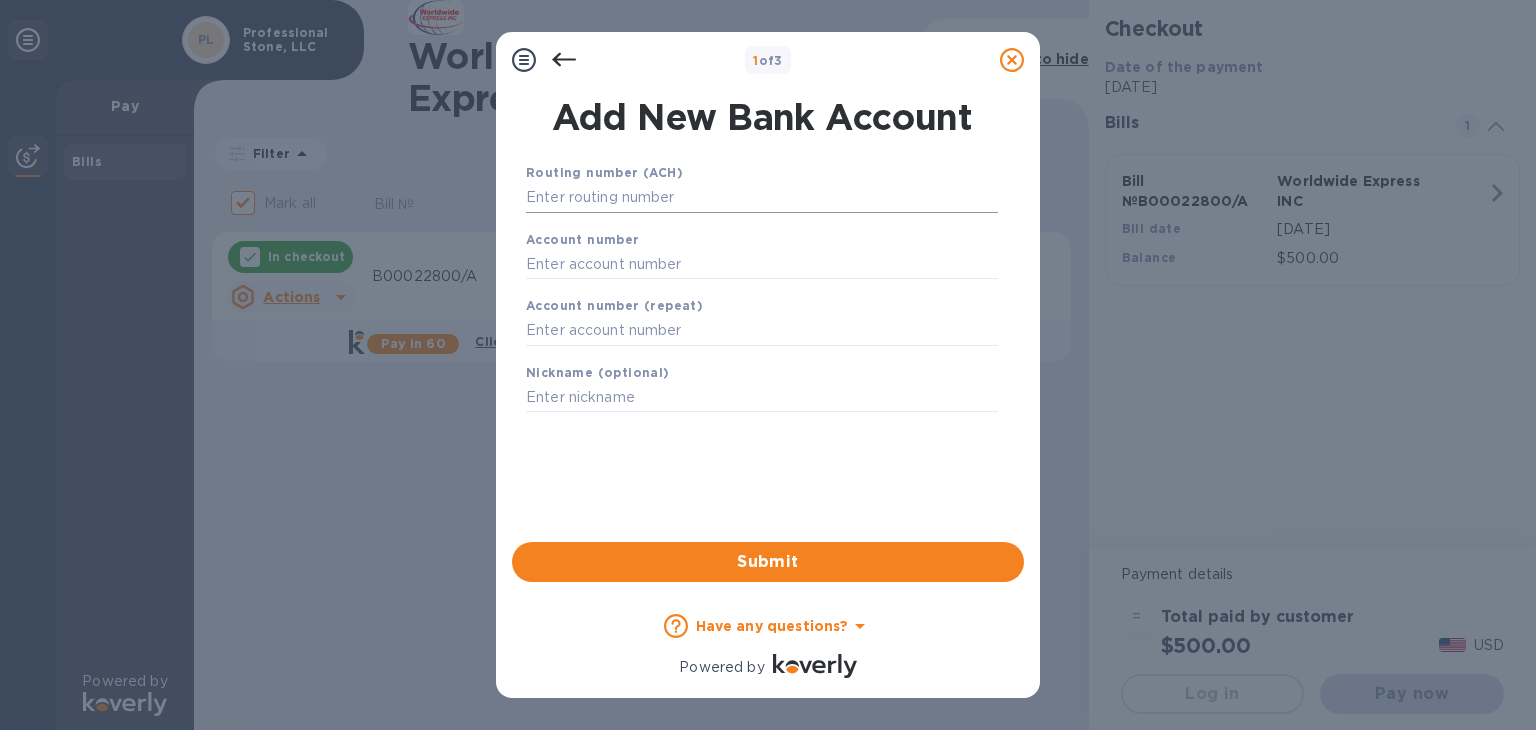 click at bounding box center (762, 198) 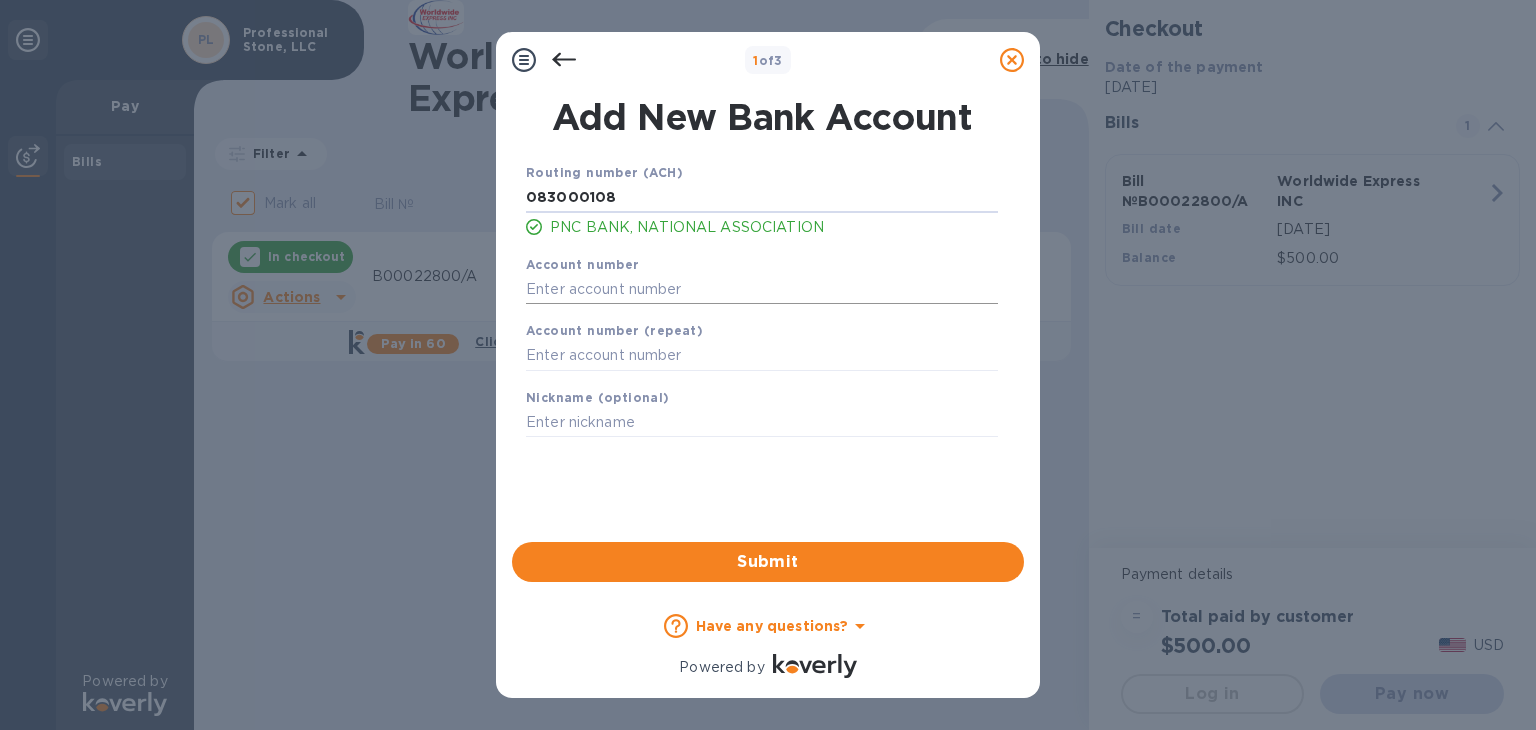 type on "083000108" 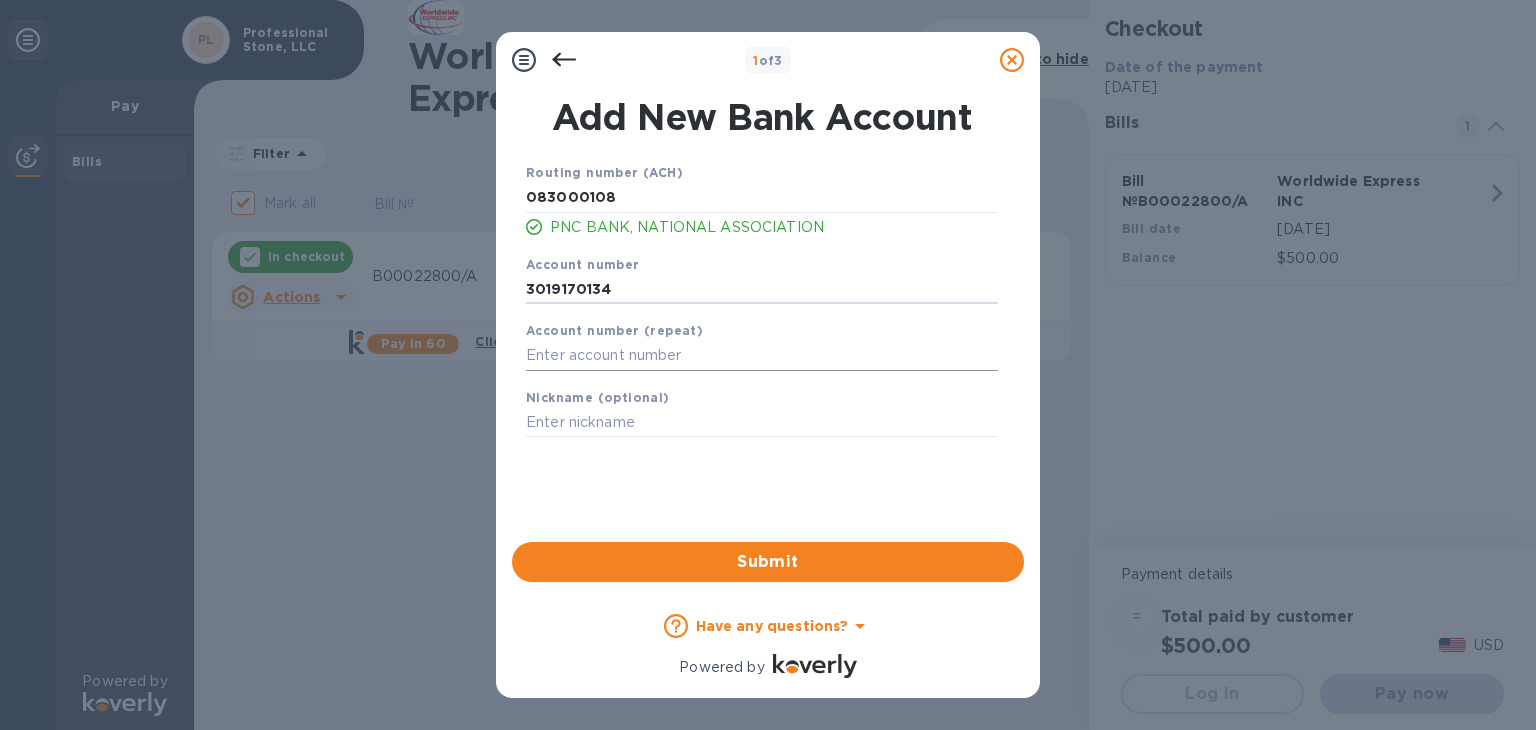 type on "3019170134" 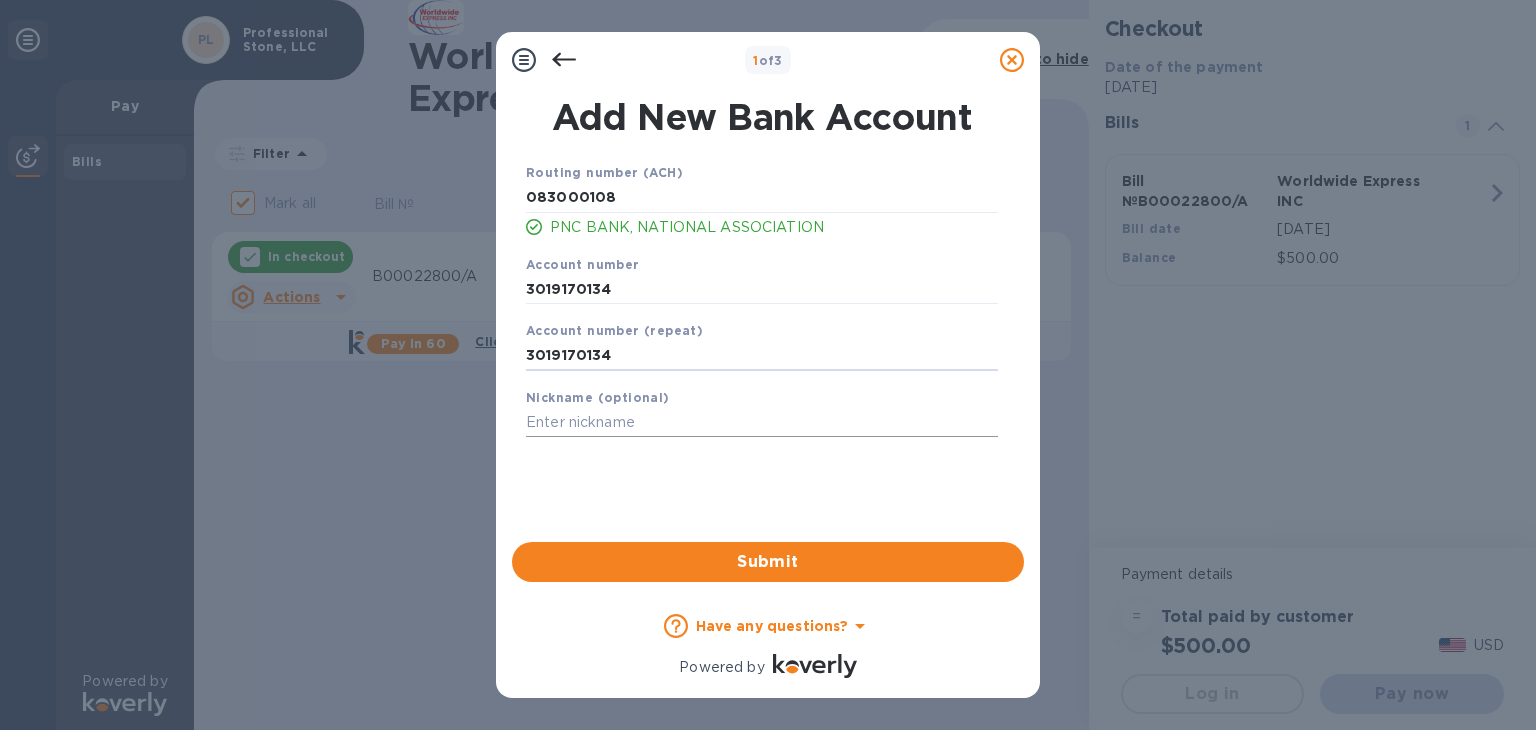 type on "3019170134" 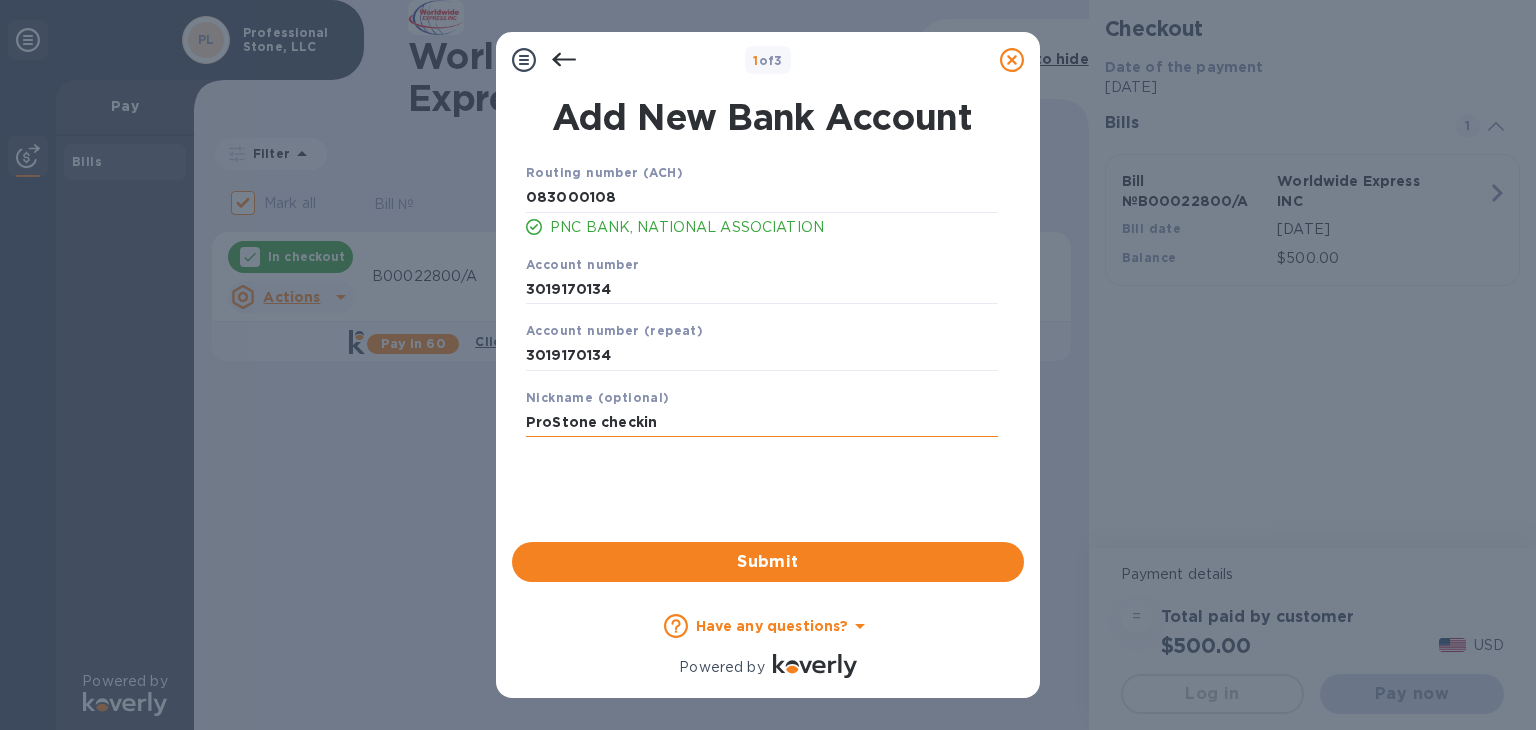 type on "ProStone checking" 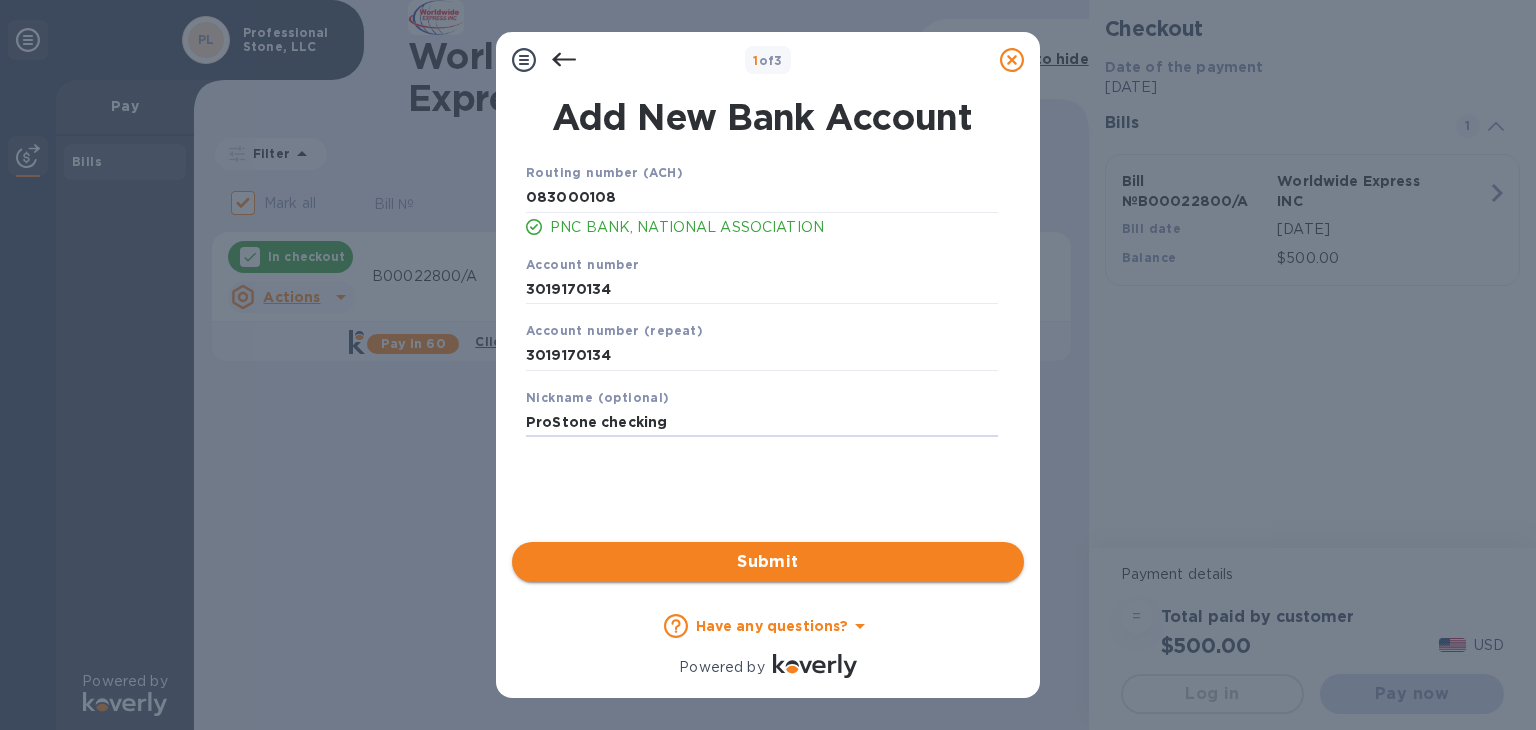 click on "Submit" at bounding box center [768, 562] 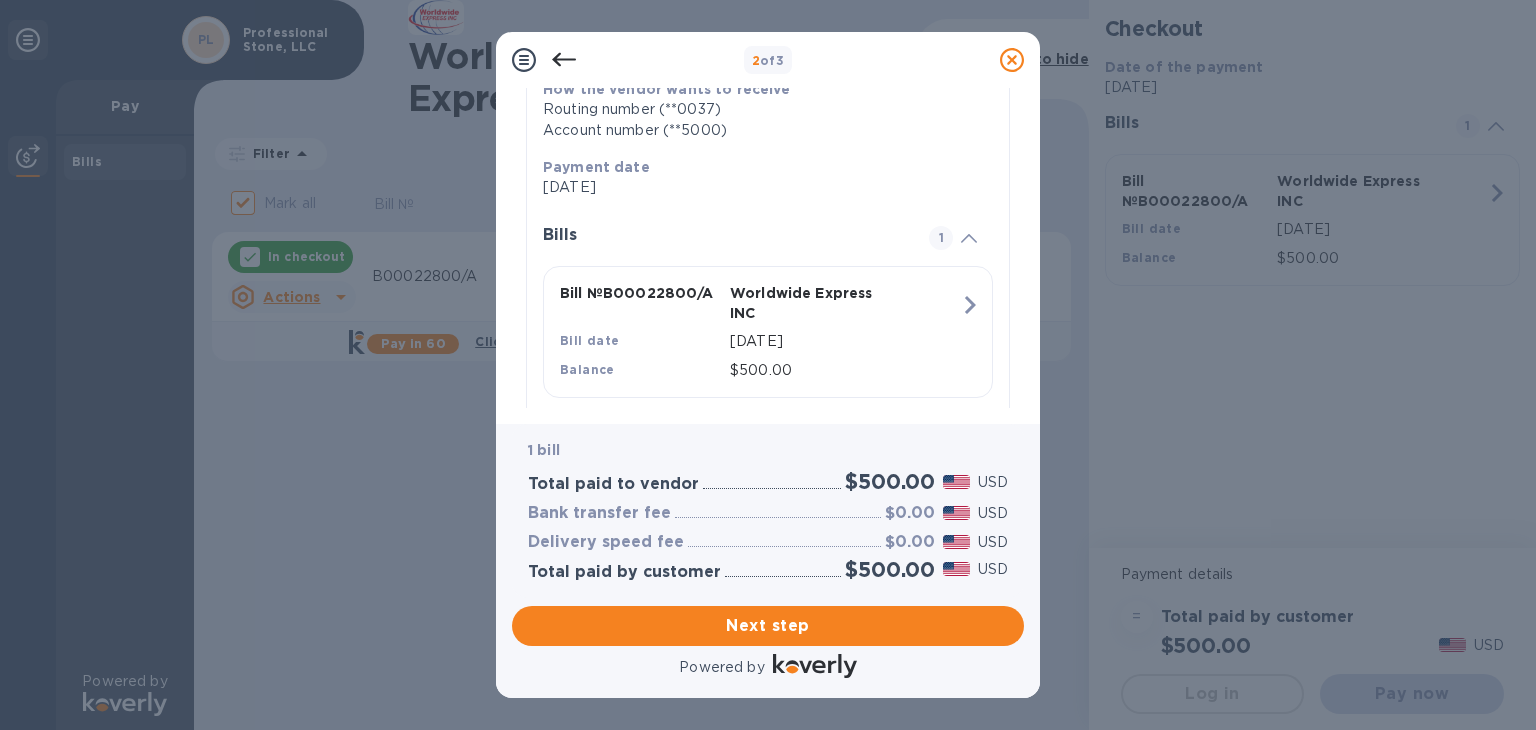 scroll, scrollTop: 384, scrollLeft: 0, axis: vertical 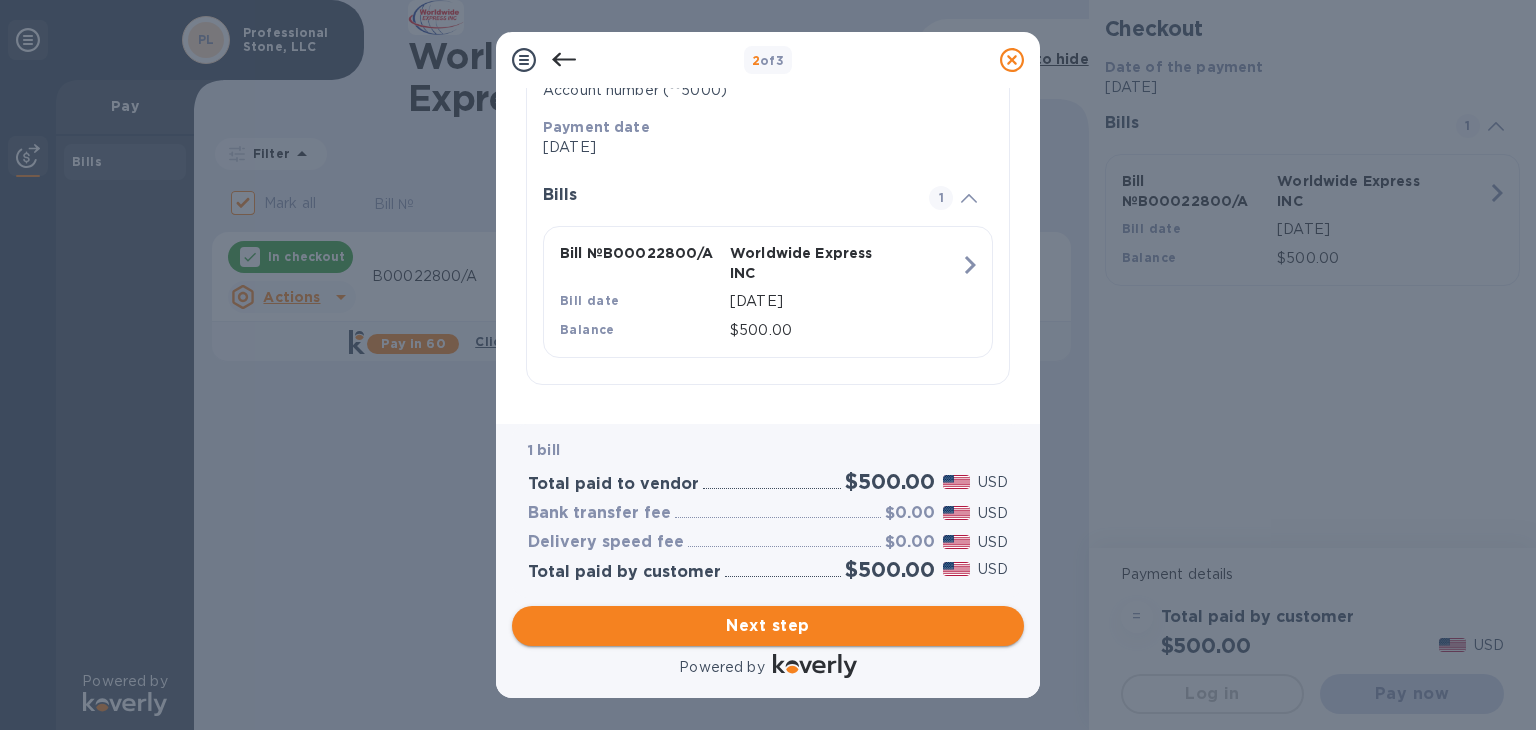 click on "Next step" at bounding box center [768, 626] 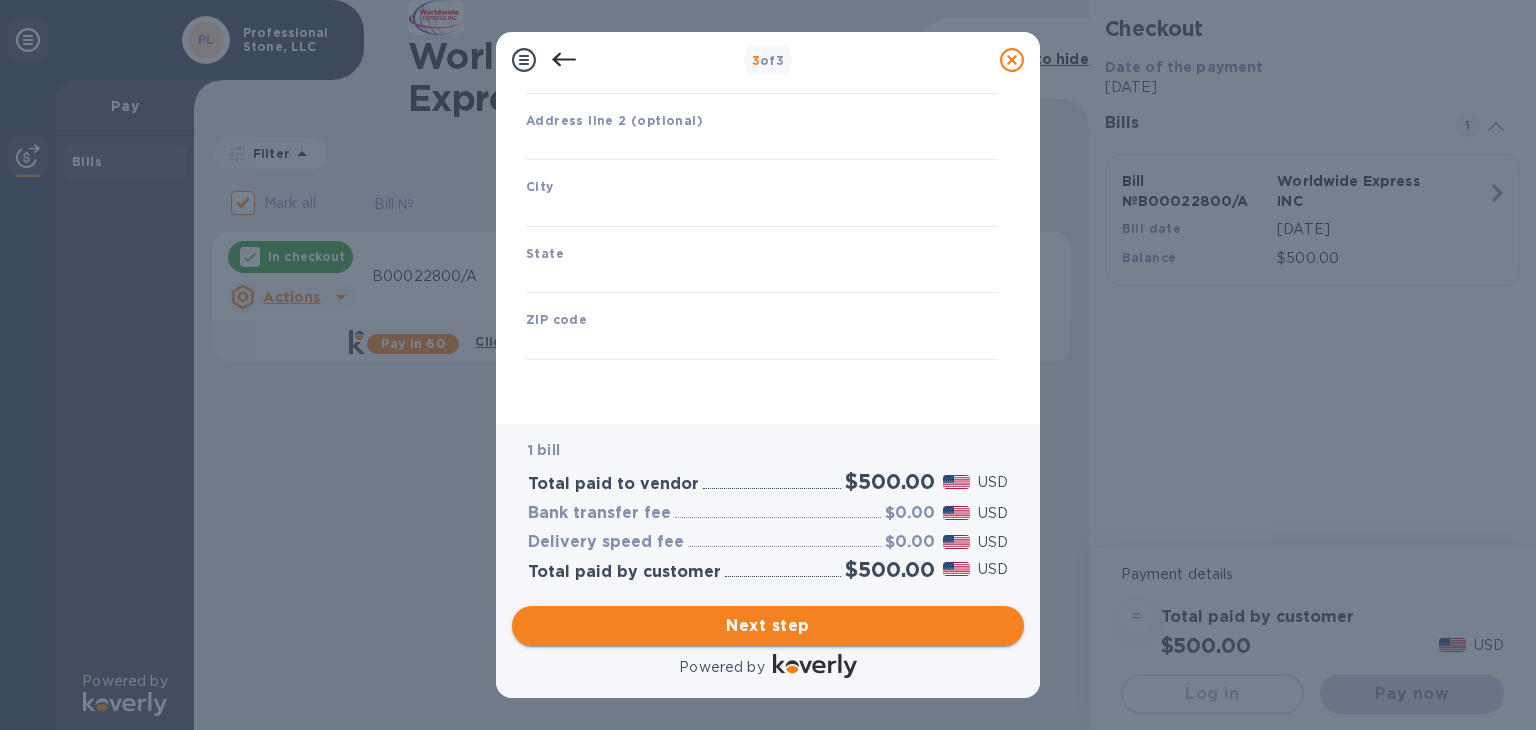 type on "United States" 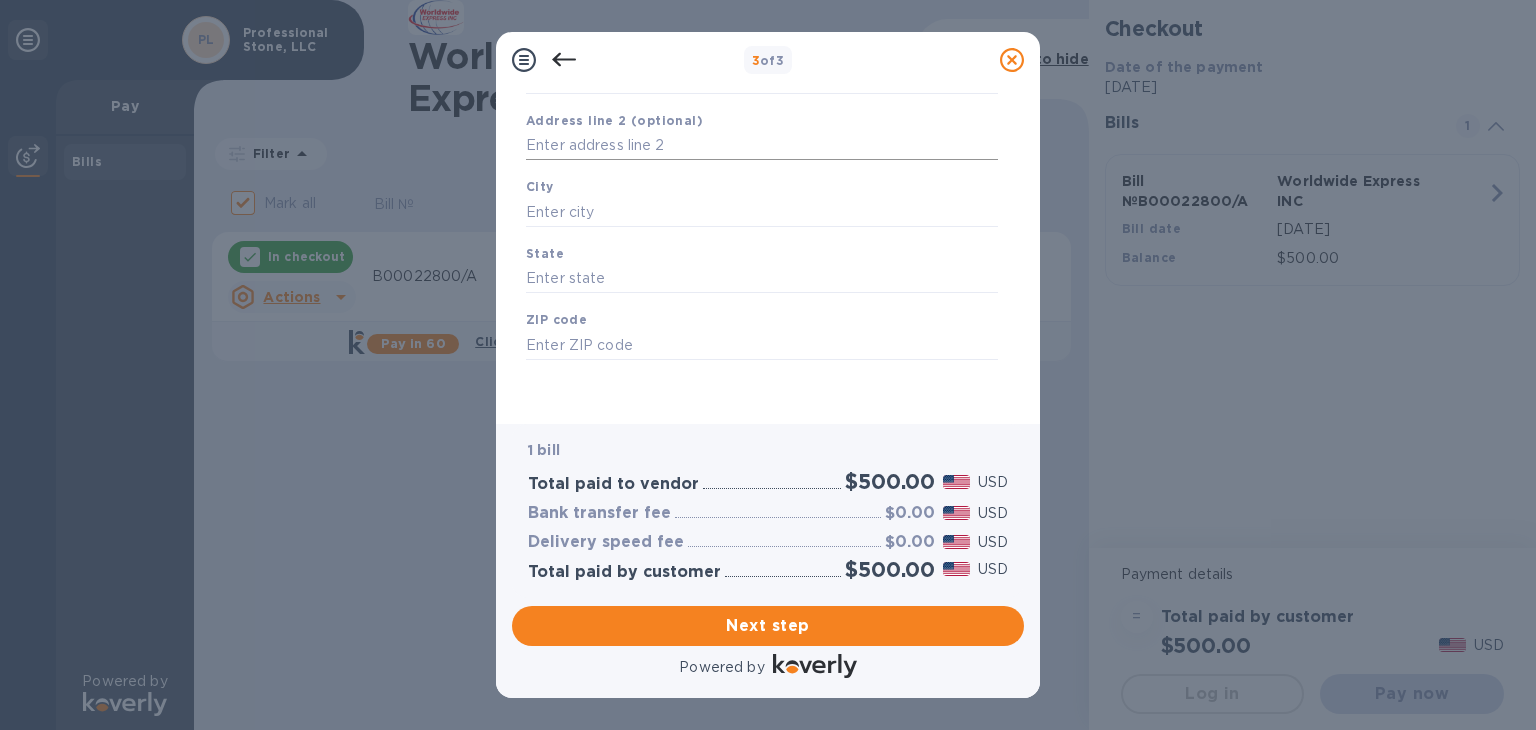 click at bounding box center (762, 146) 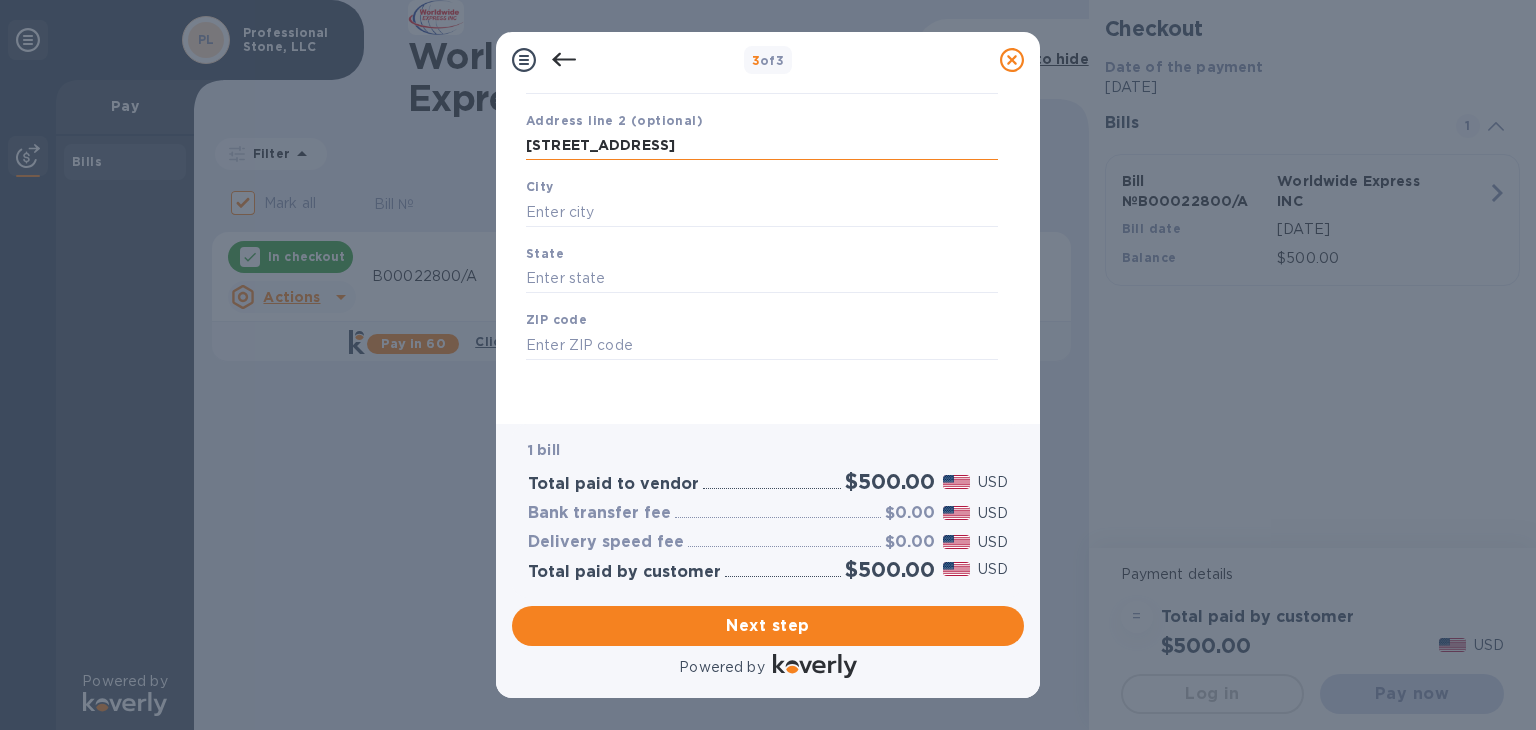 type on "8849 Aiken Way" 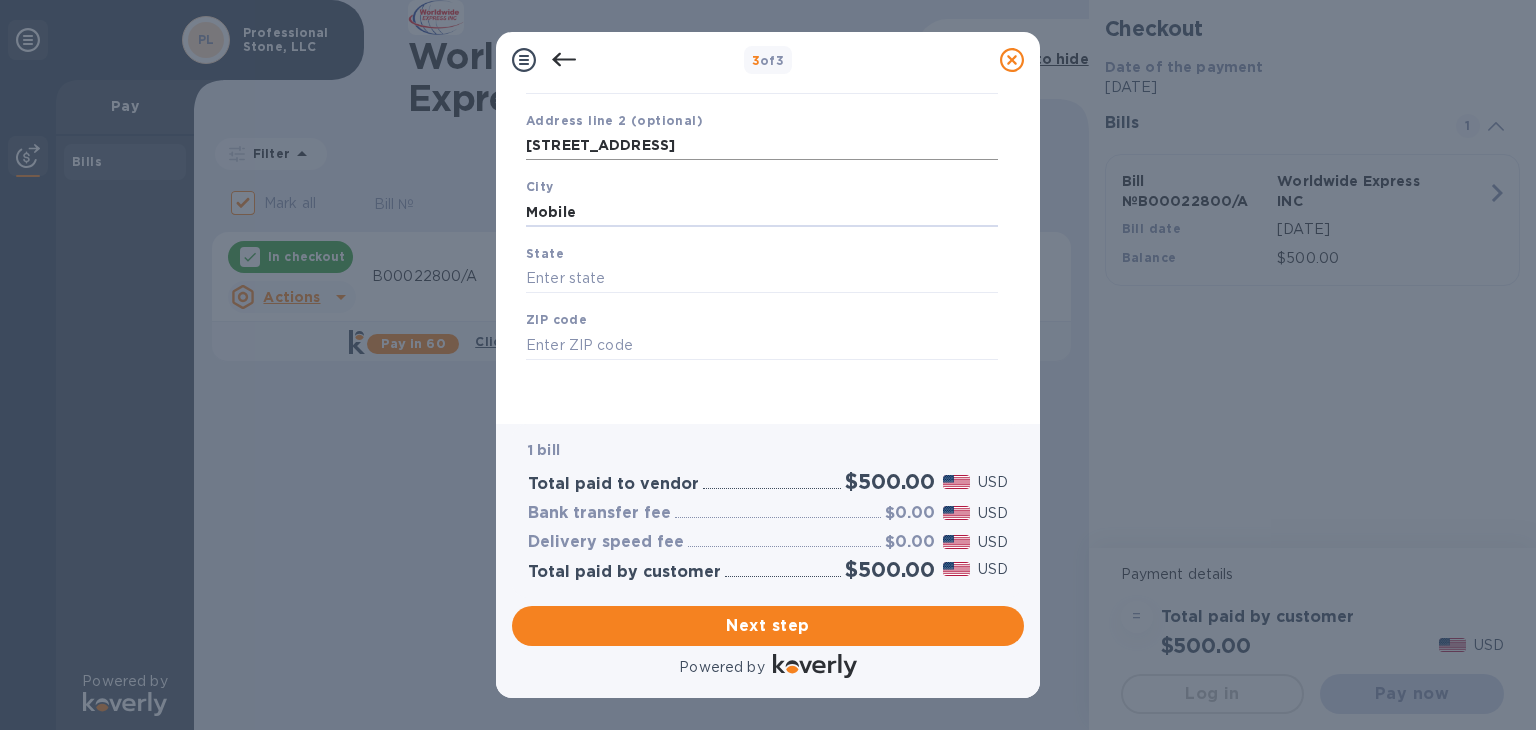 type on "Mobile" 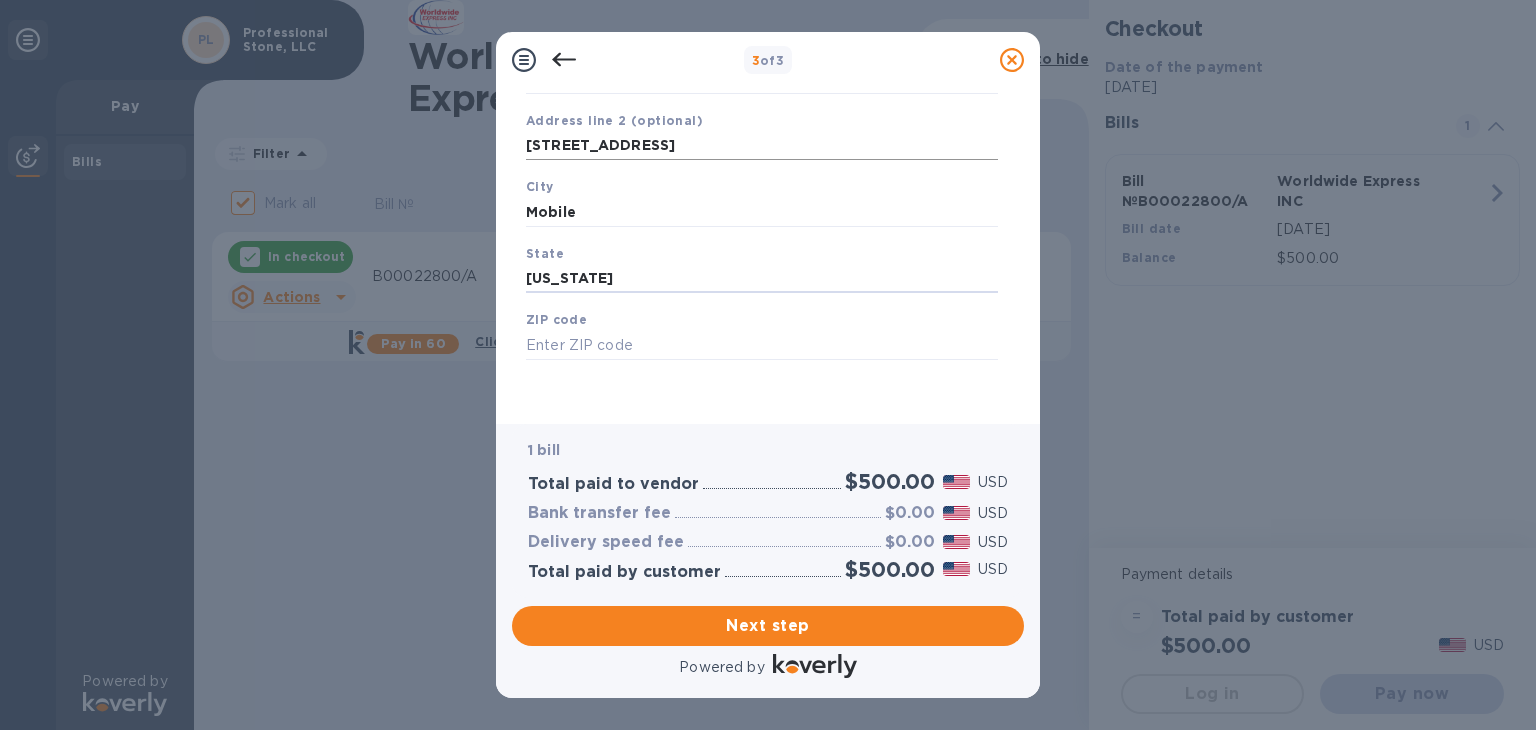 type on "Alabama" 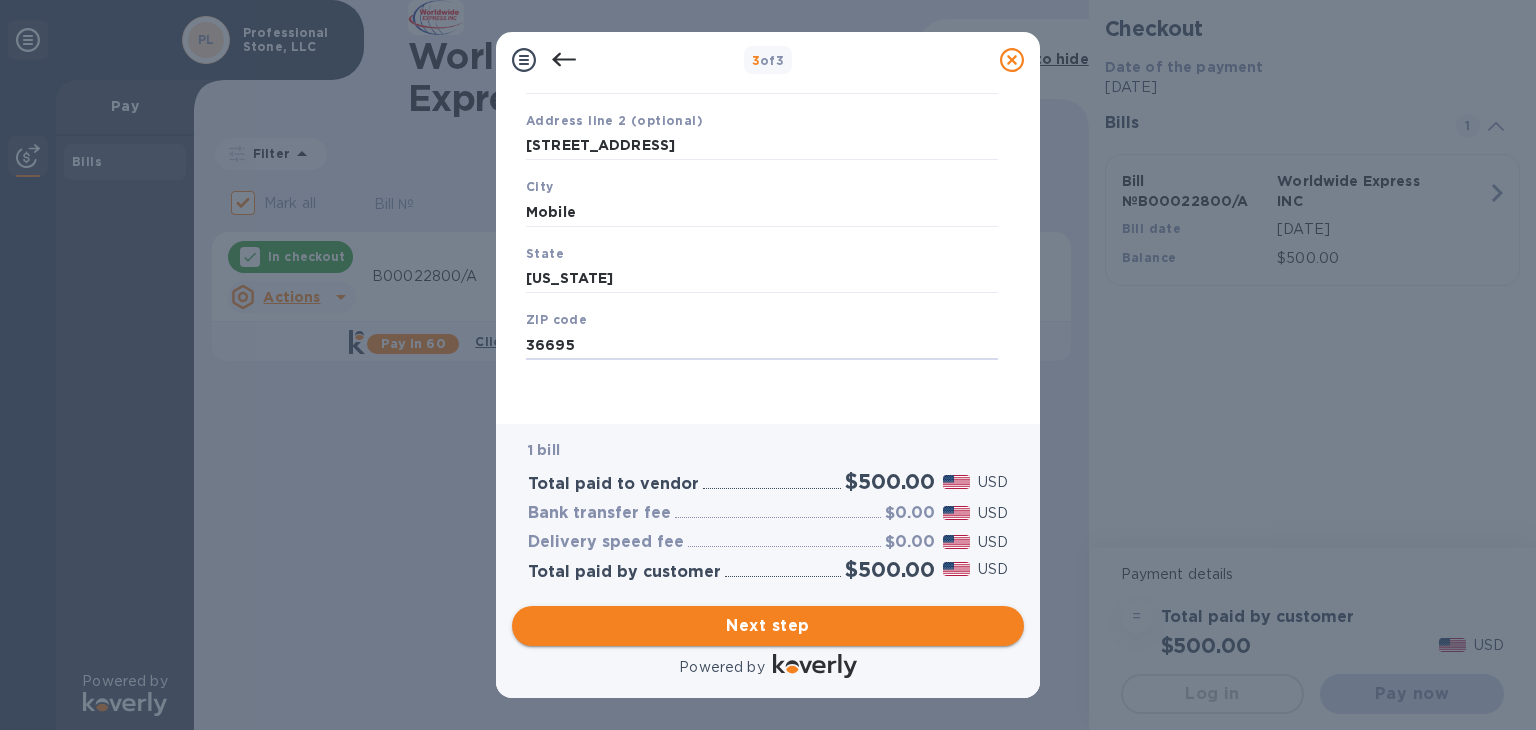 type on "36695" 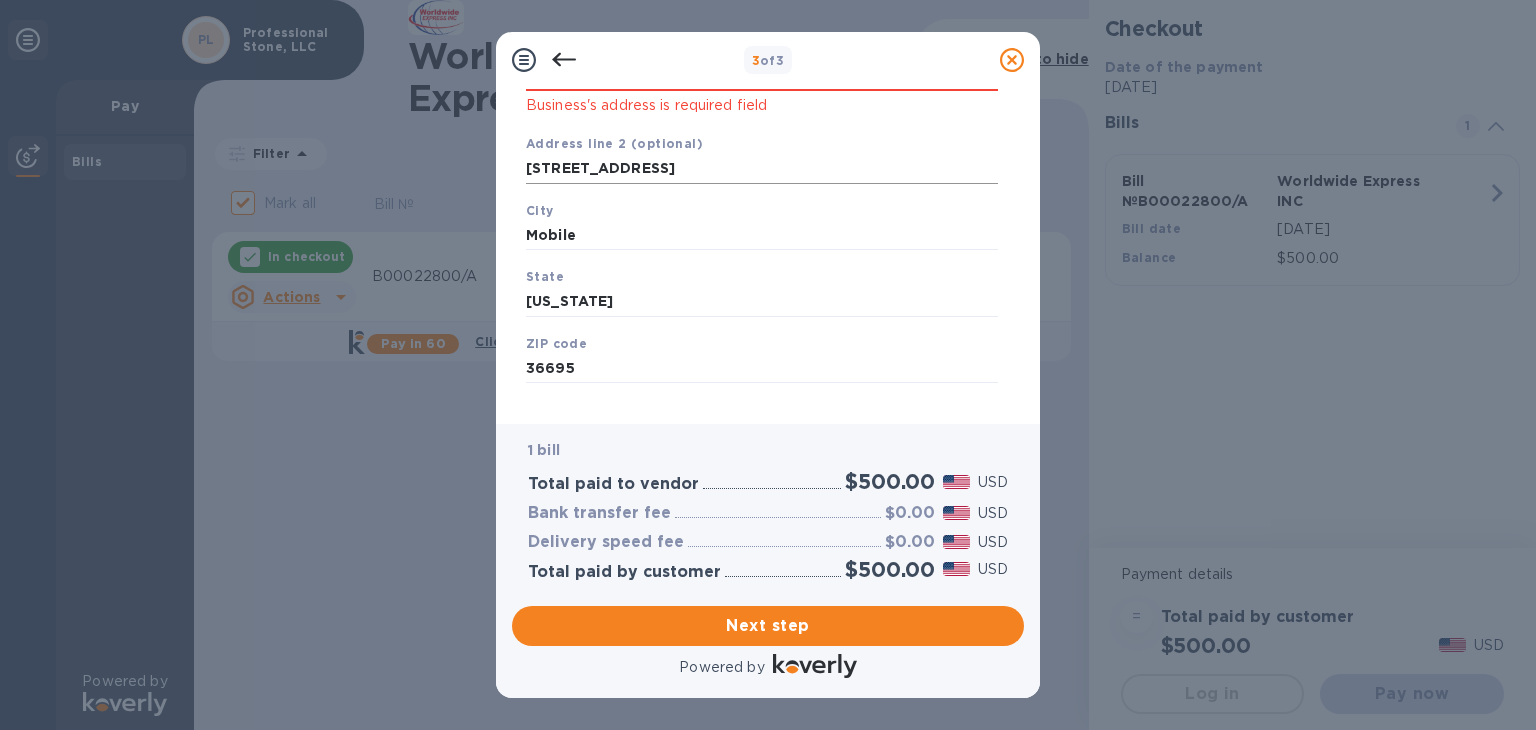 click on "8849 Aiken Way" at bounding box center (762, 169) 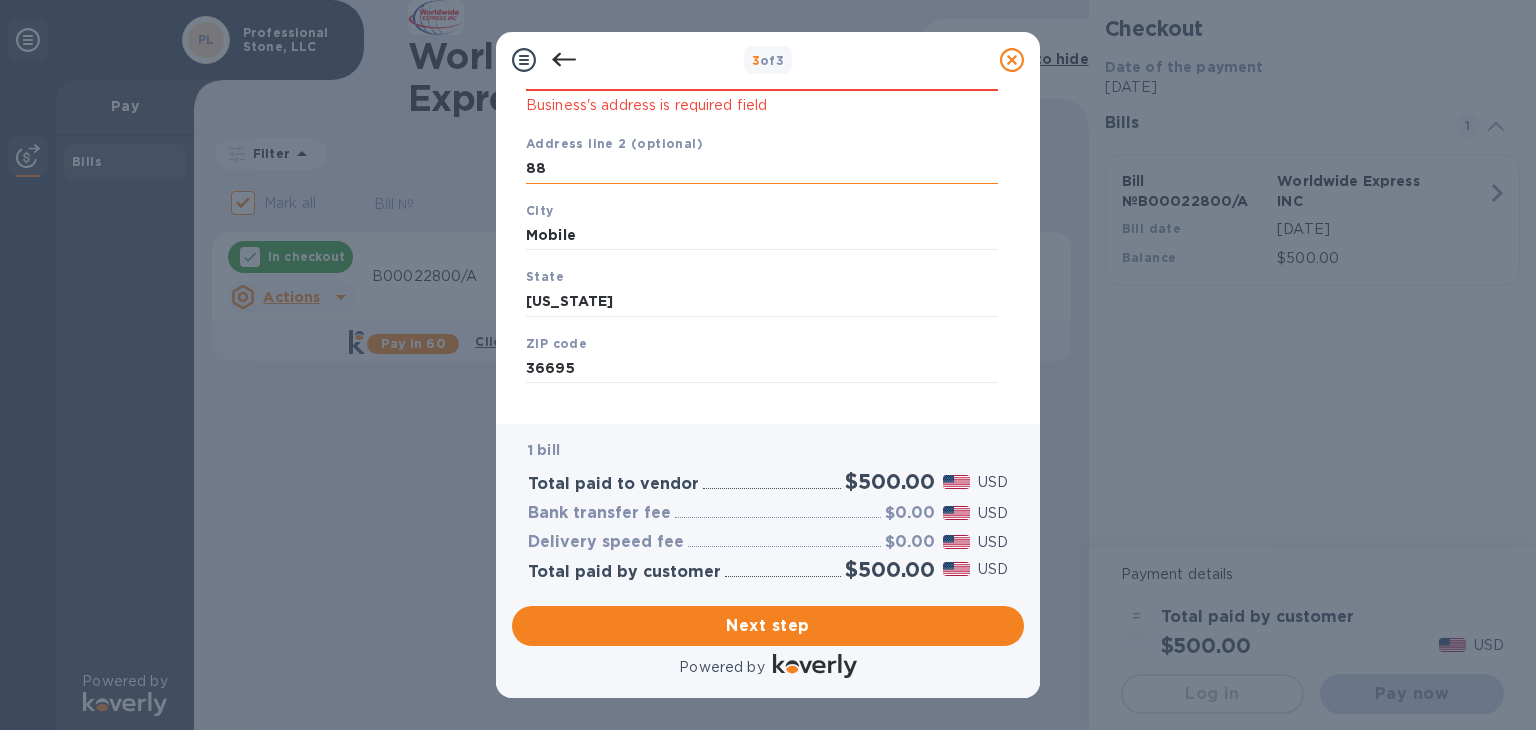 type on "8" 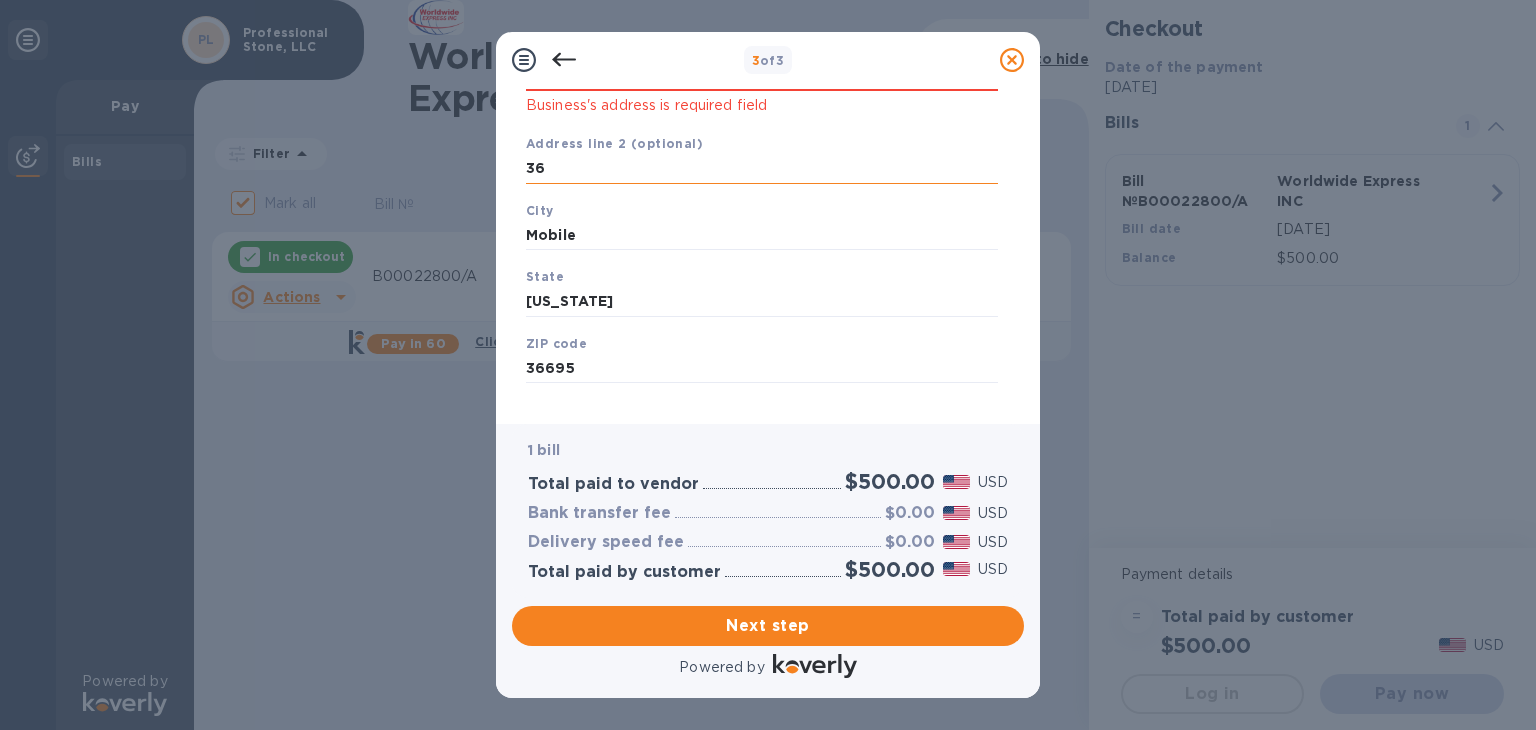 type on "3" 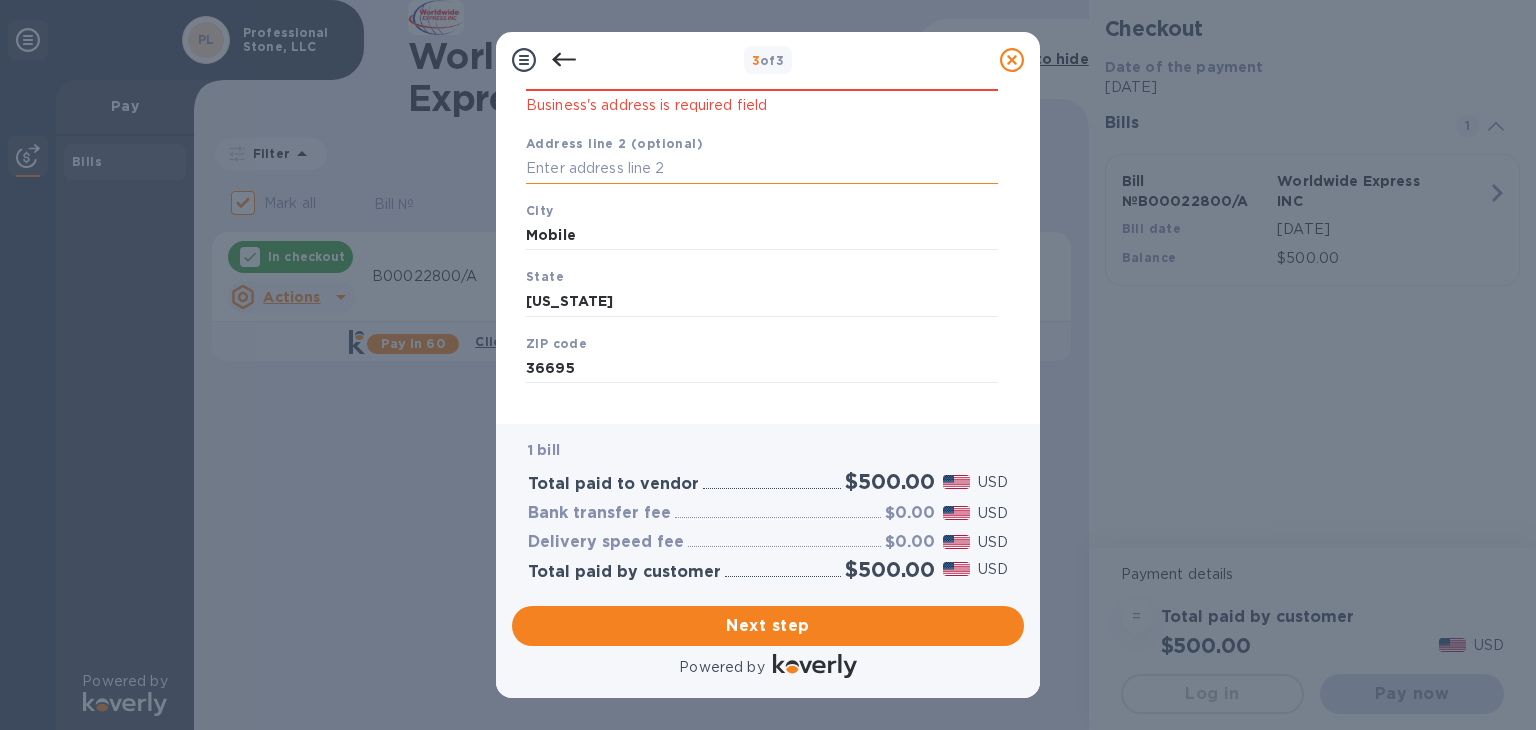 scroll, scrollTop: 0, scrollLeft: 0, axis: both 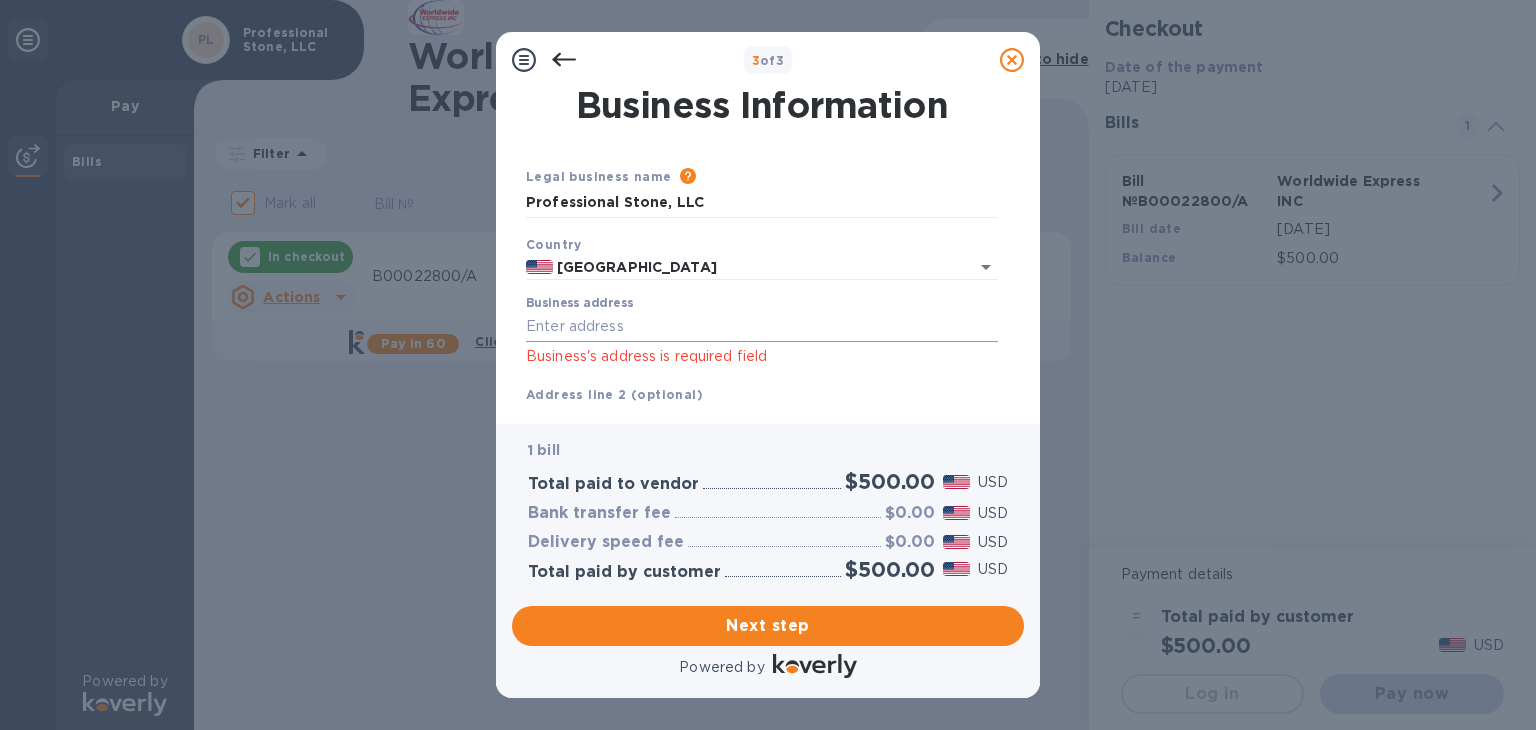 type 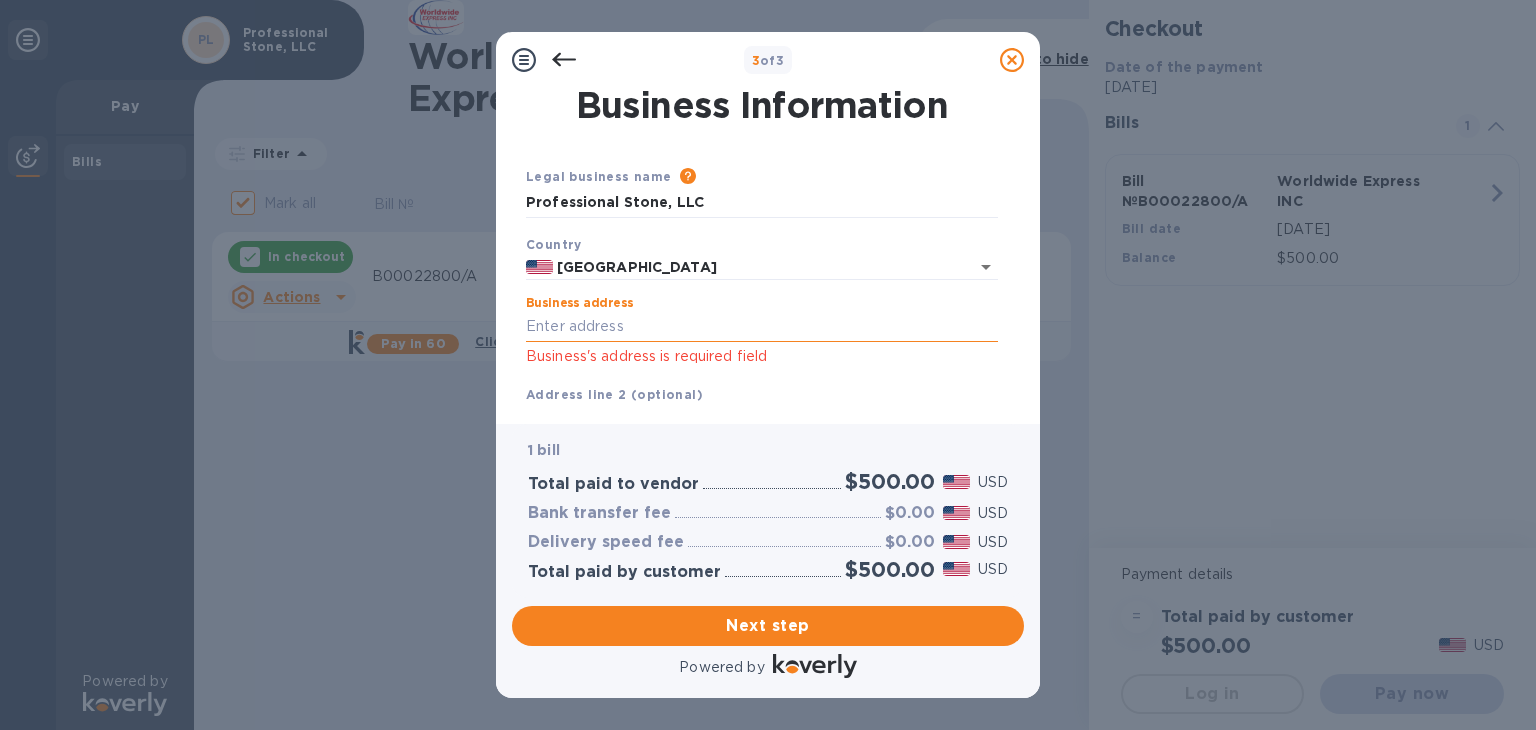 type on "3633 Dawes Road" 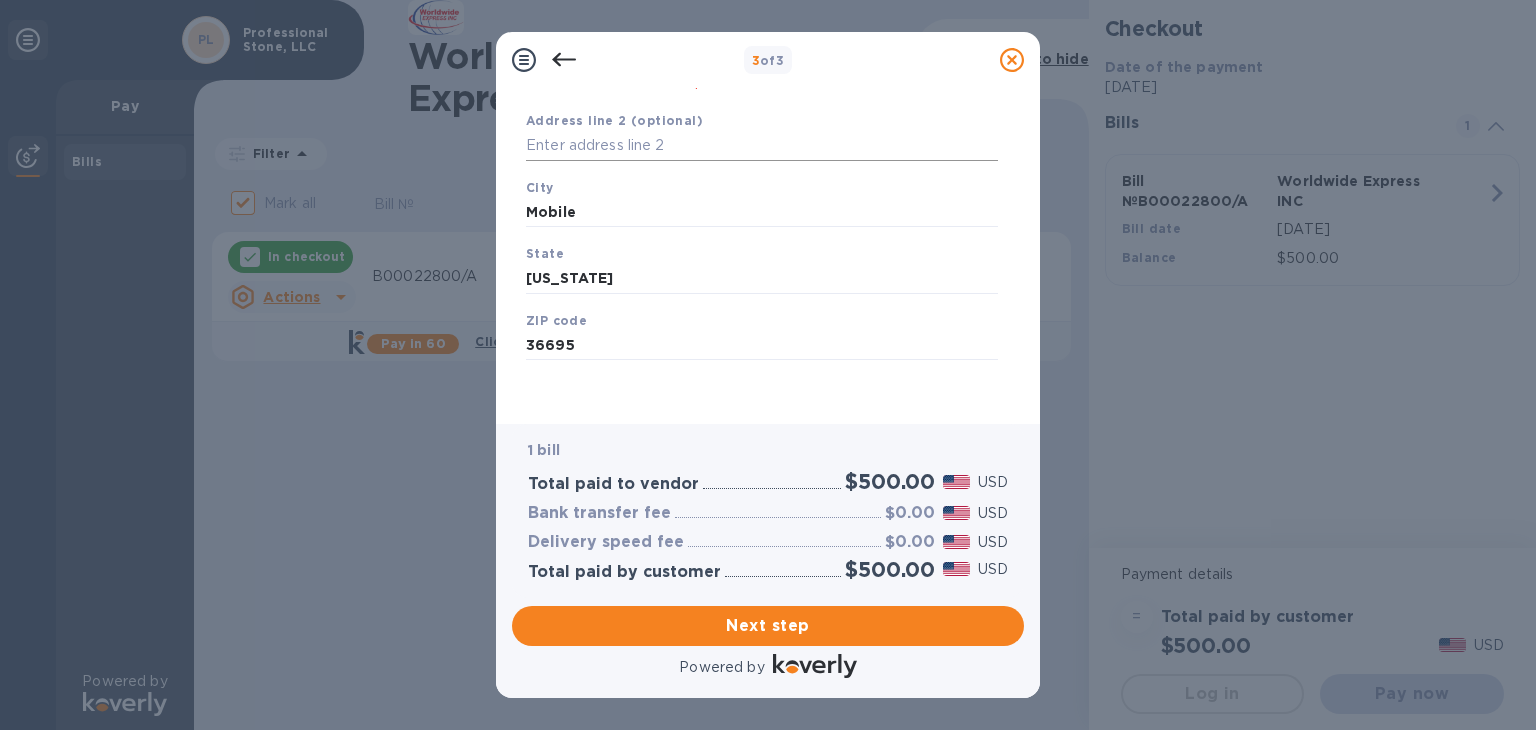 scroll, scrollTop: 276, scrollLeft: 0, axis: vertical 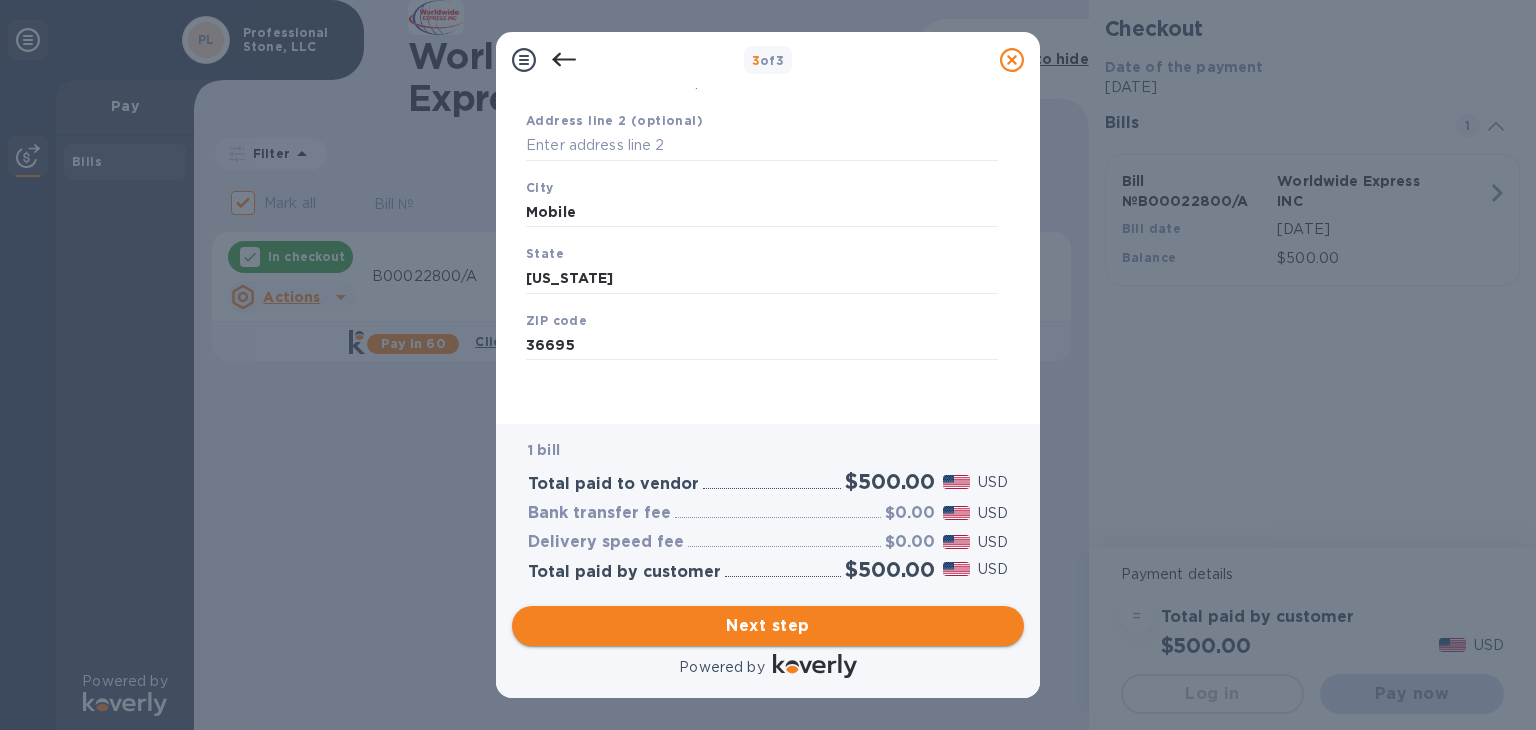 click on "Next step" at bounding box center (768, 626) 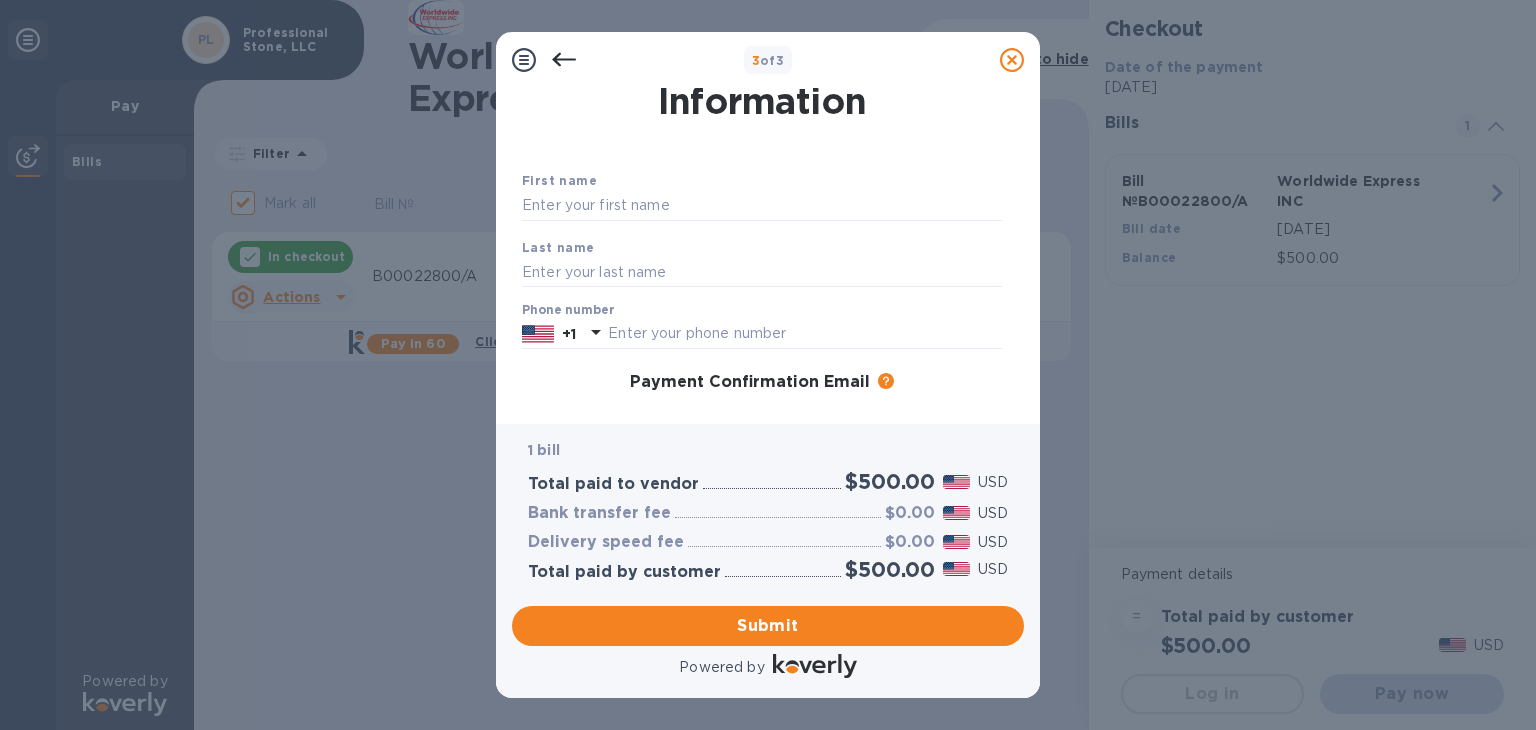 scroll, scrollTop: 0, scrollLeft: 0, axis: both 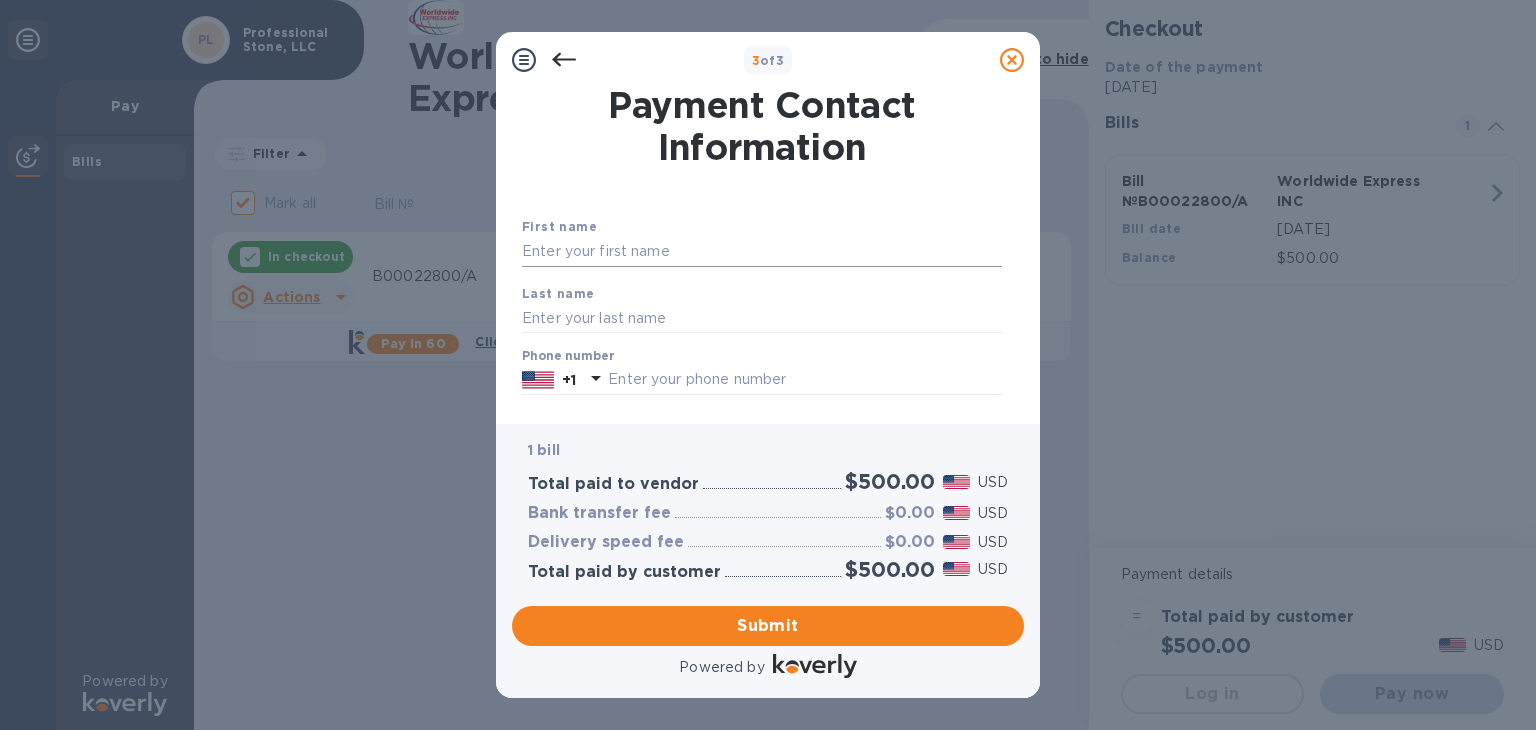 click at bounding box center (762, 252) 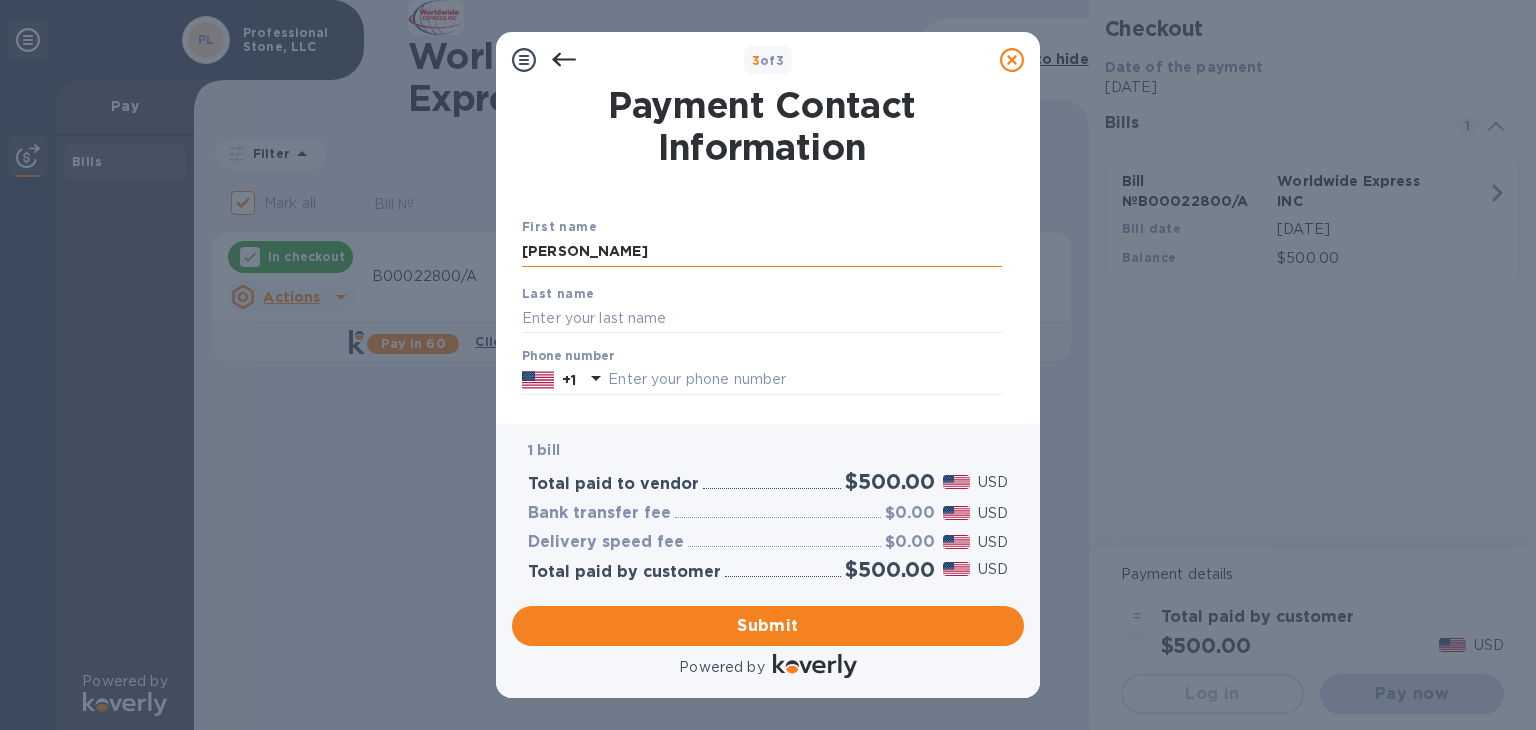 type on "Brian" 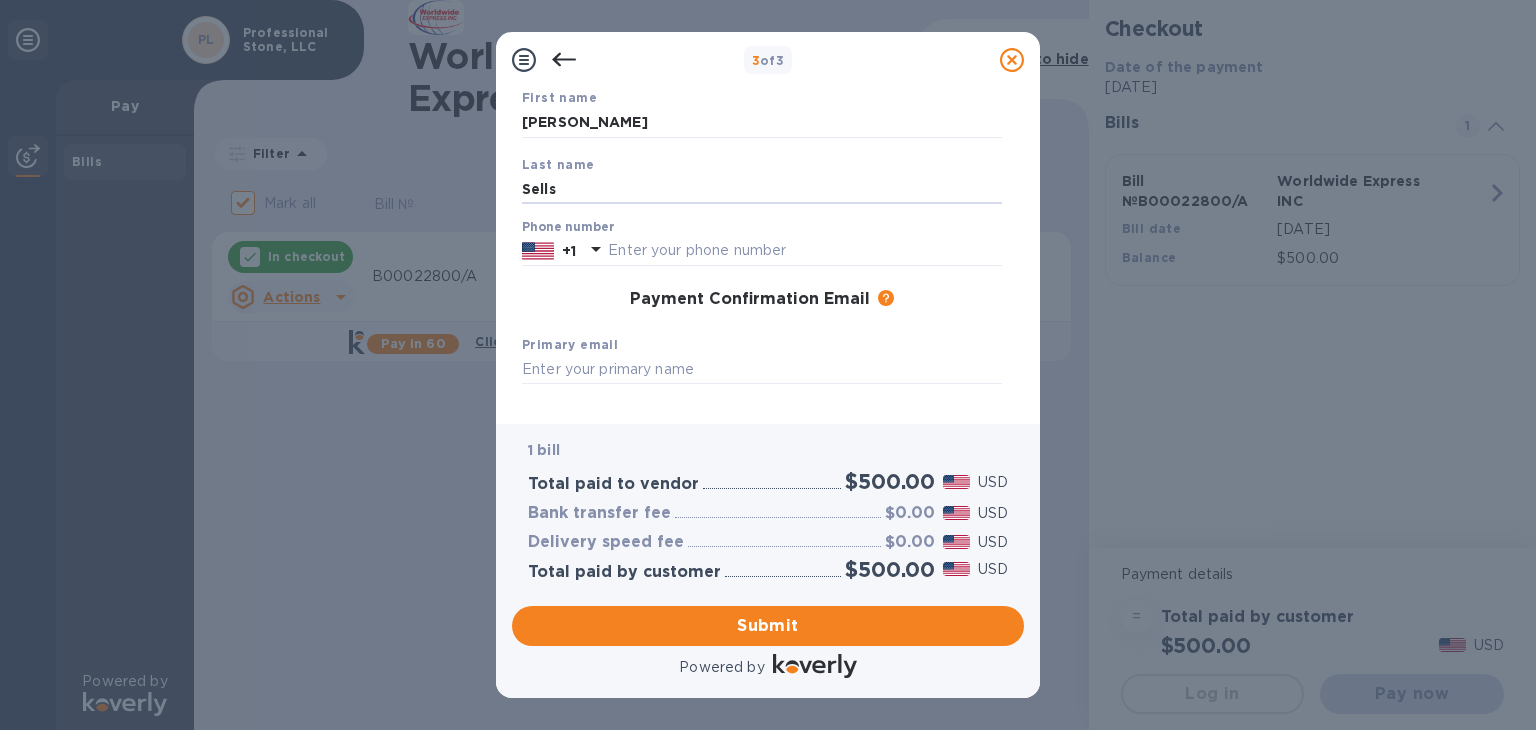 scroll, scrollTop: 132, scrollLeft: 0, axis: vertical 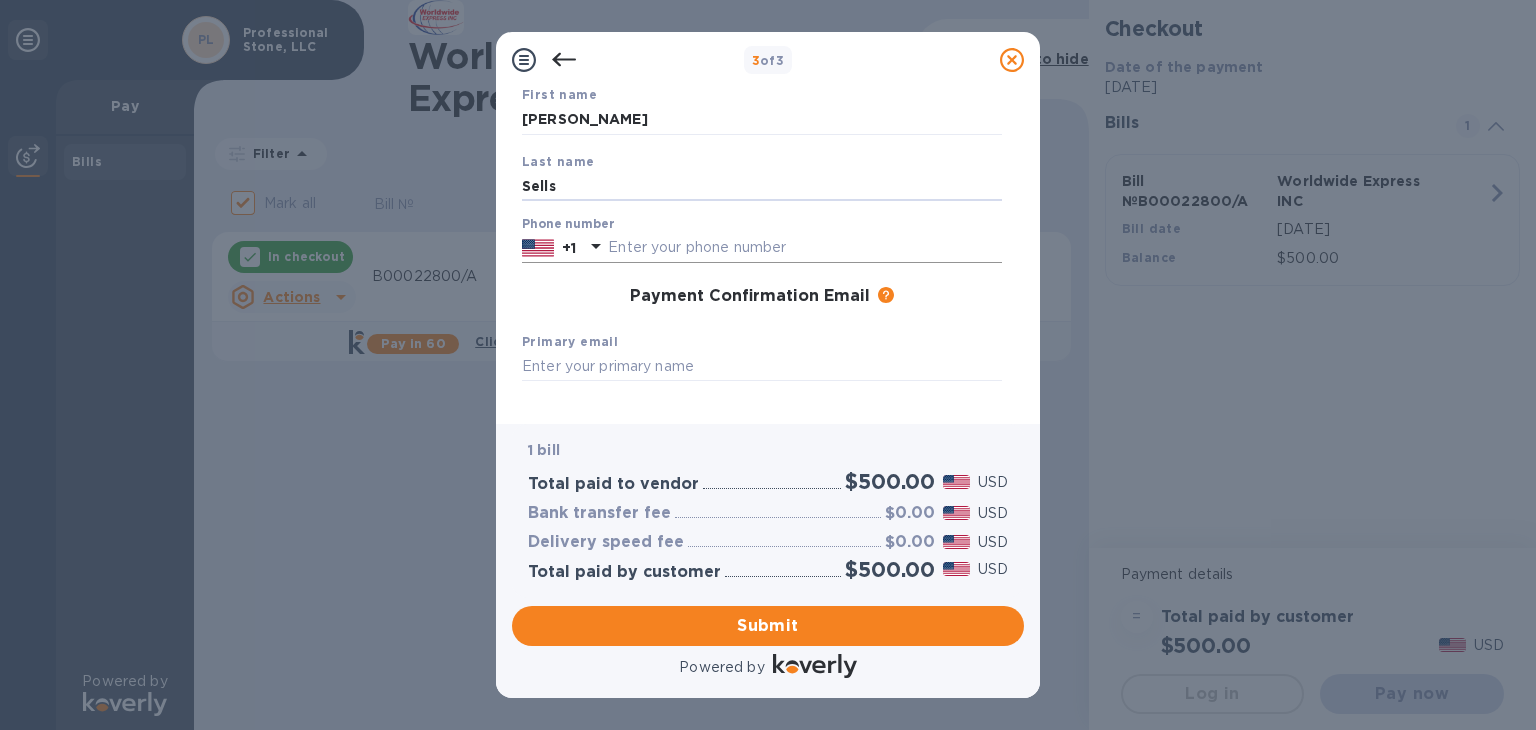 type on "Sells" 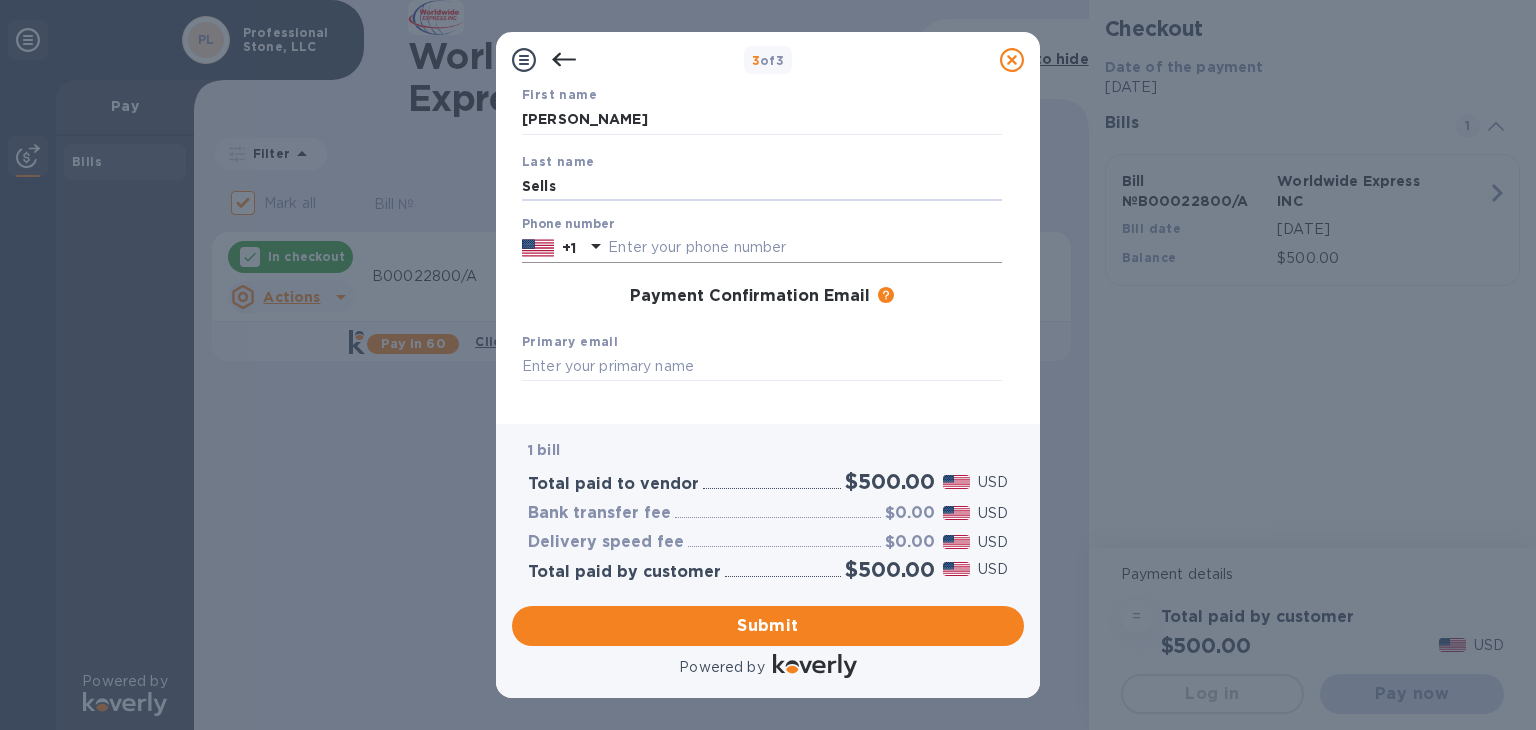 click at bounding box center (805, 248) 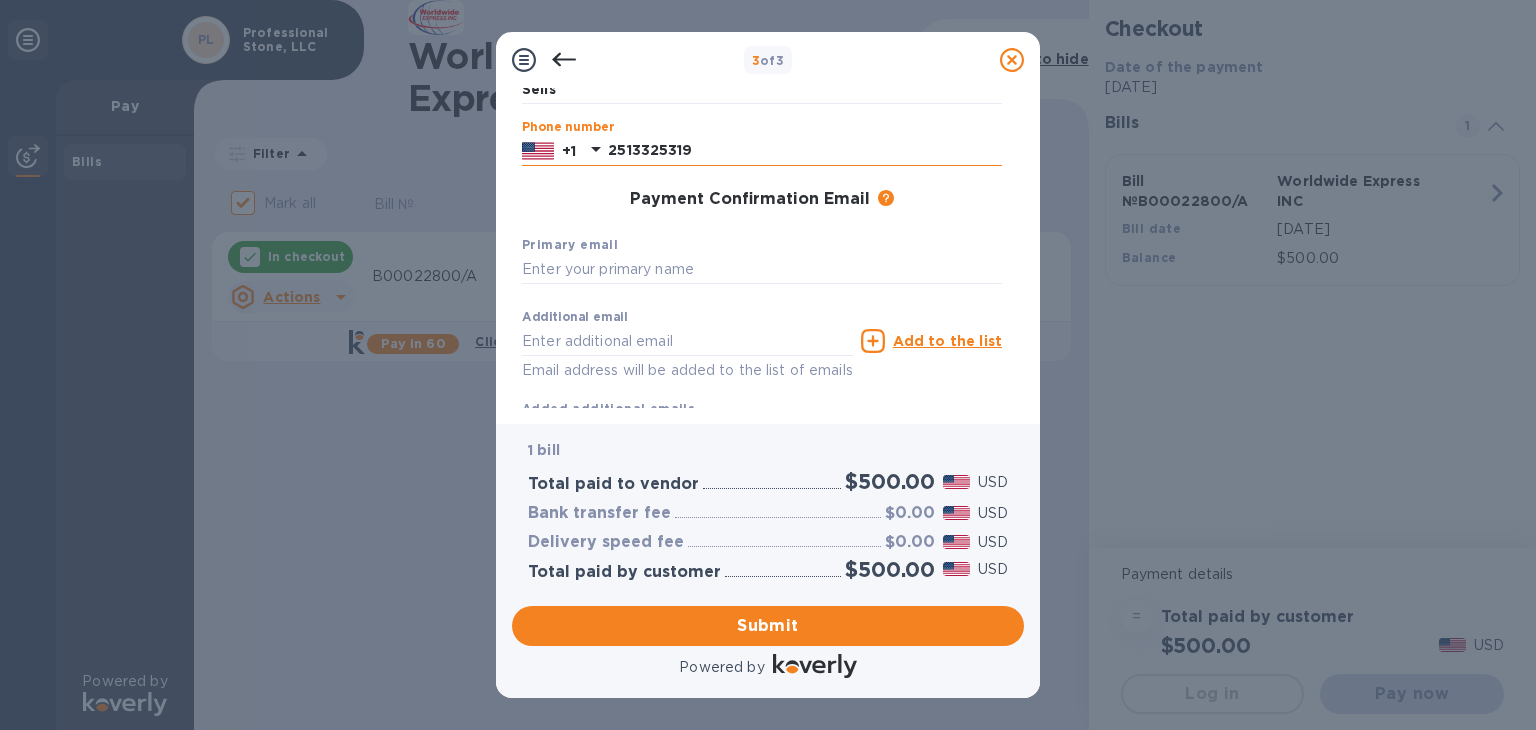 scroll, scrollTop: 232, scrollLeft: 0, axis: vertical 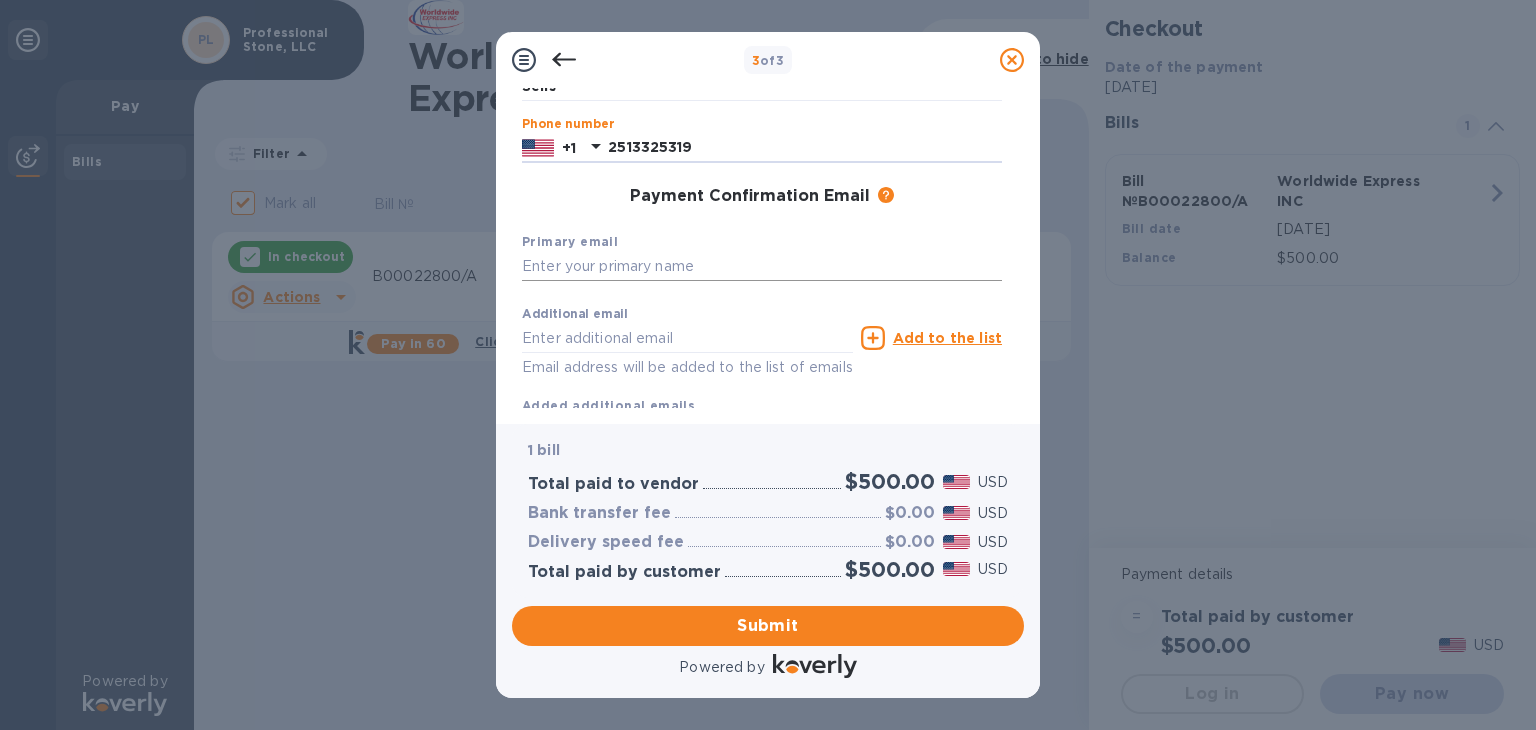 type on "2513325319" 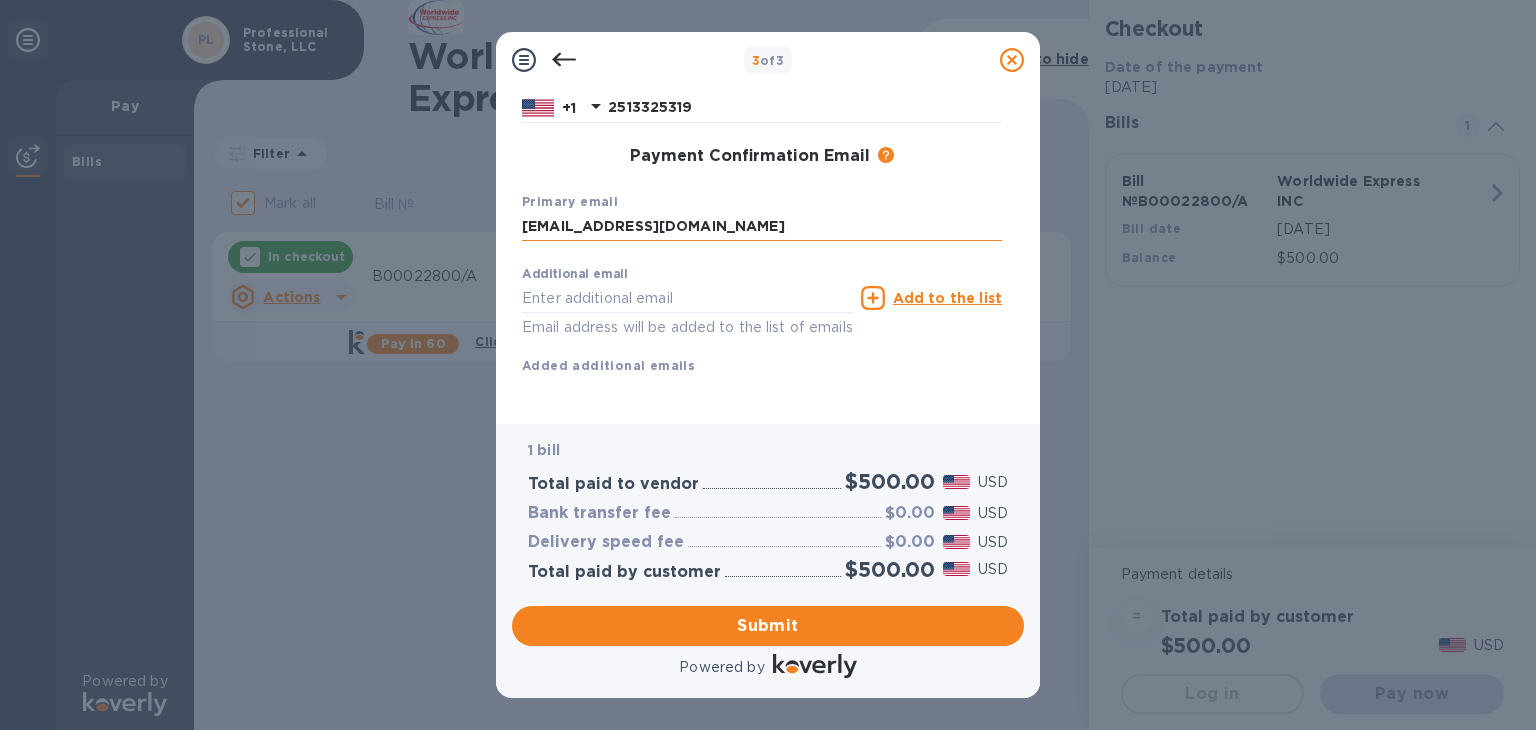 scroll, scrollTop: 297, scrollLeft: 0, axis: vertical 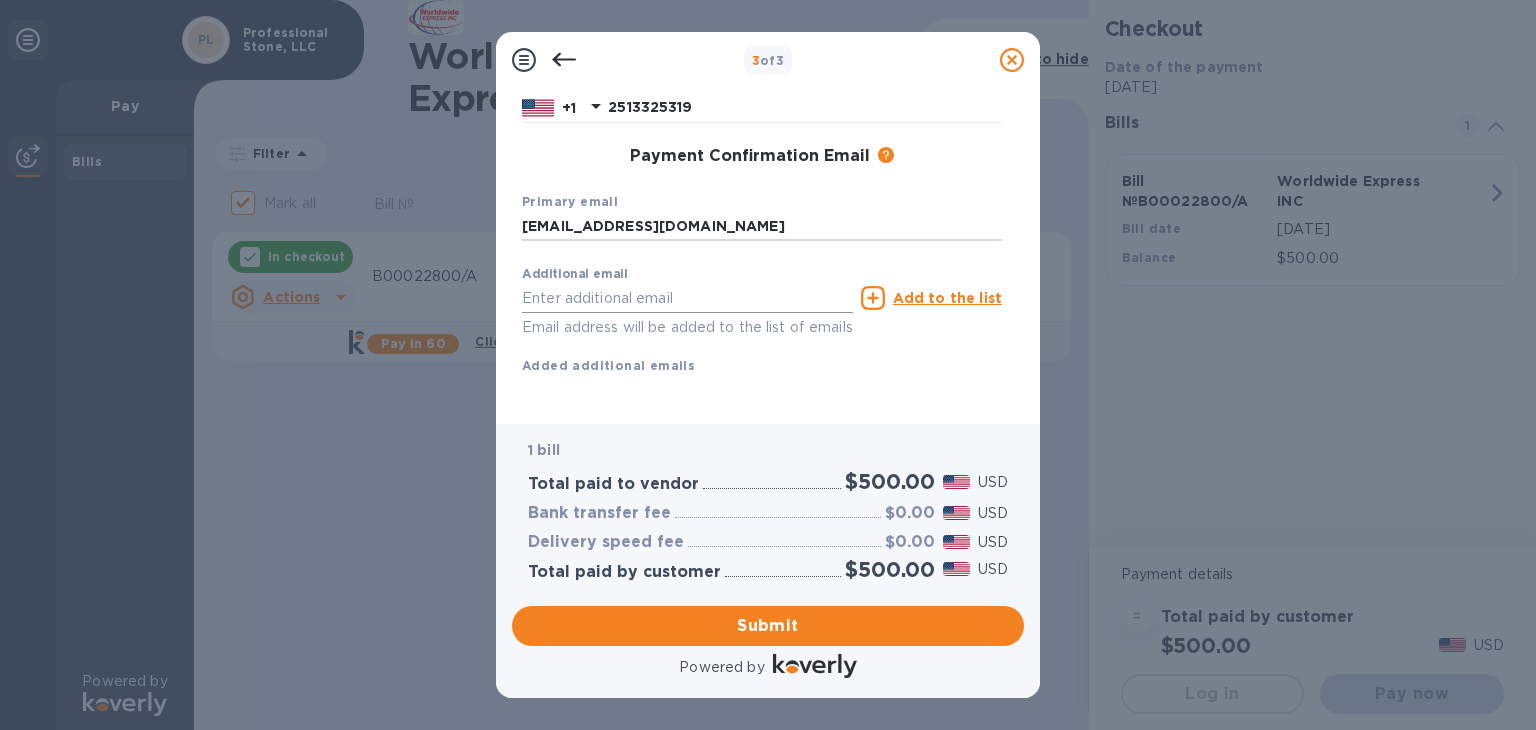 type on "prostone2006@gmail.com" 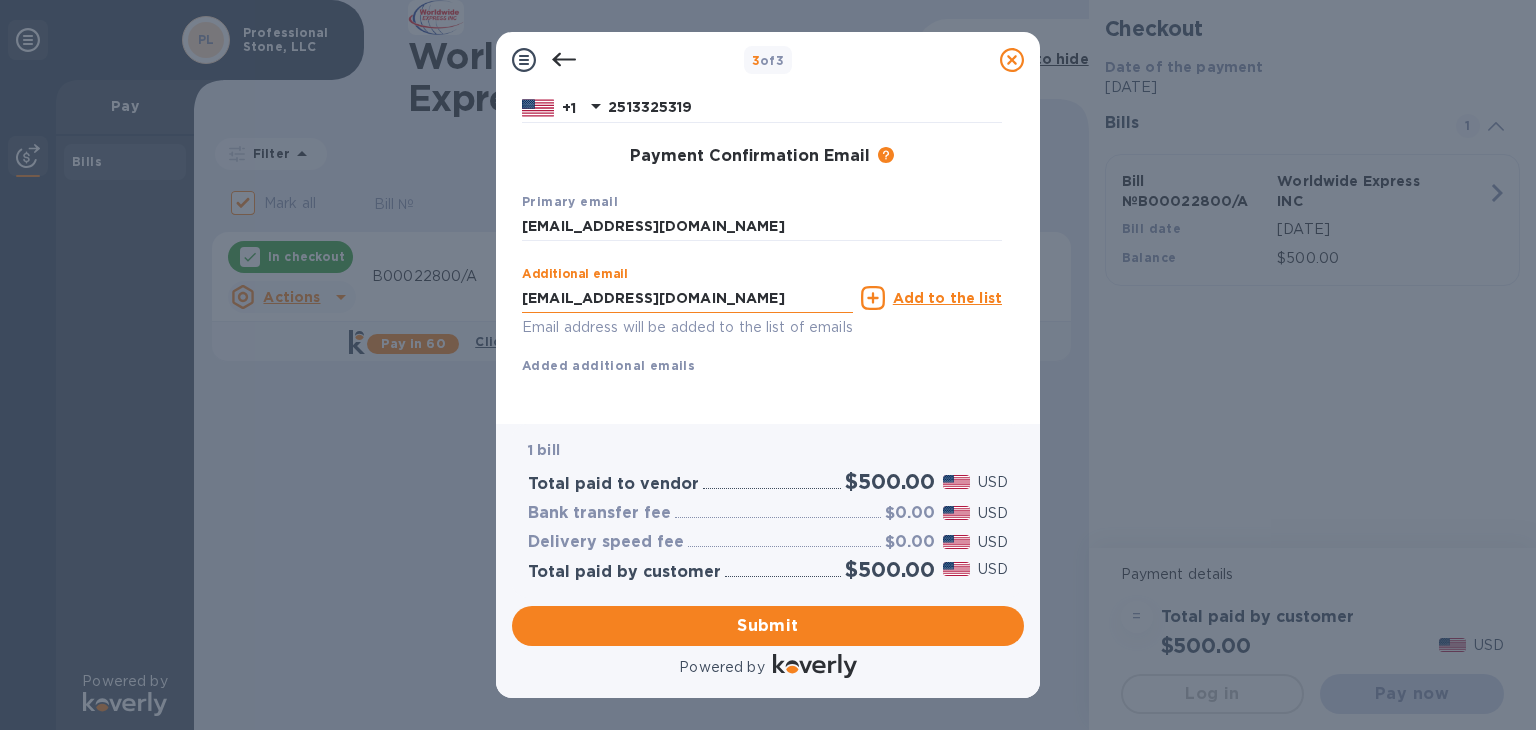 scroll, scrollTop: 0, scrollLeft: 0, axis: both 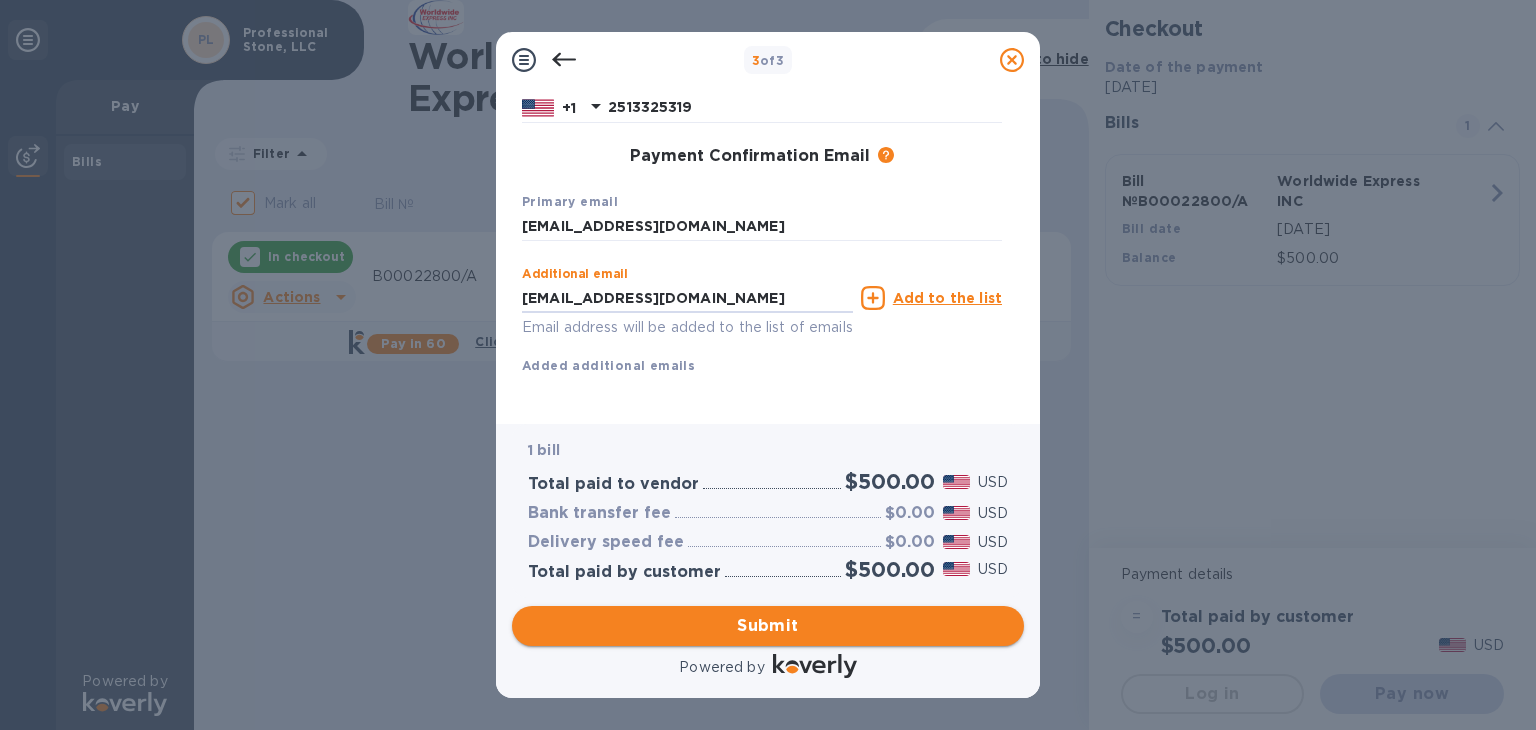 type on "prostonebooks@gmail.com" 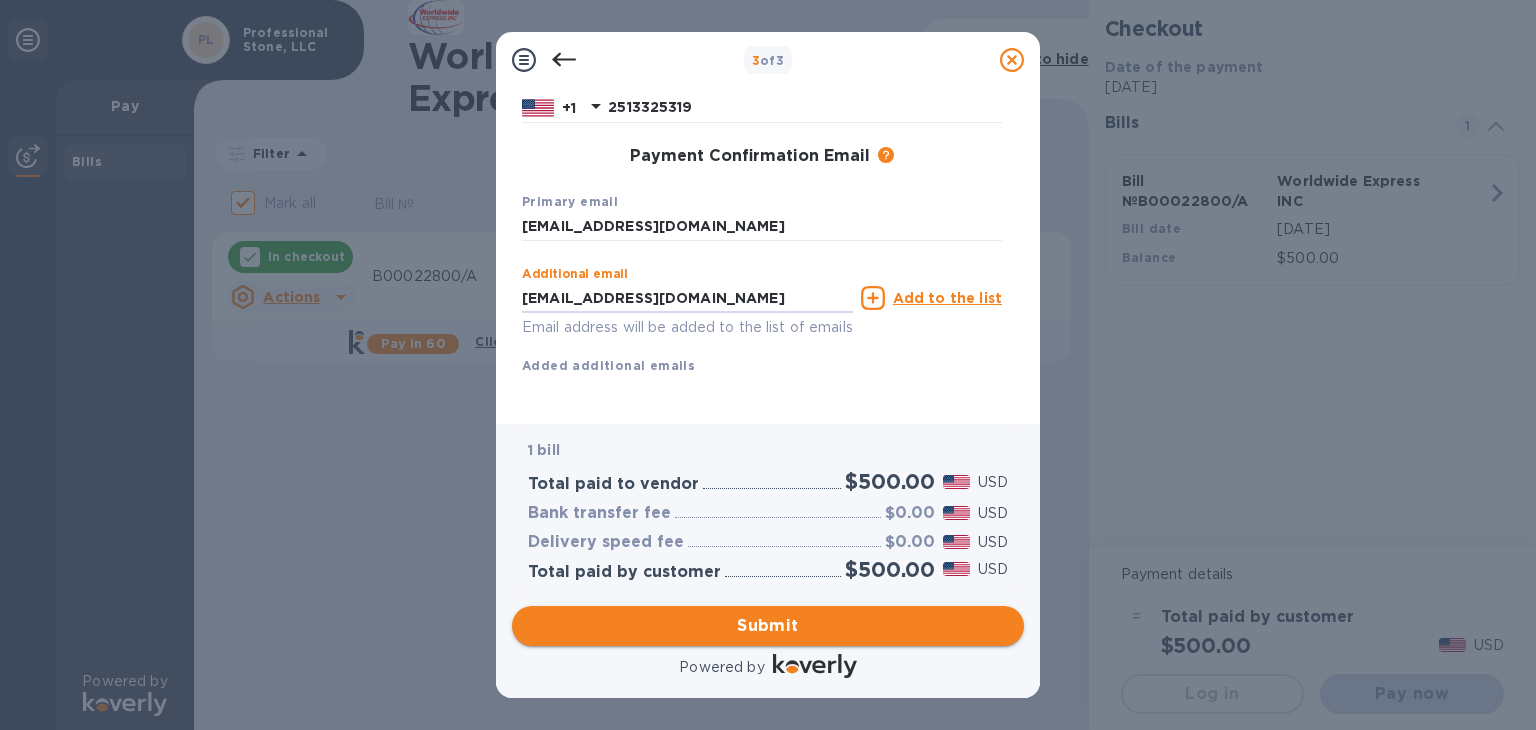 click on "Submit" at bounding box center (768, 626) 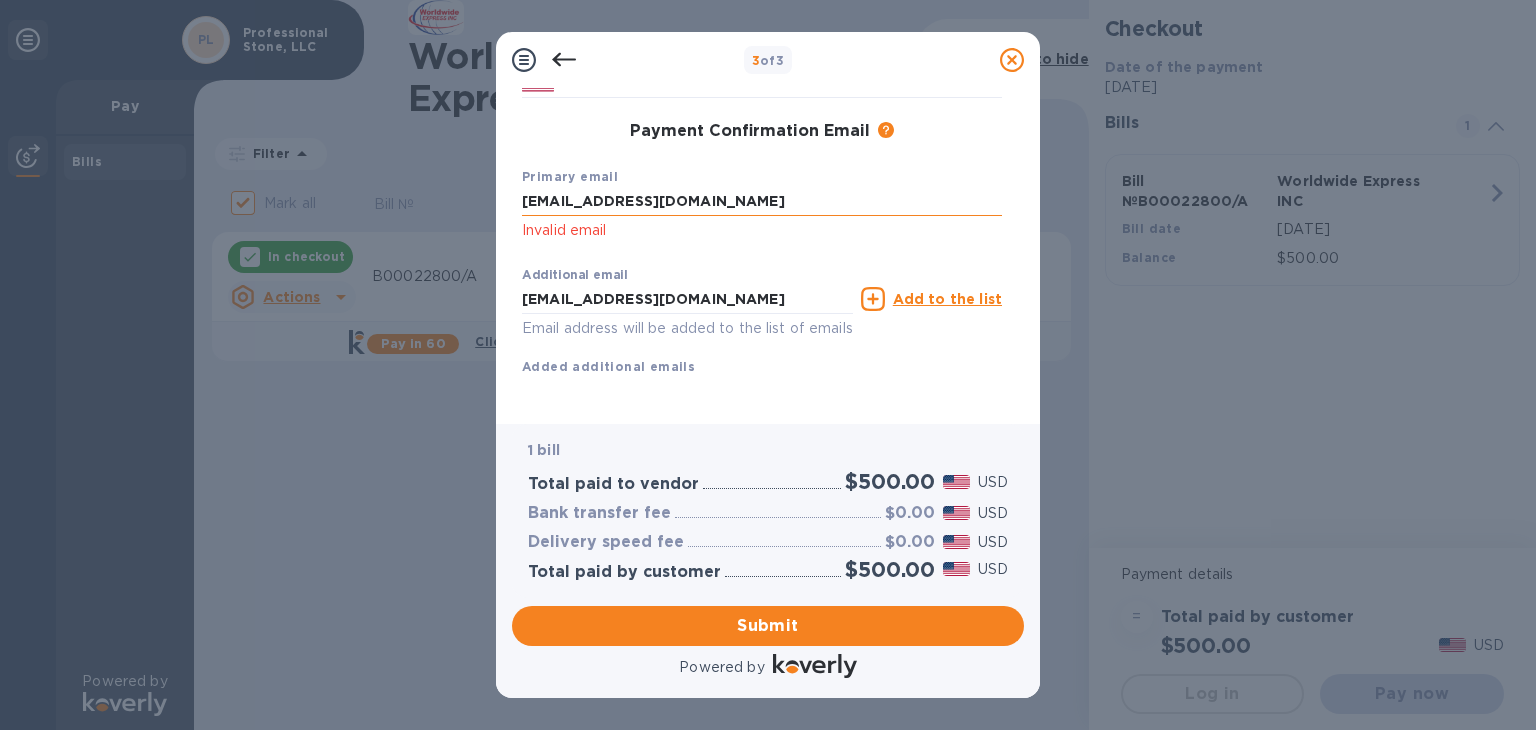 click on "prostone2006@gmail.com" at bounding box center [762, 202] 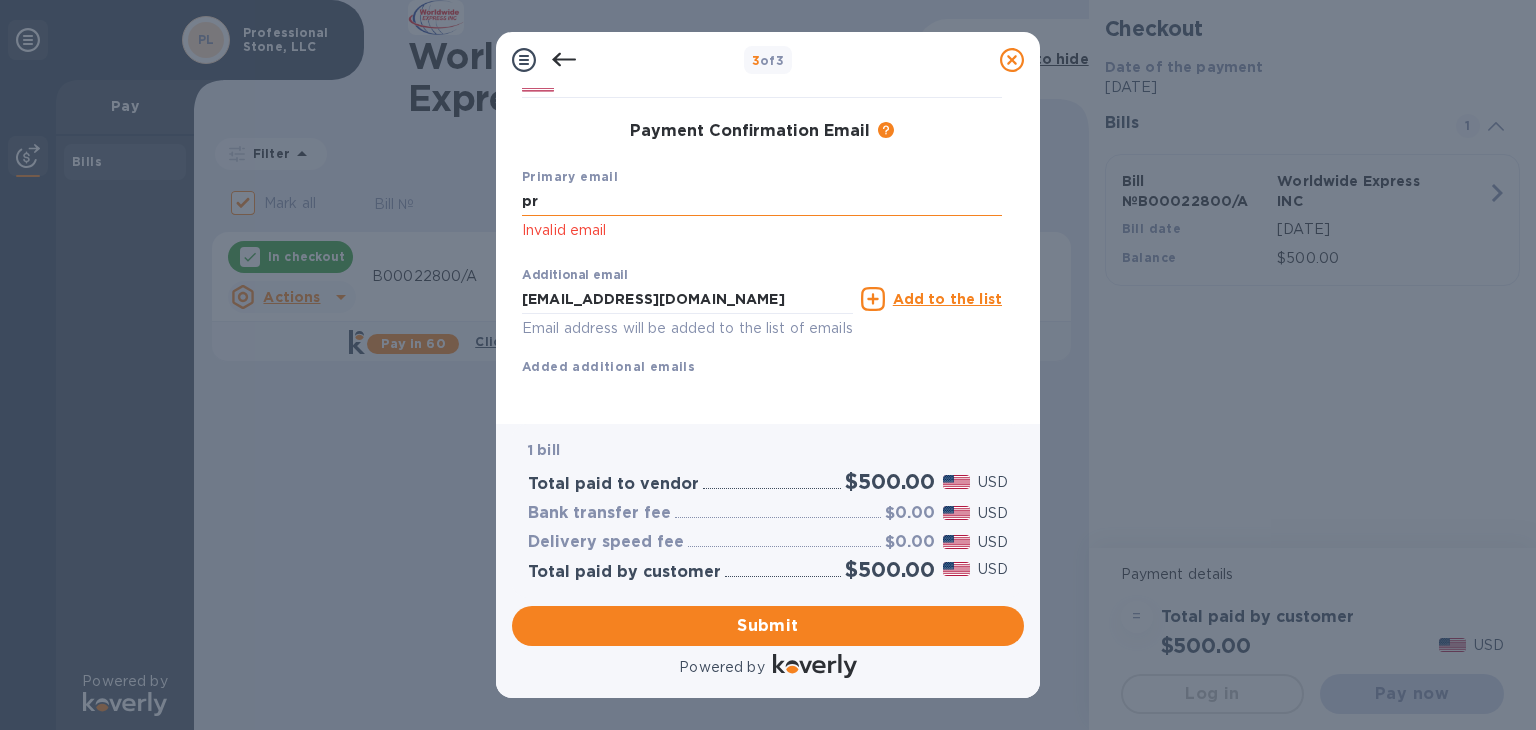 type on "p" 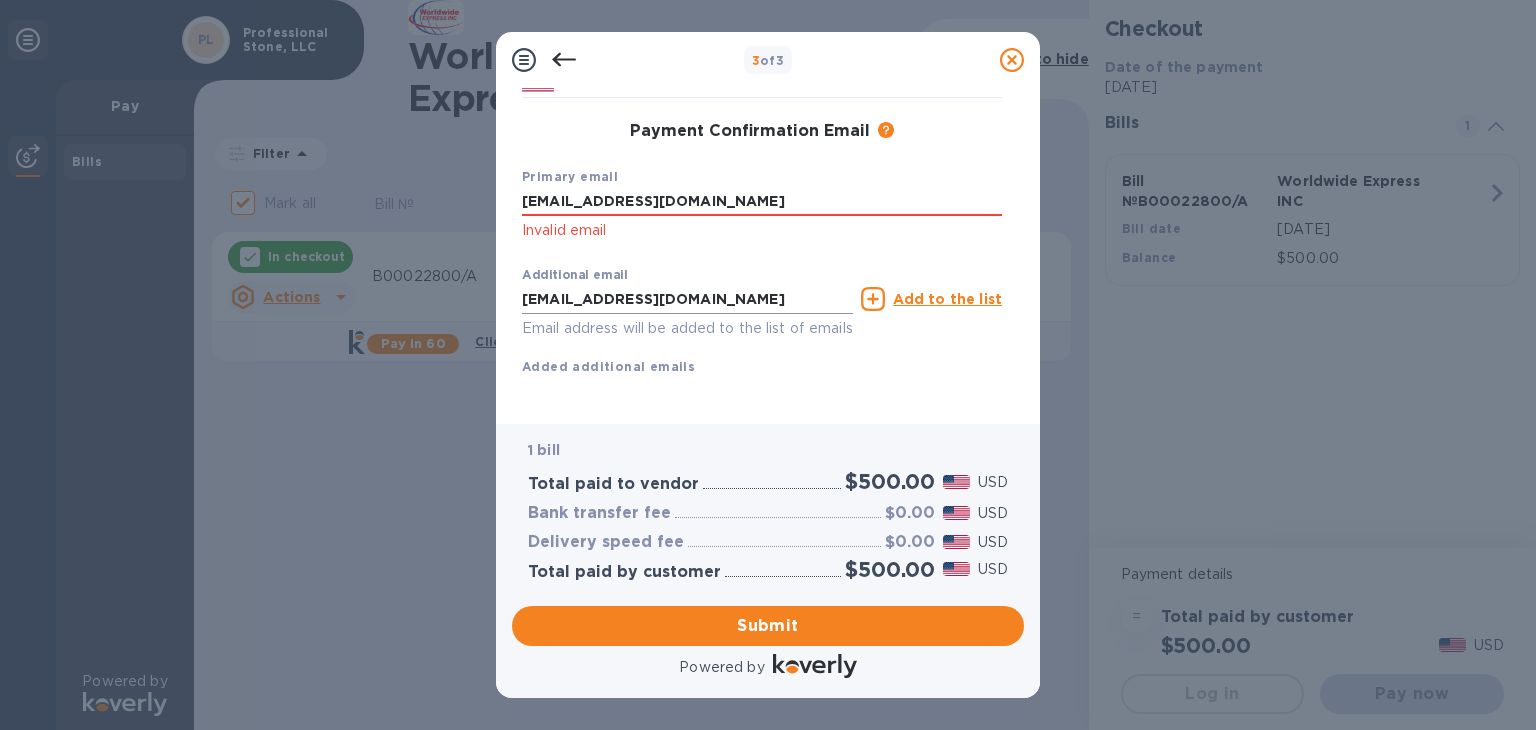 type on "prostonebooks@gmail.com" 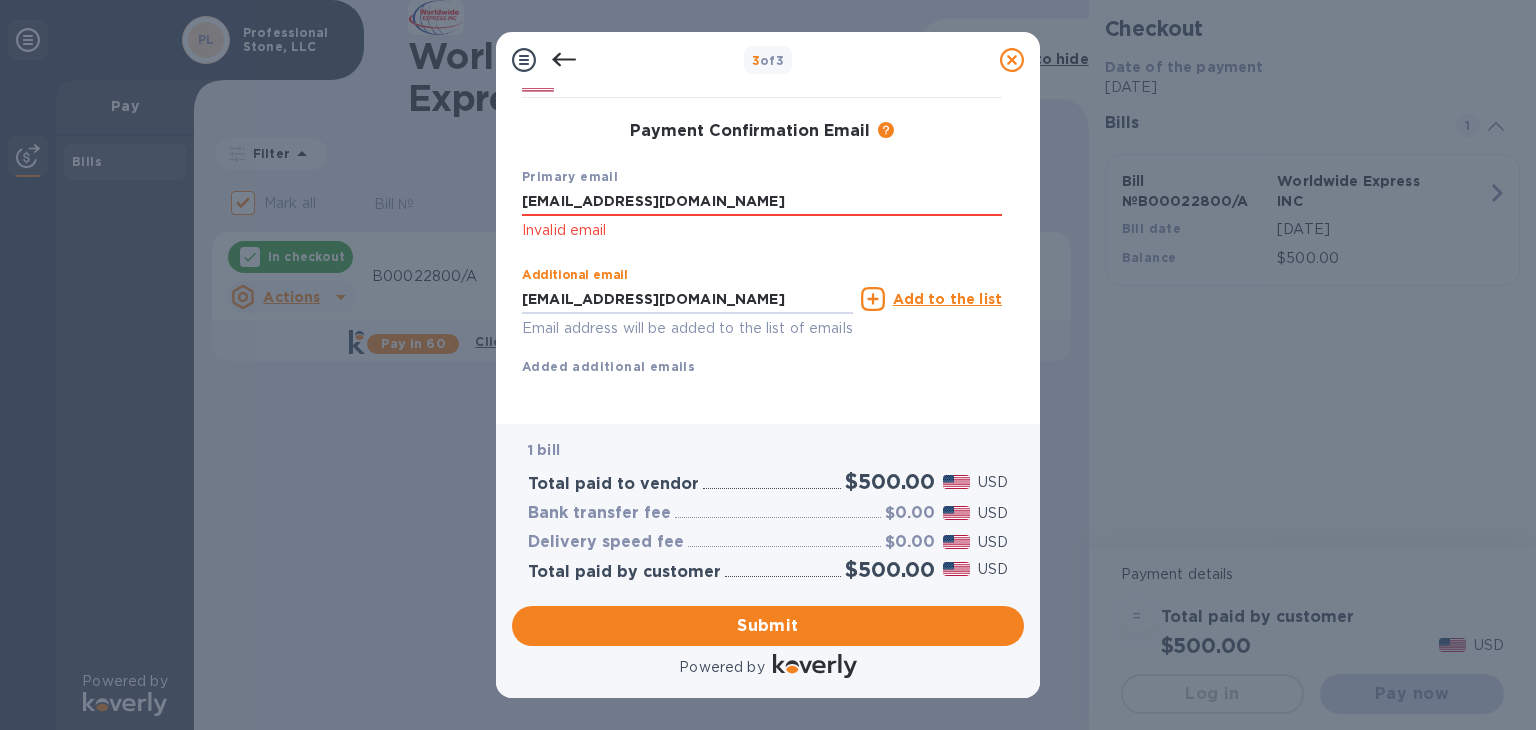 scroll, scrollTop: 324, scrollLeft: 0, axis: vertical 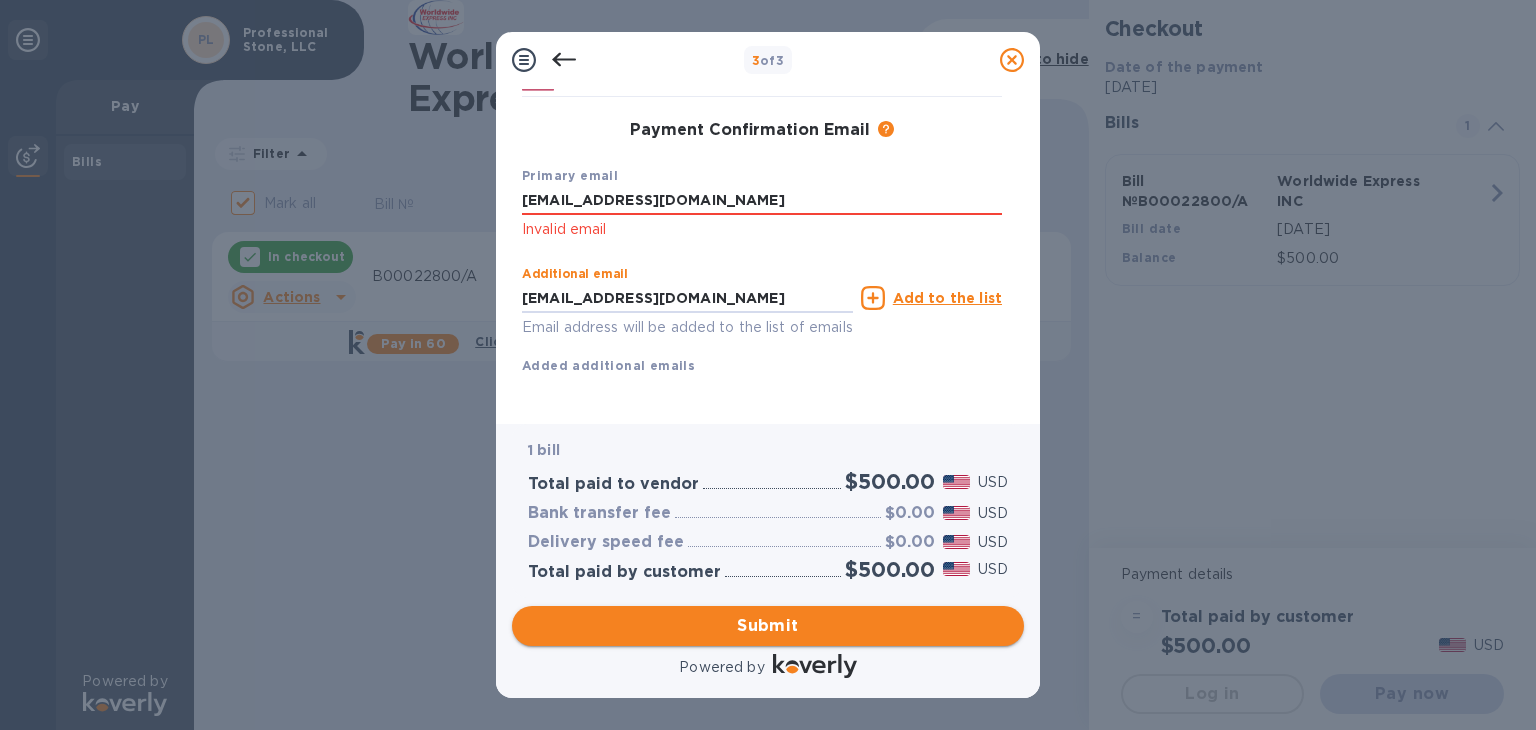 type on "prostone2006@gmail.com" 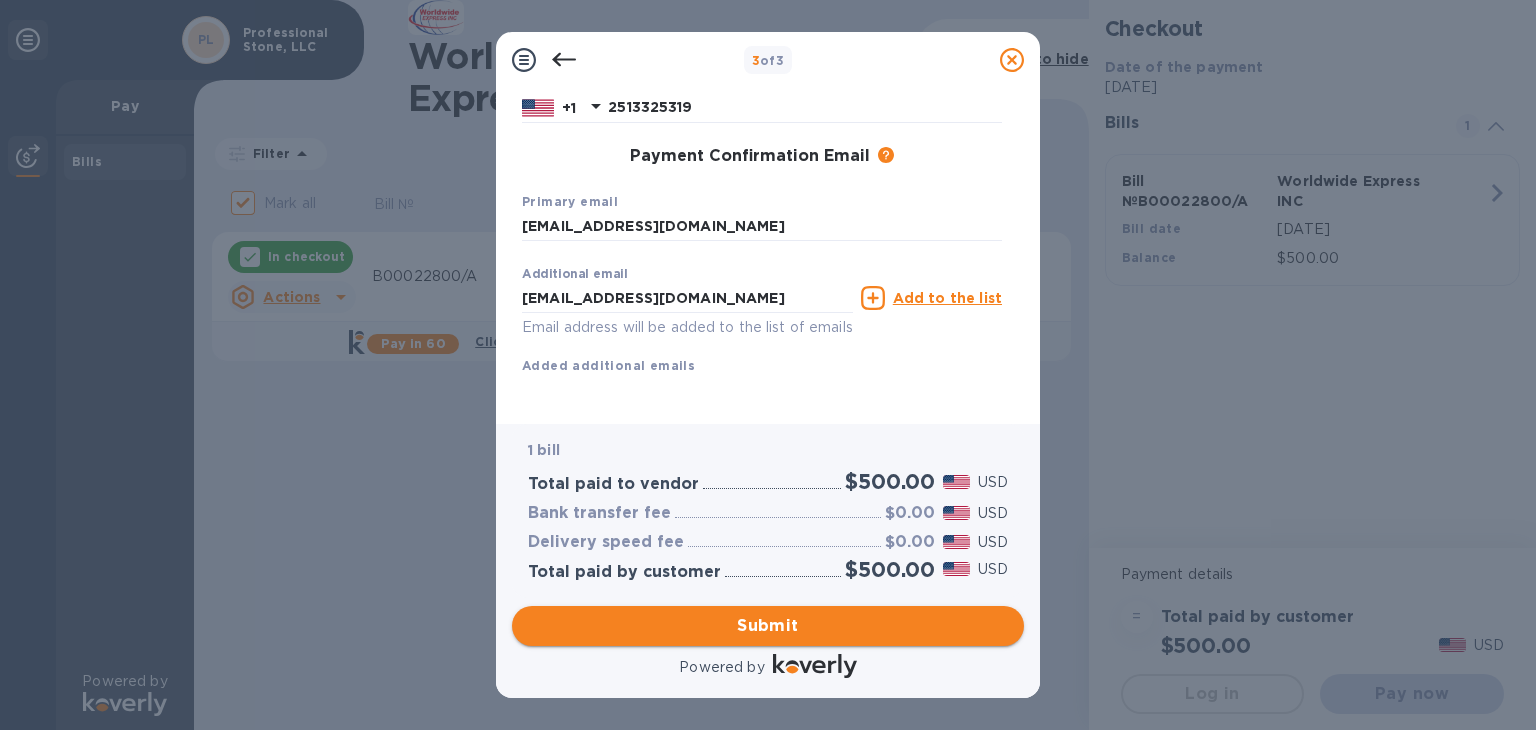 scroll, scrollTop: 297, scrollLeft: 0, axis: vertical 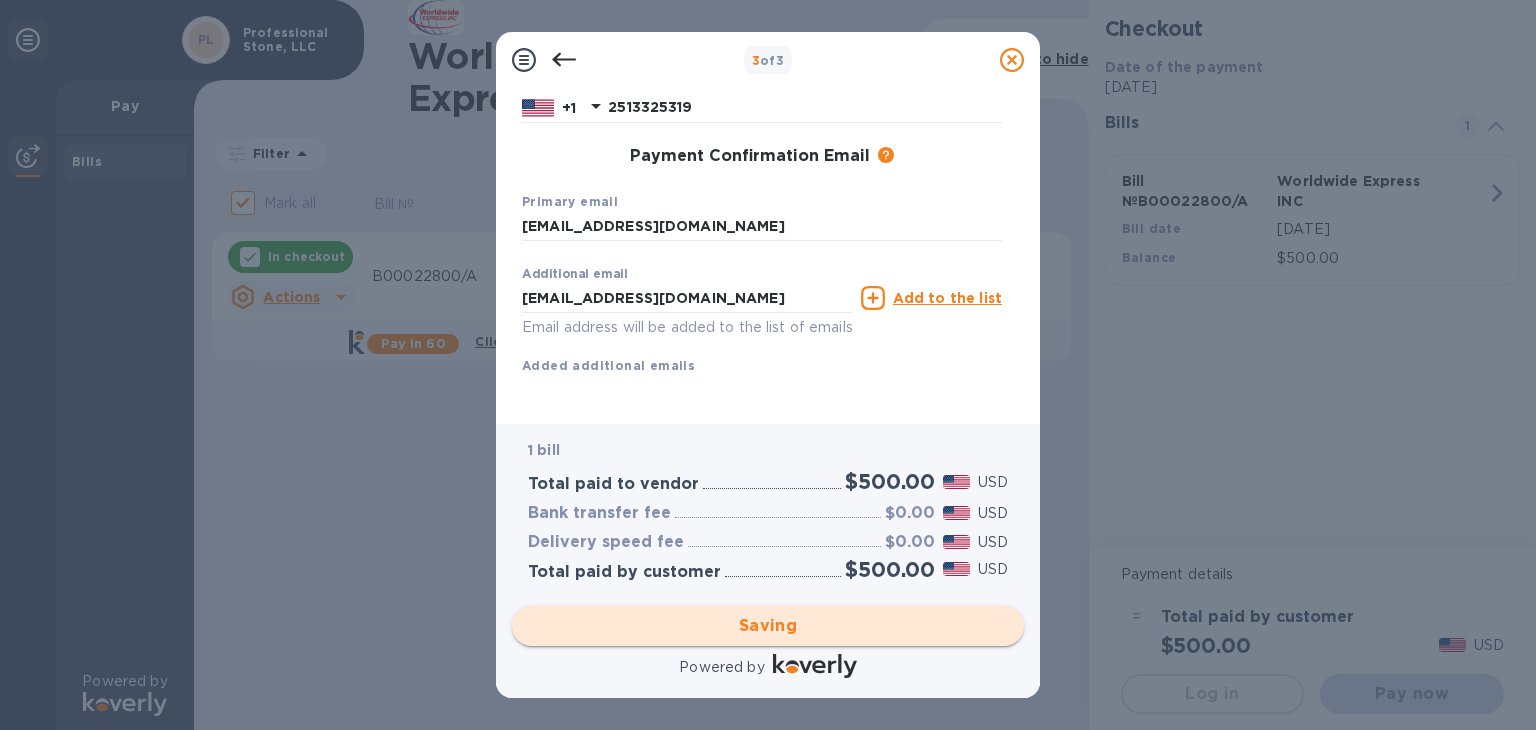 checkbox on "false" 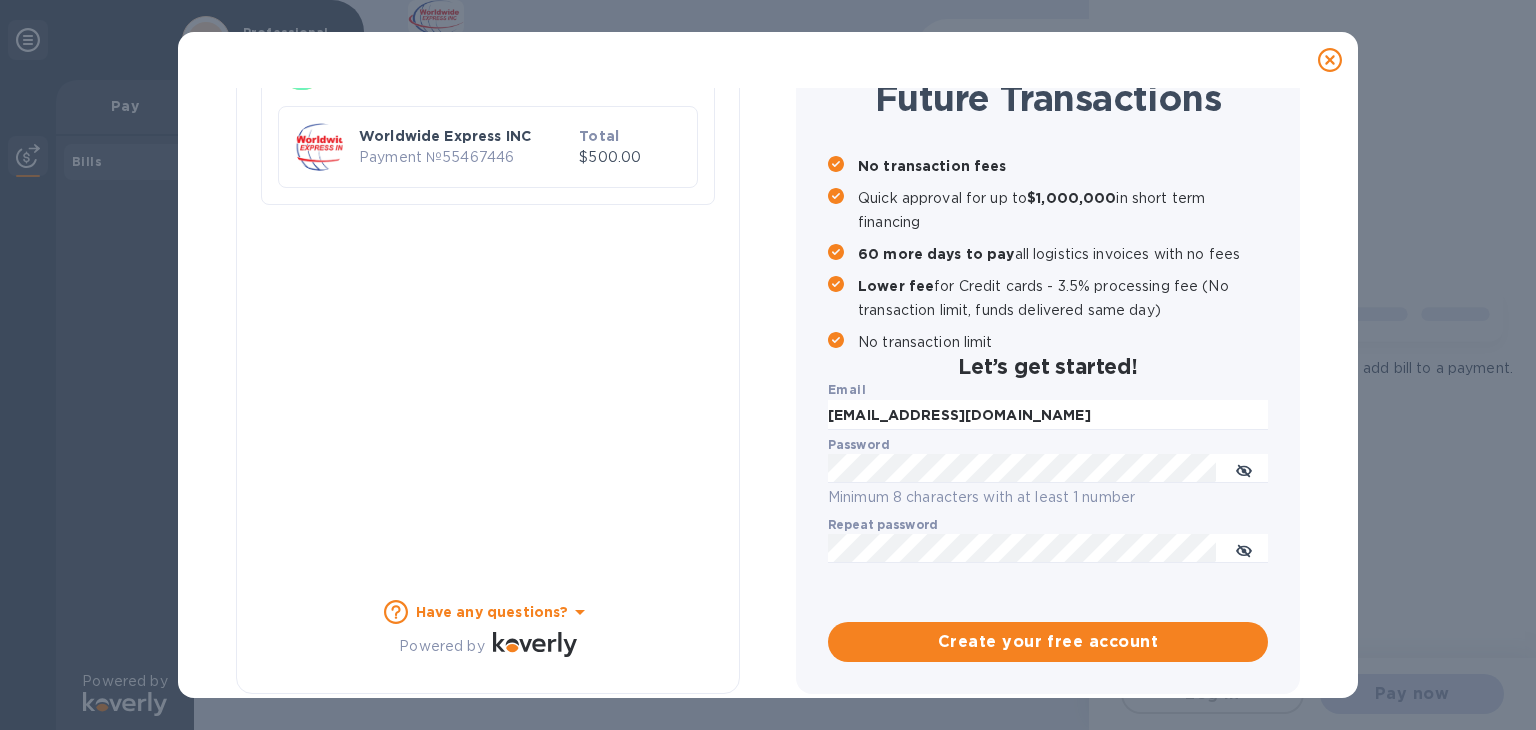 scroll, scrollTop: 190, scrollLeft: 0, axis: vertical 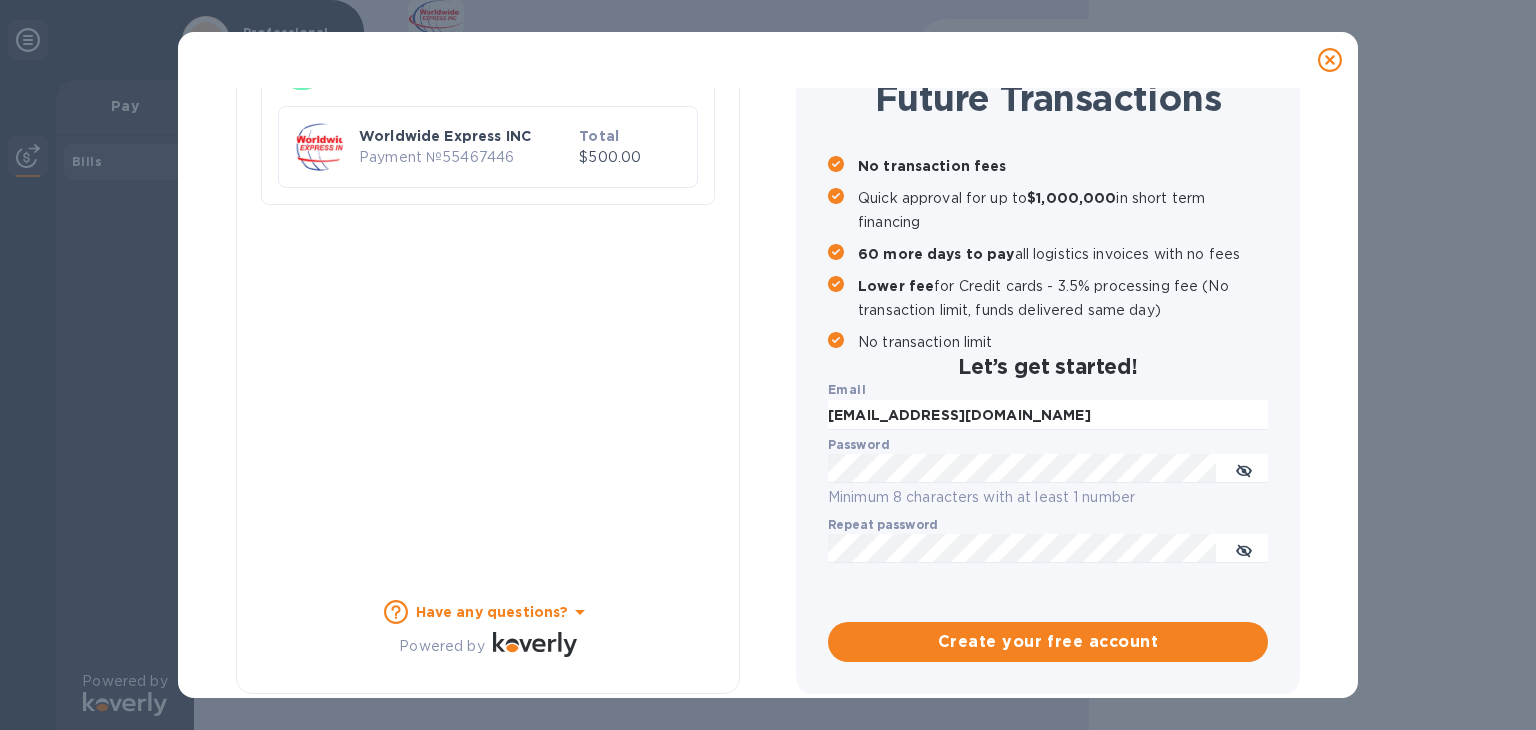 click on "Payment № 55467446" at bounding box center (465, 157) 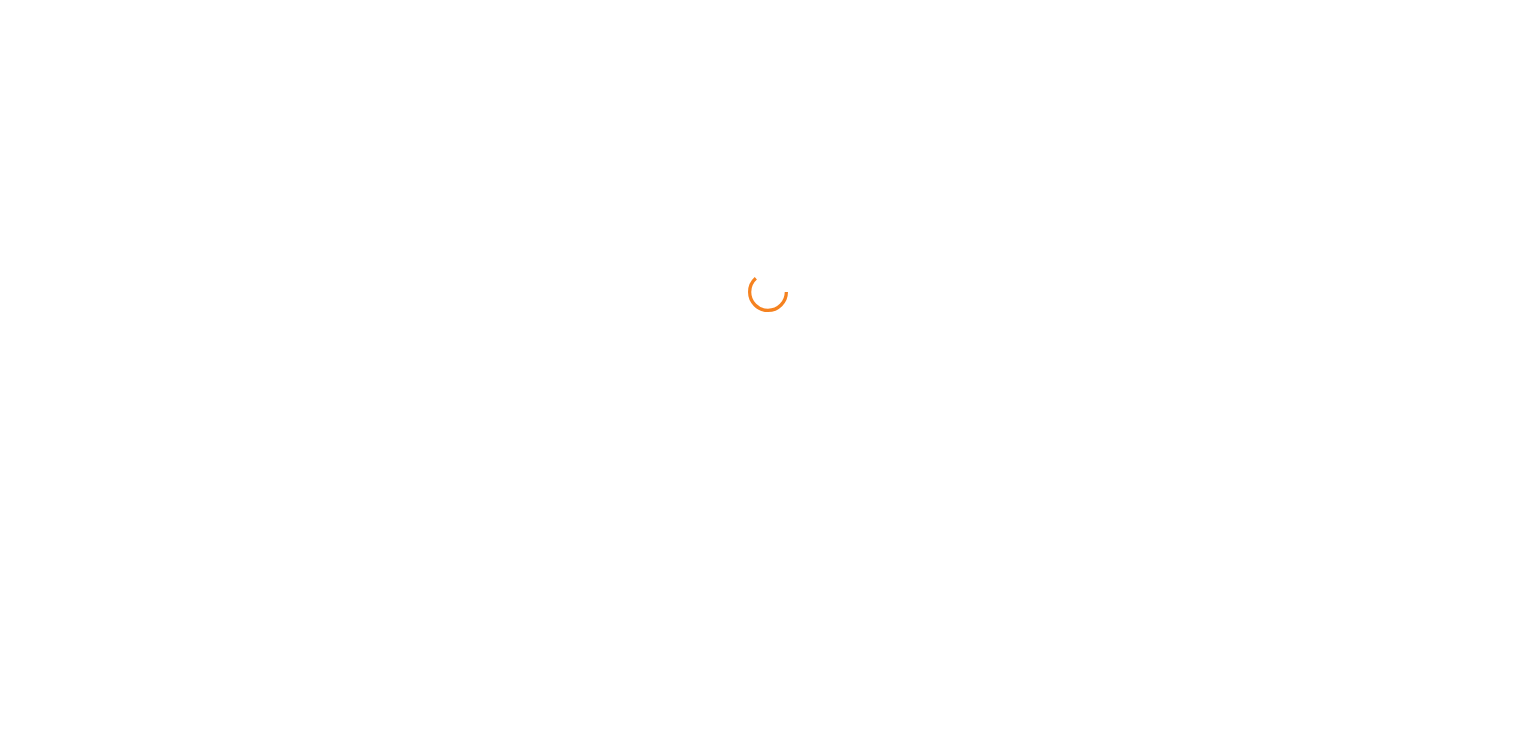 scroll, scrollTop: 0, scrollLeft: 0, axis: both 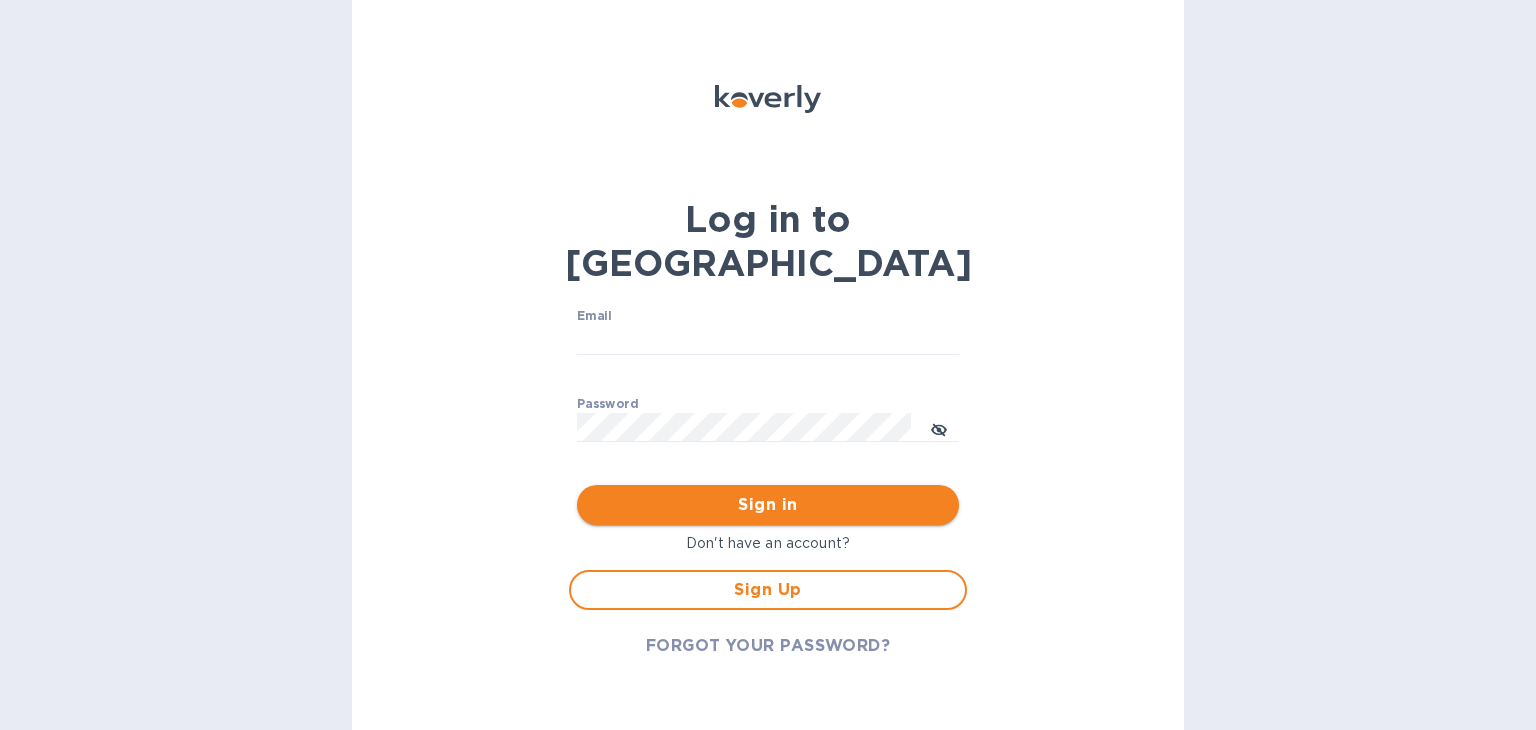 type on "[EMAIL_ADDRESS][DOMAIN_NAME]" 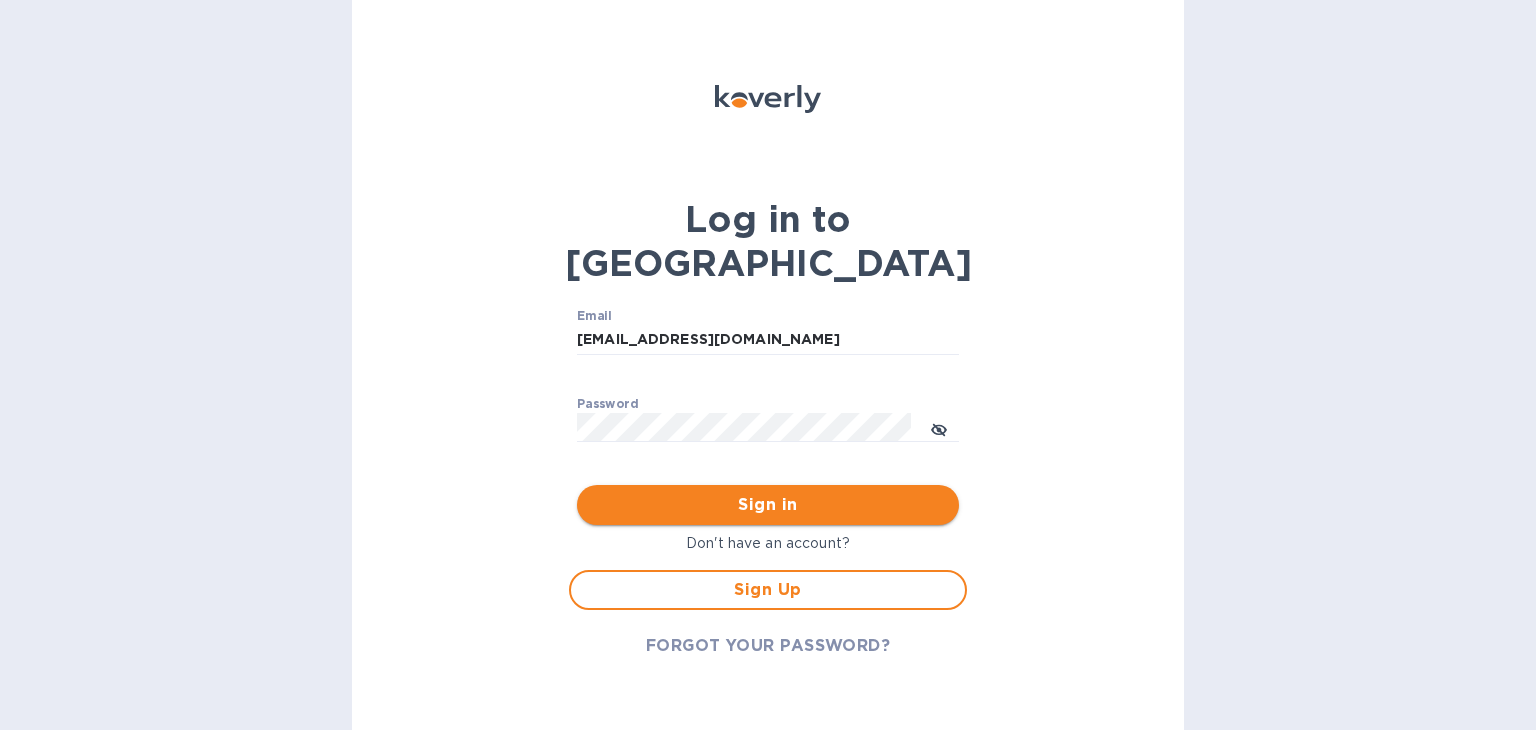 click on "Sign in" at bounding box center (768, 505) 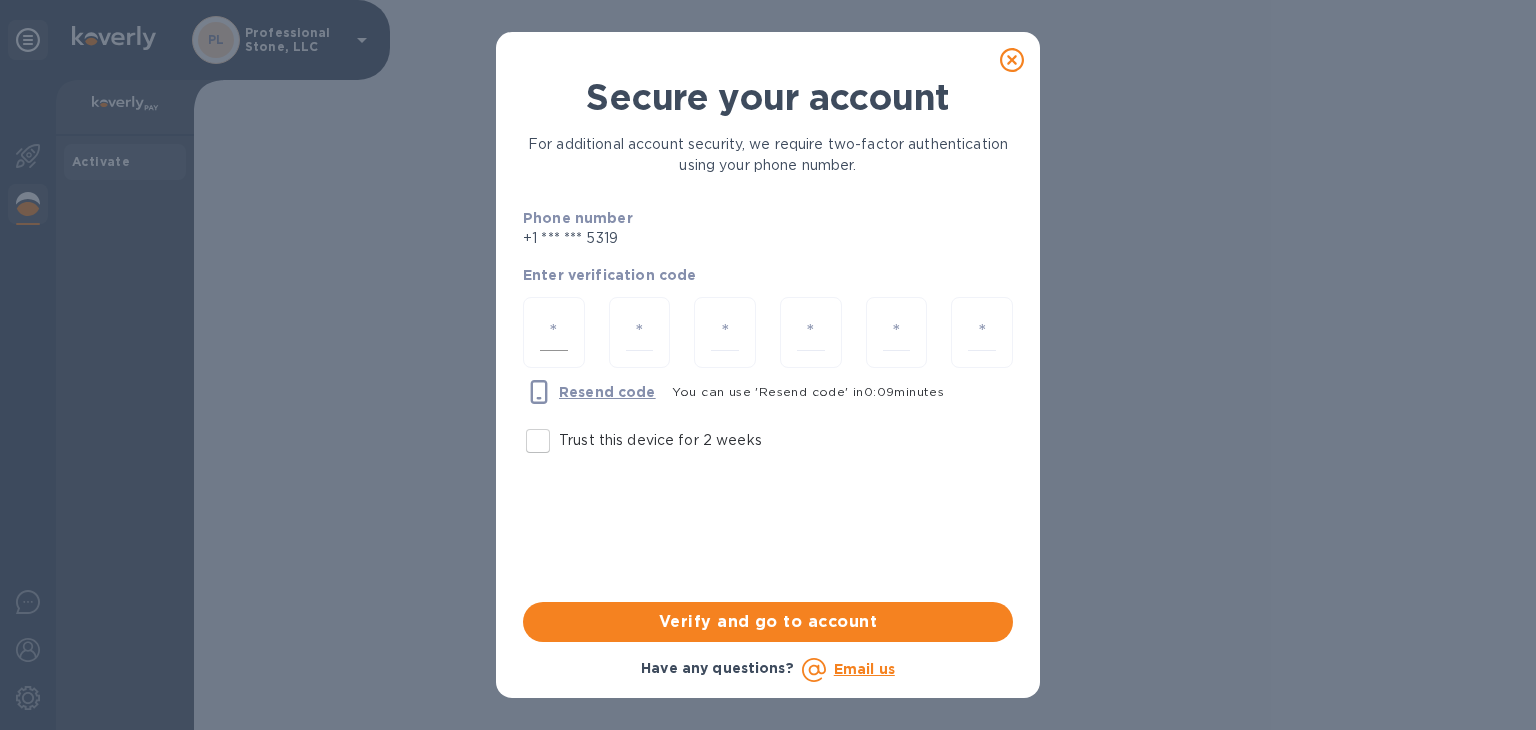 click at bounding box center (554, 332) 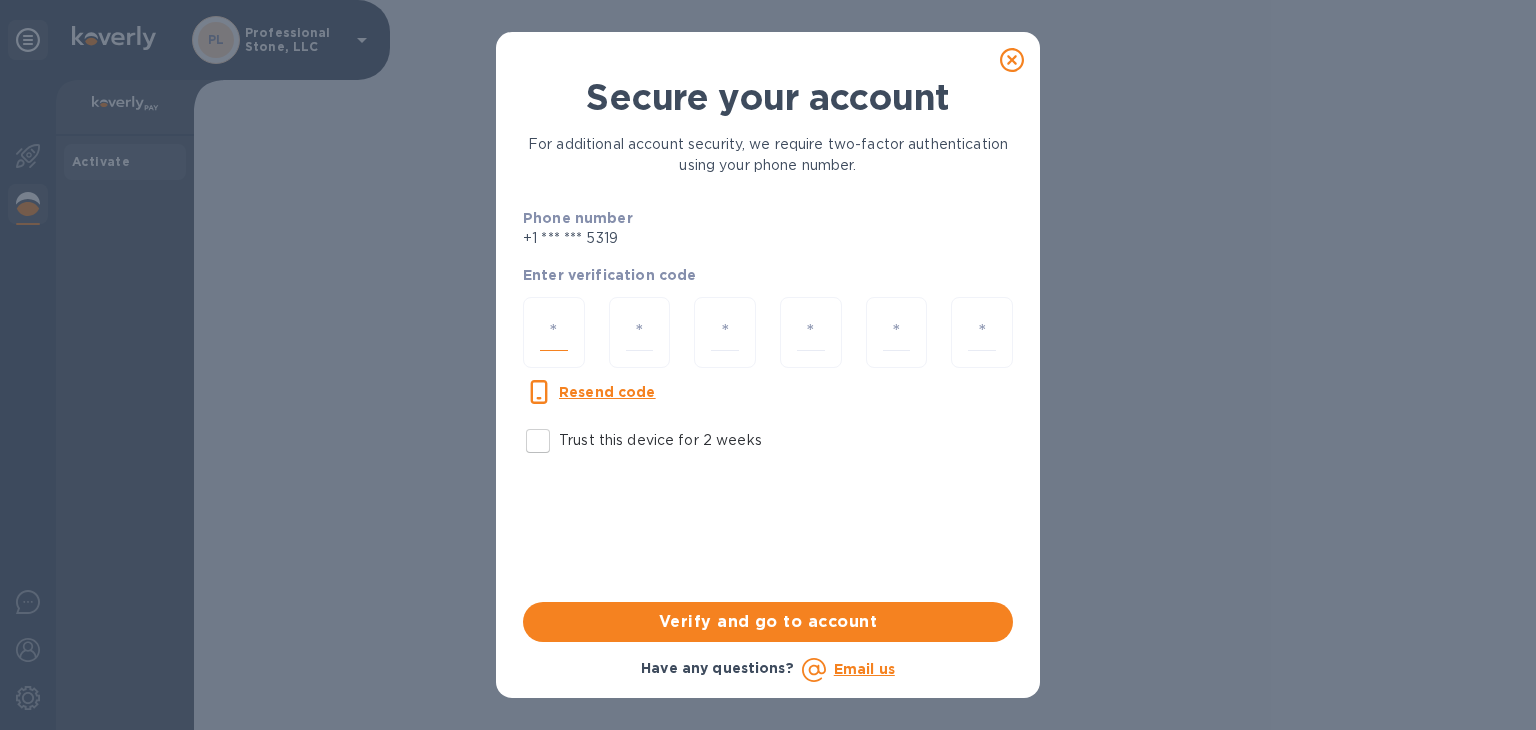 type on "6" 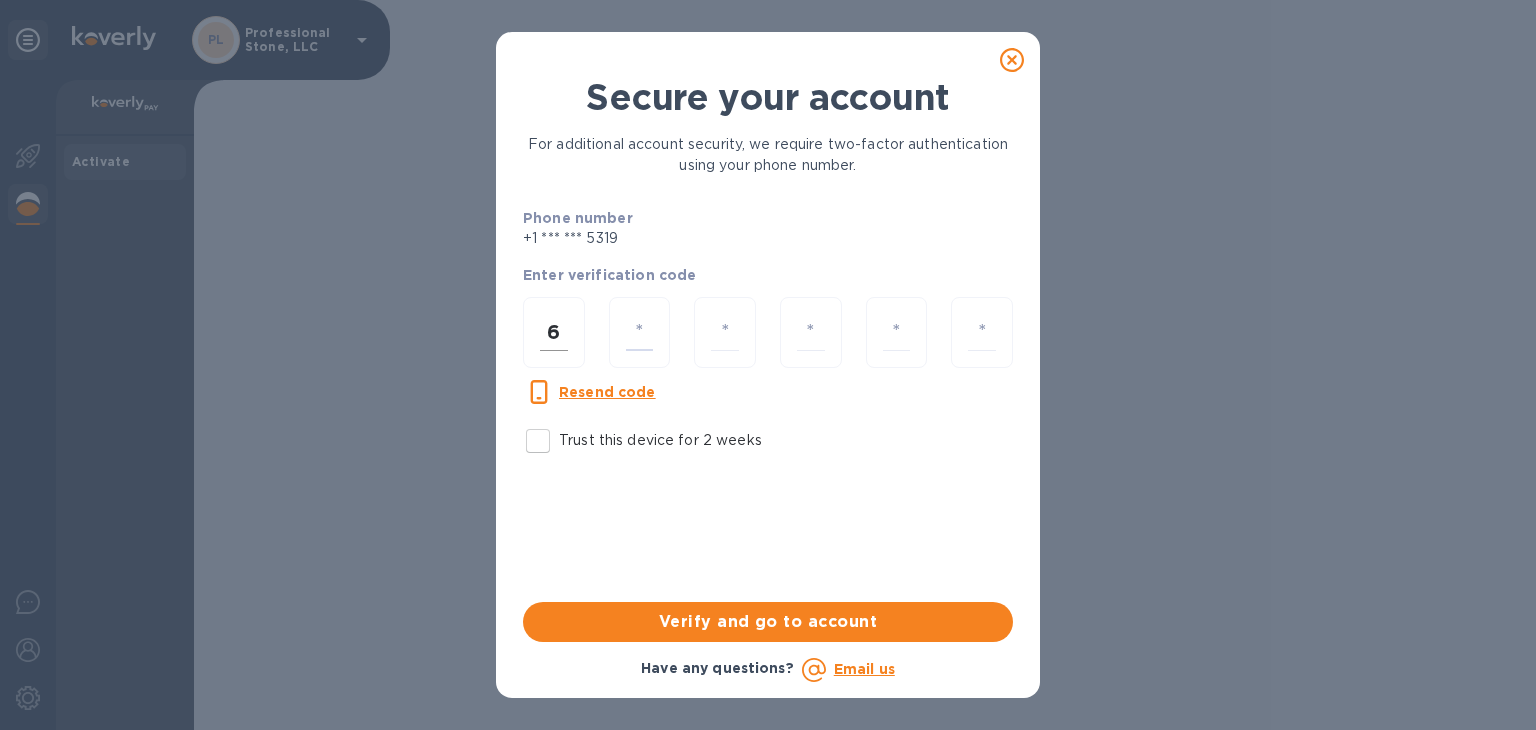 type on "5" 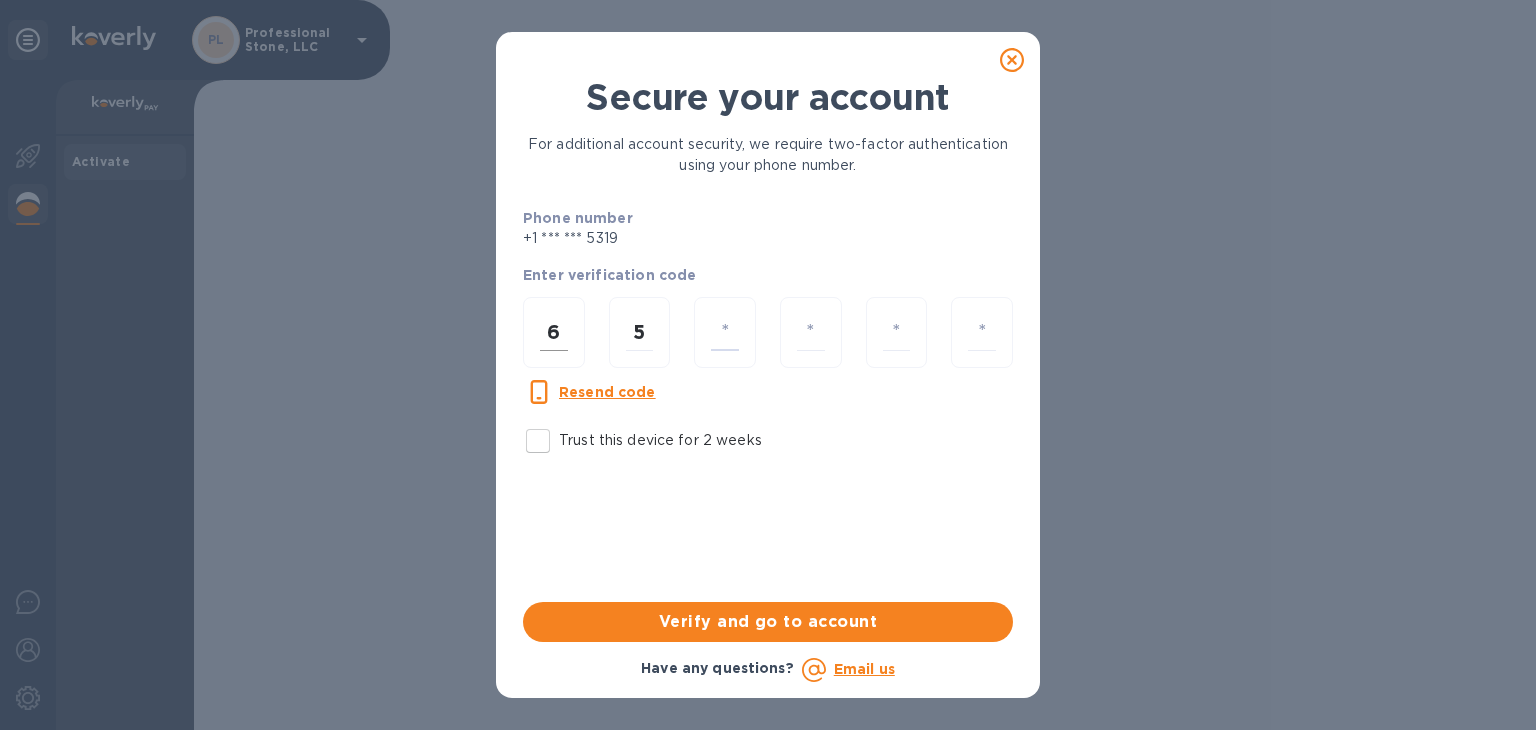 type on "6" 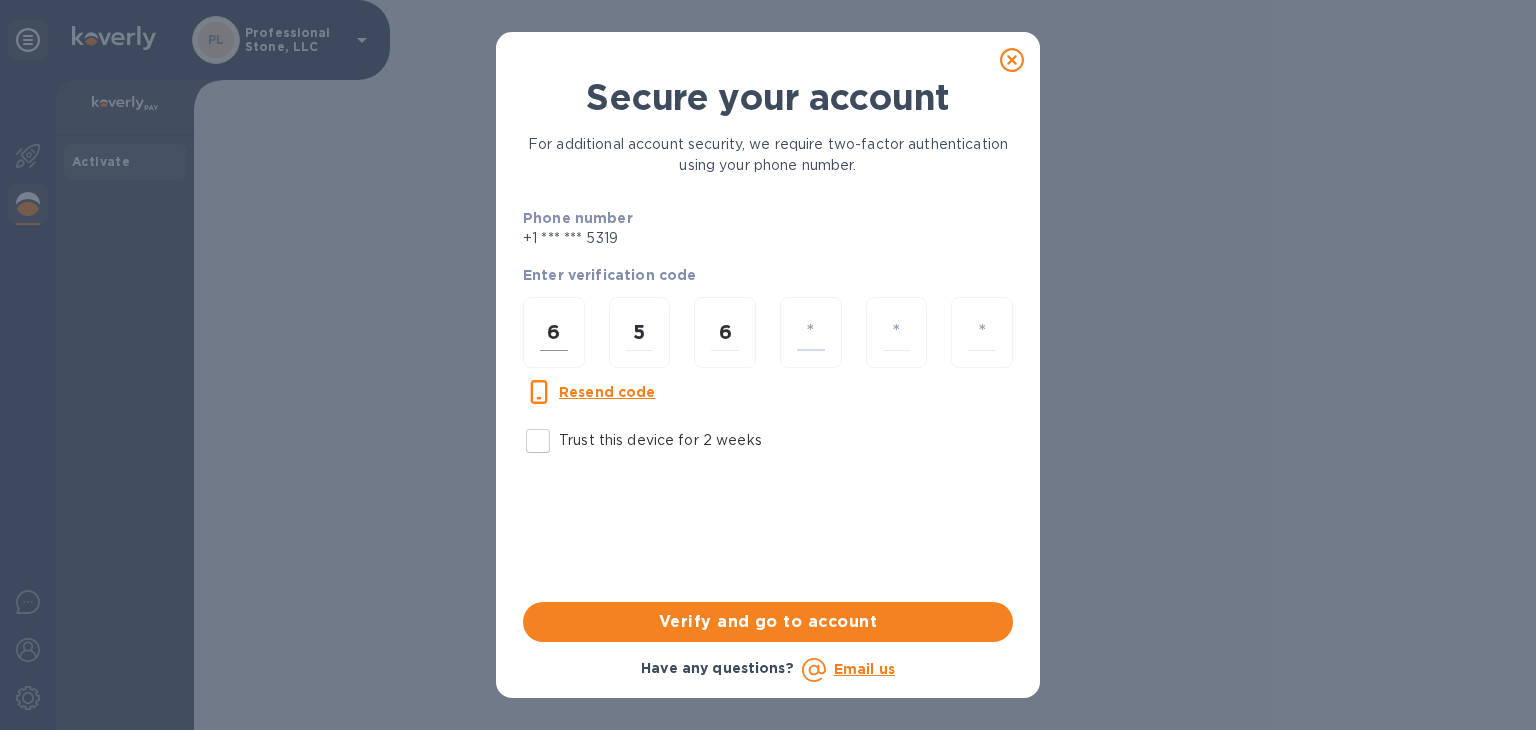 type on "2" 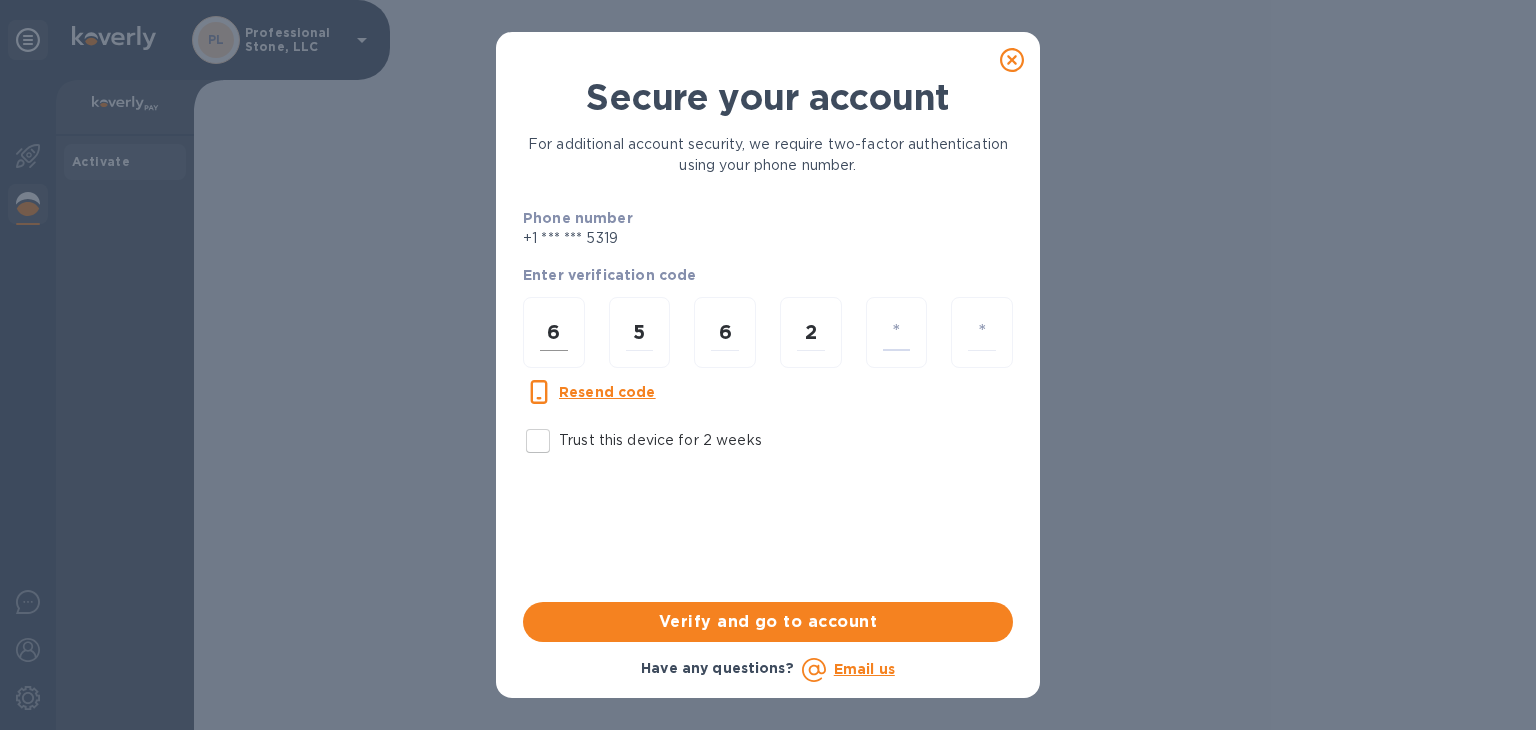 type on "6" 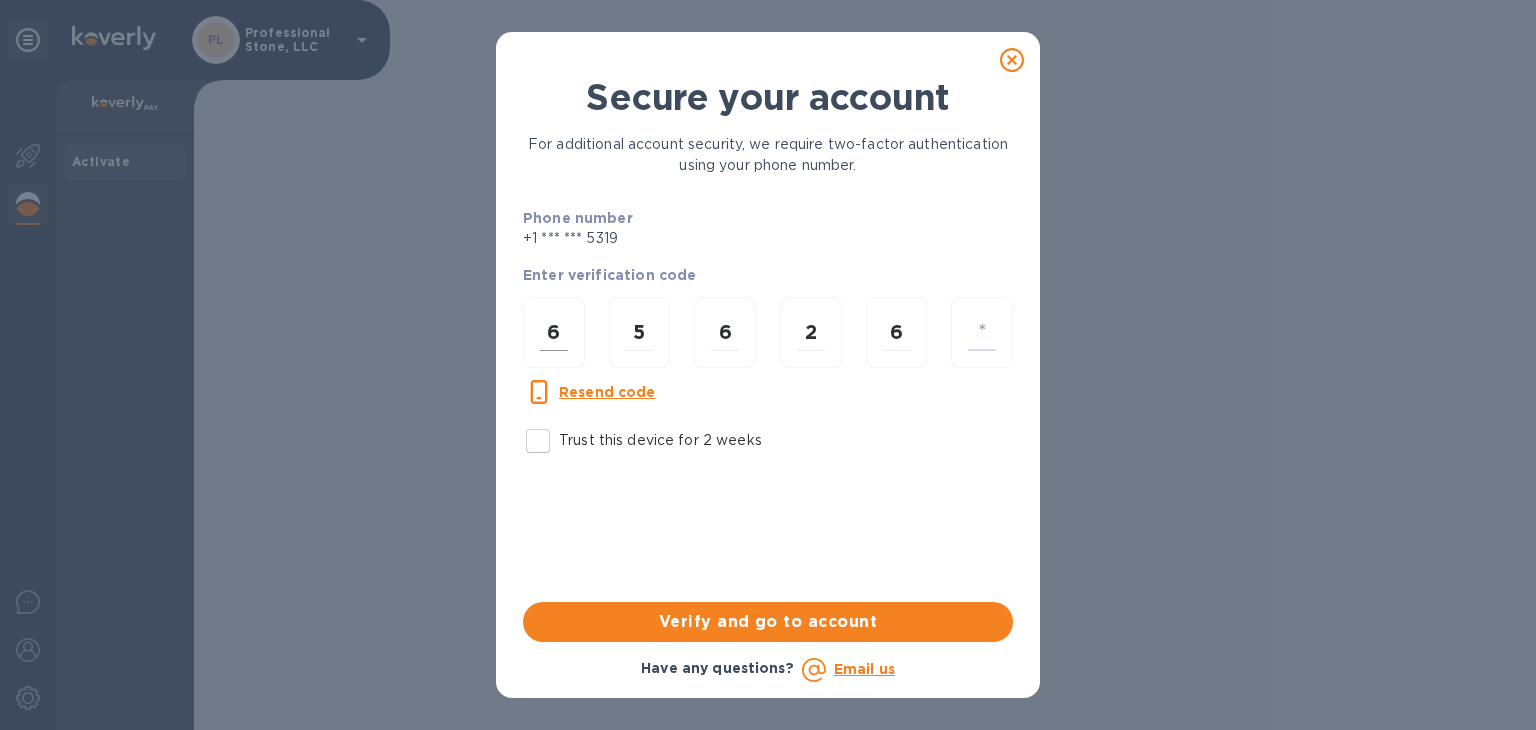 type on "7" 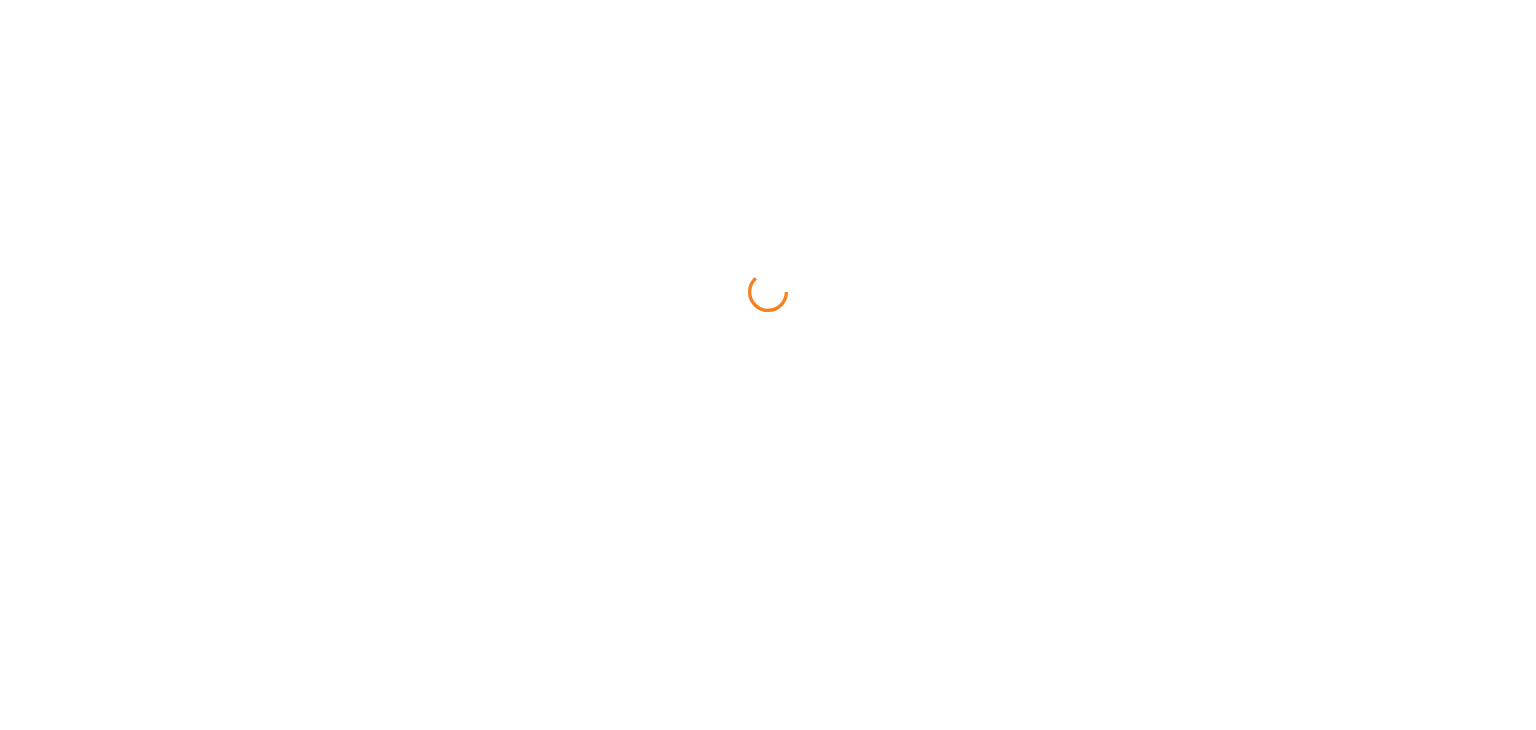 scroll, scrollTop: 0, scrollLeft: 0, axis: both 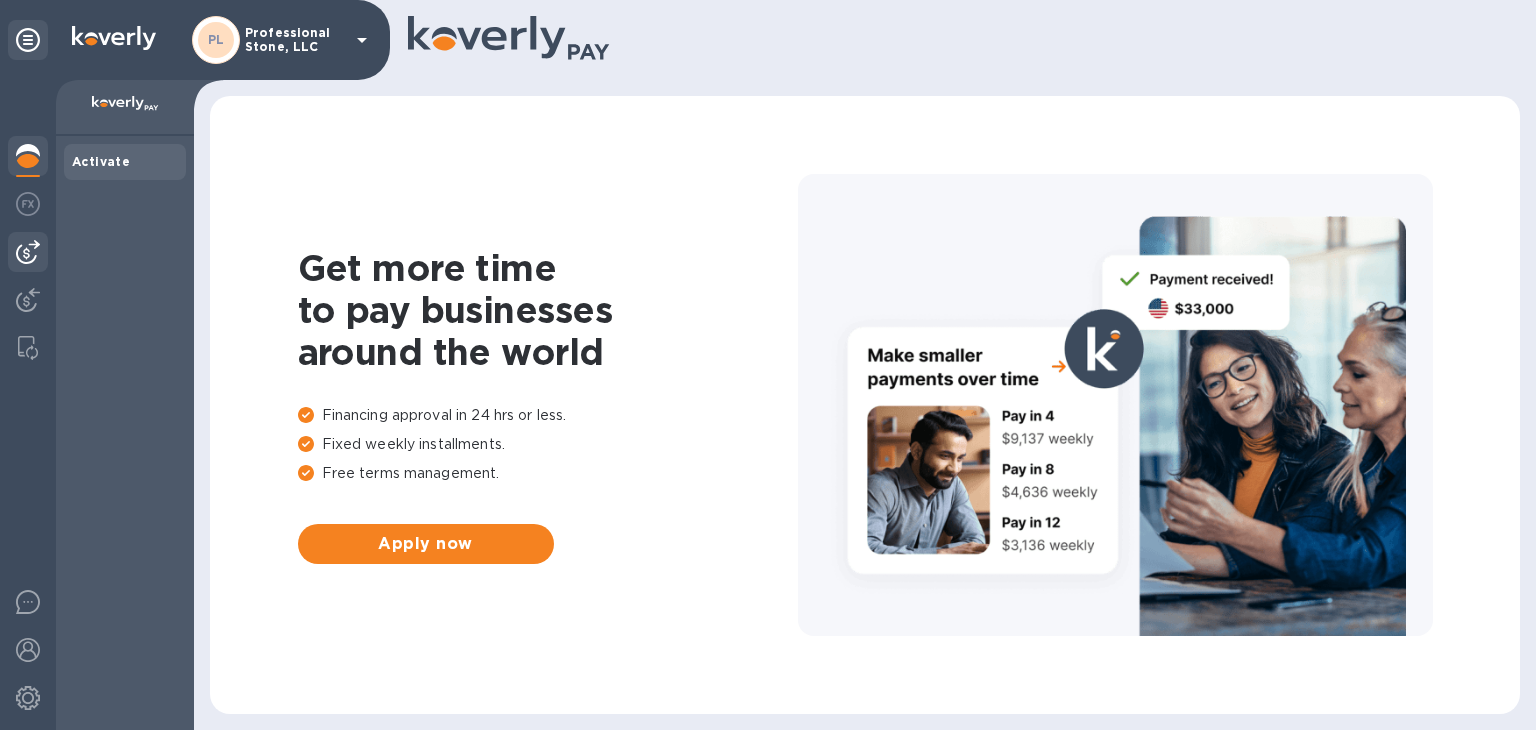 click at bounding box center [28, 252] 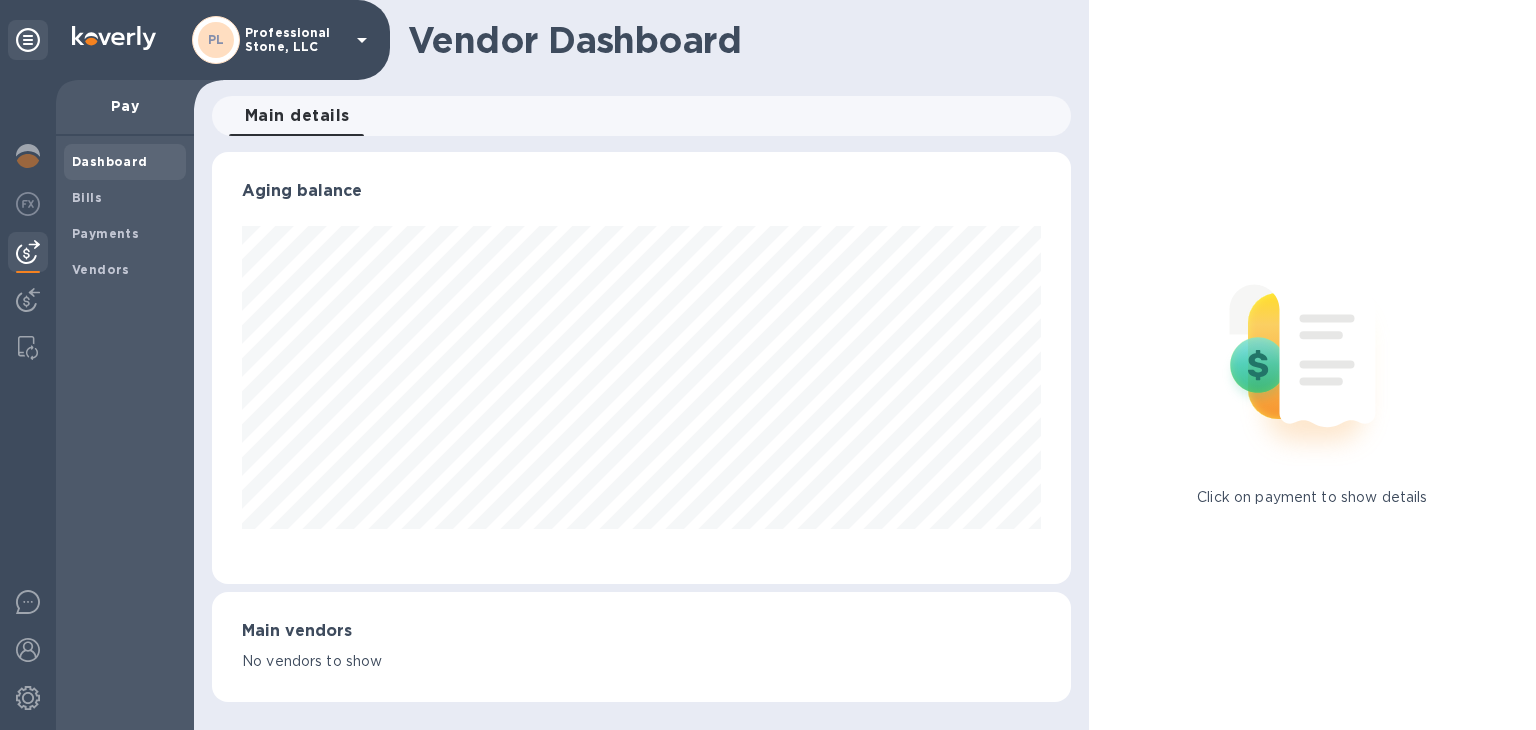 scroll, scrollTop: 999568, scrollLeft: 999141, axis: both 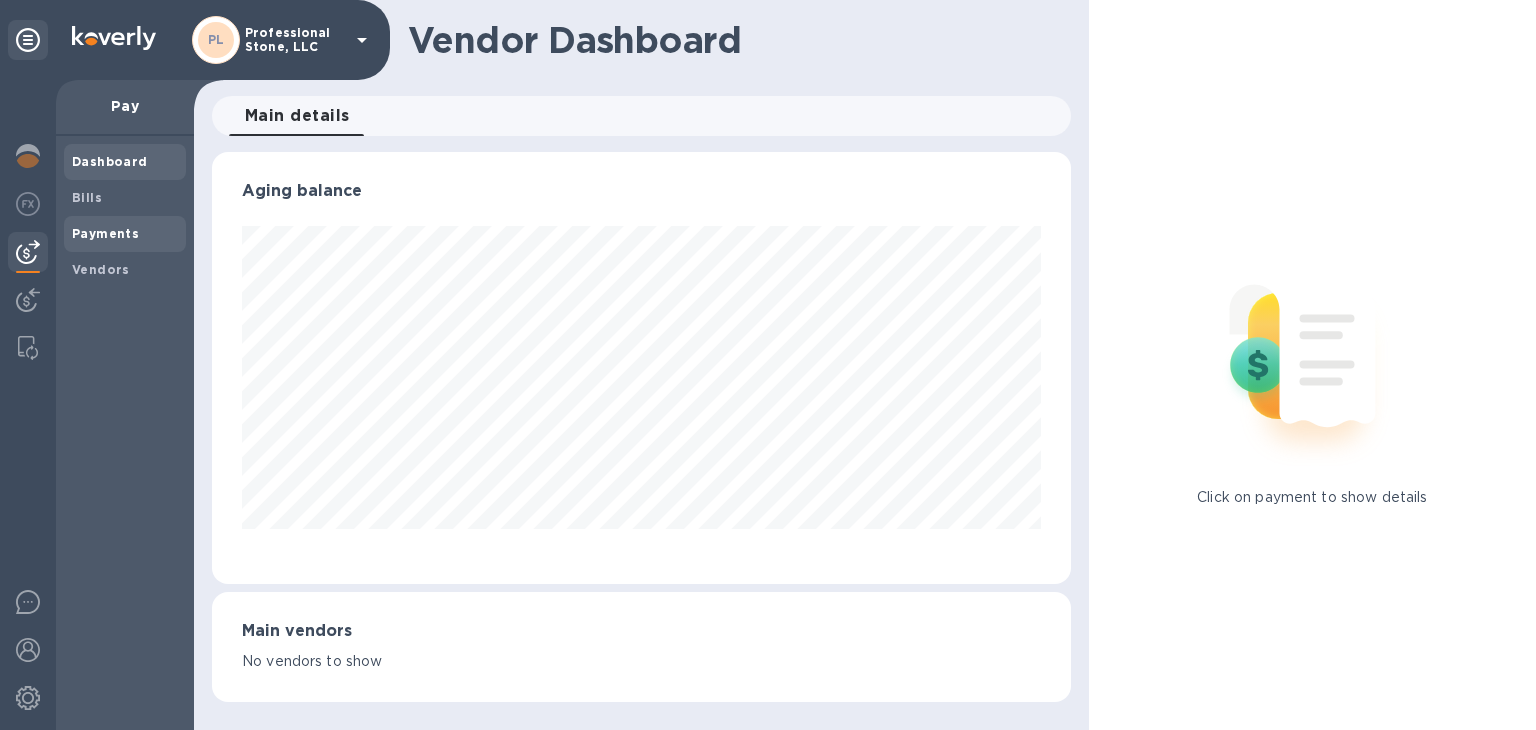 click on "Payments" at bounding box center [125, 234] 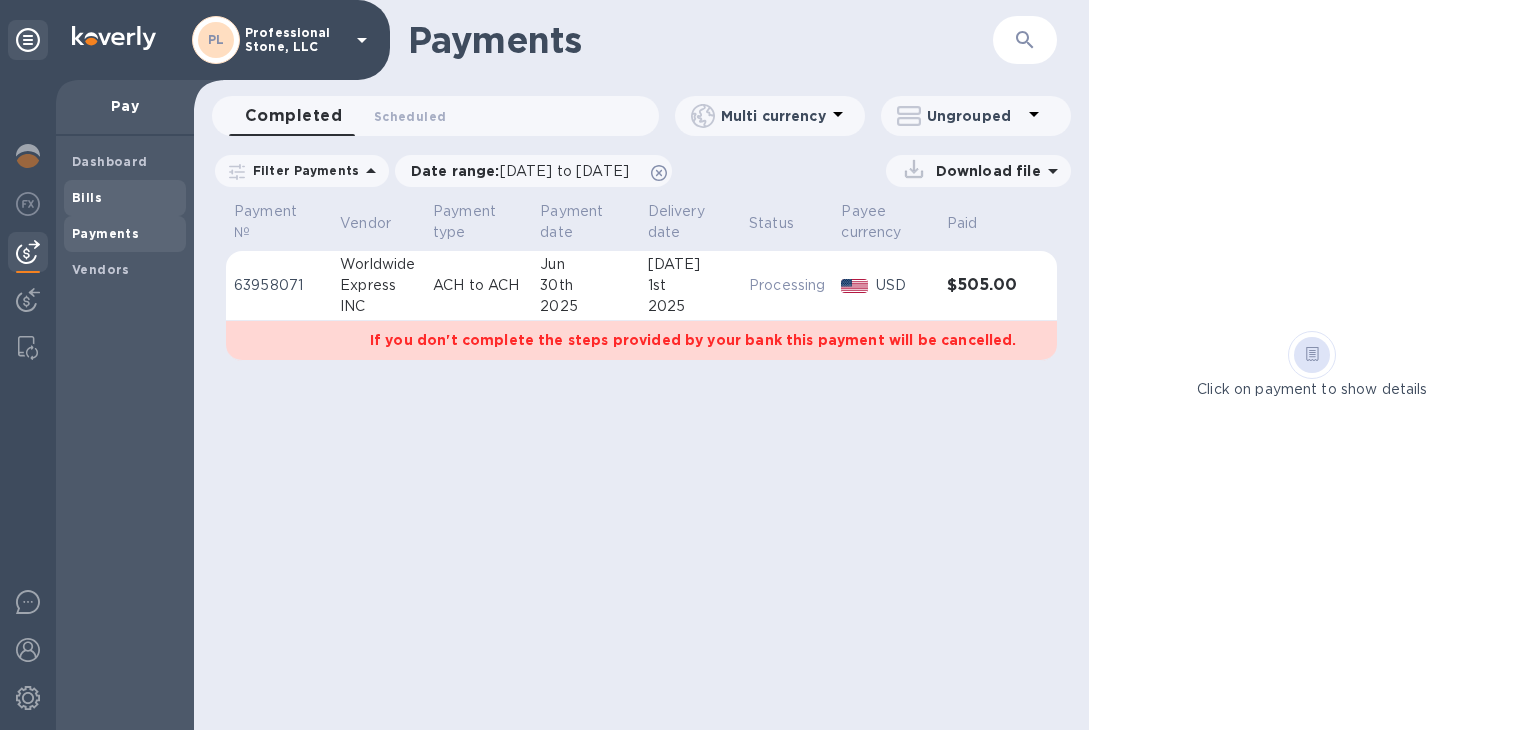 click on "Bills" at bounding box center [125, 198] 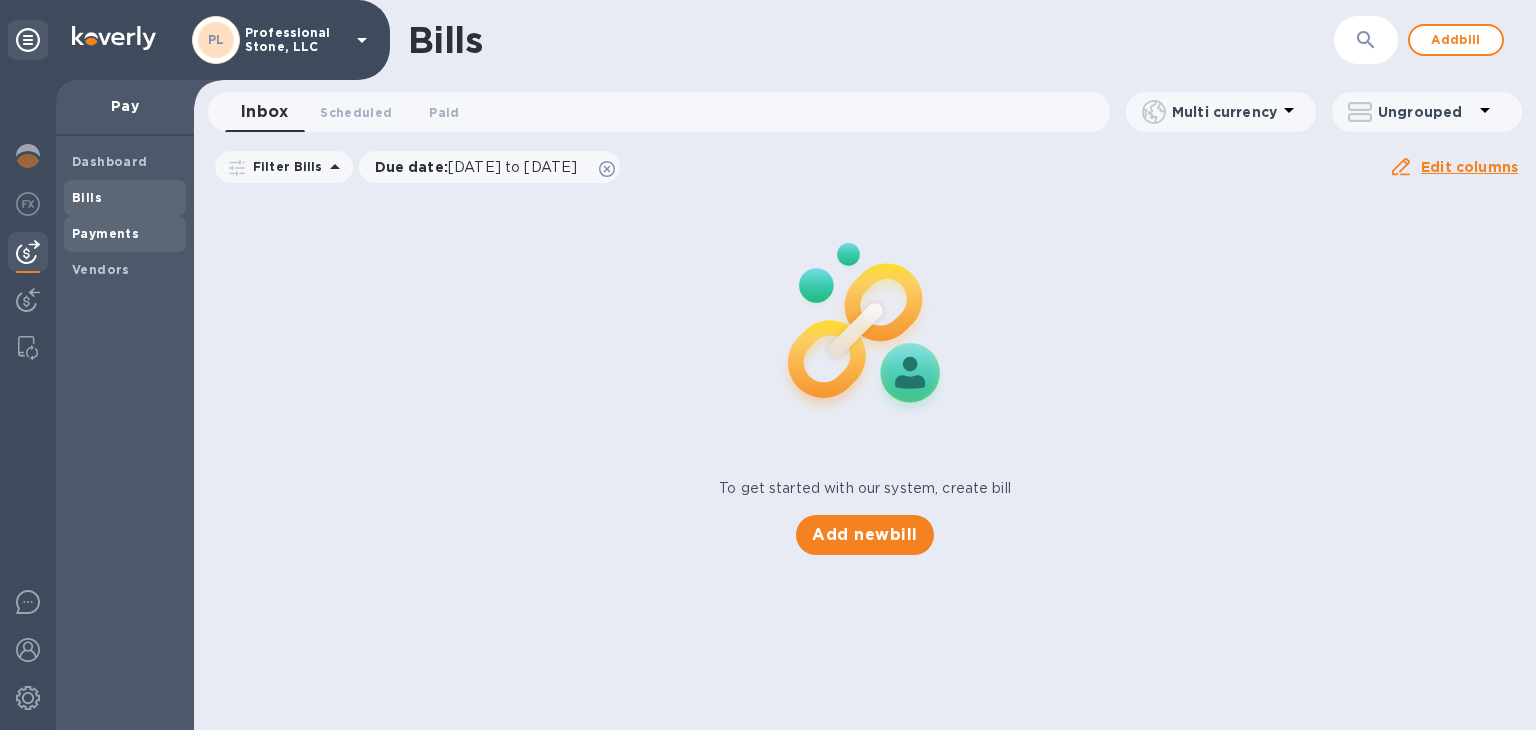 click on "Payments" at bounding box center [125, 234] 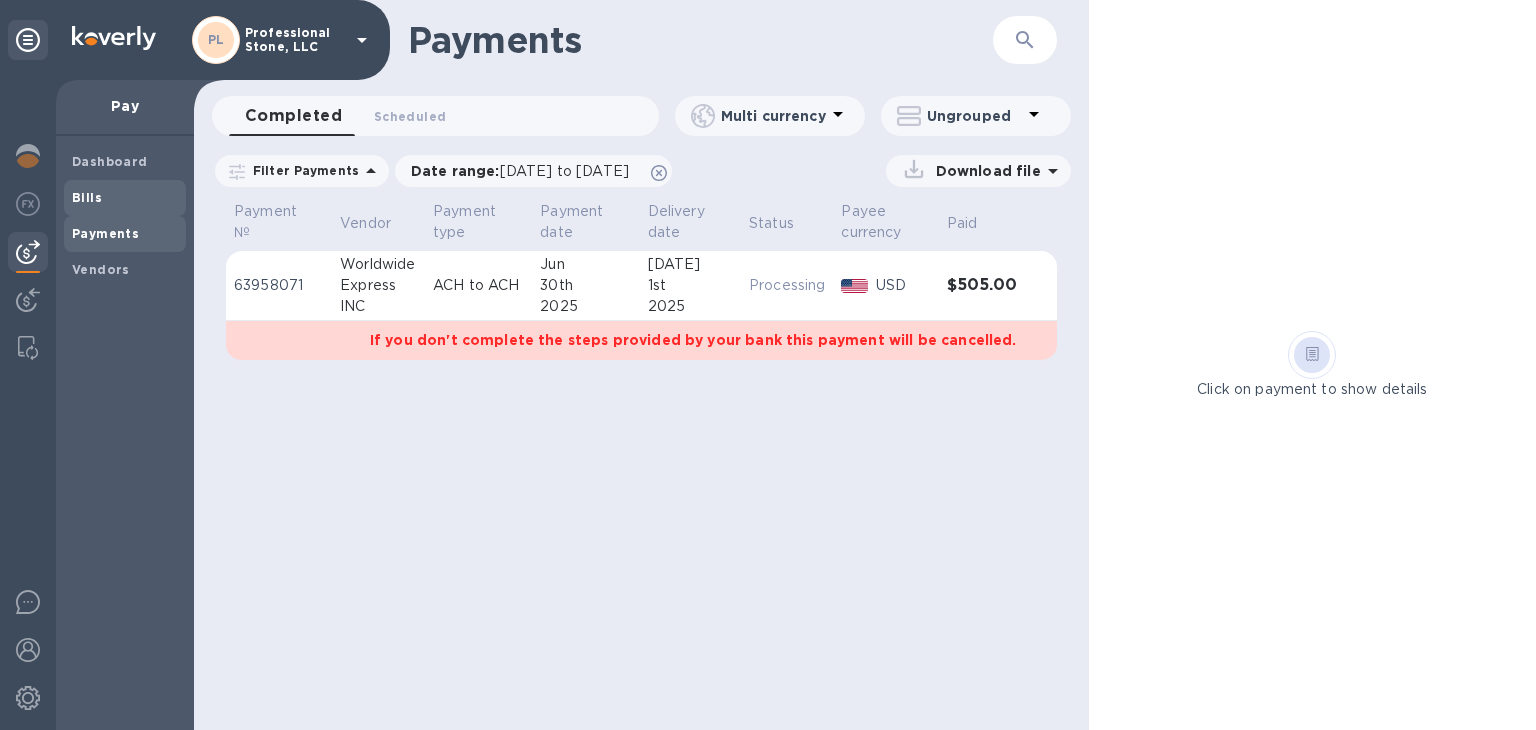 click on "Bills" at bounding box center (125, 198) 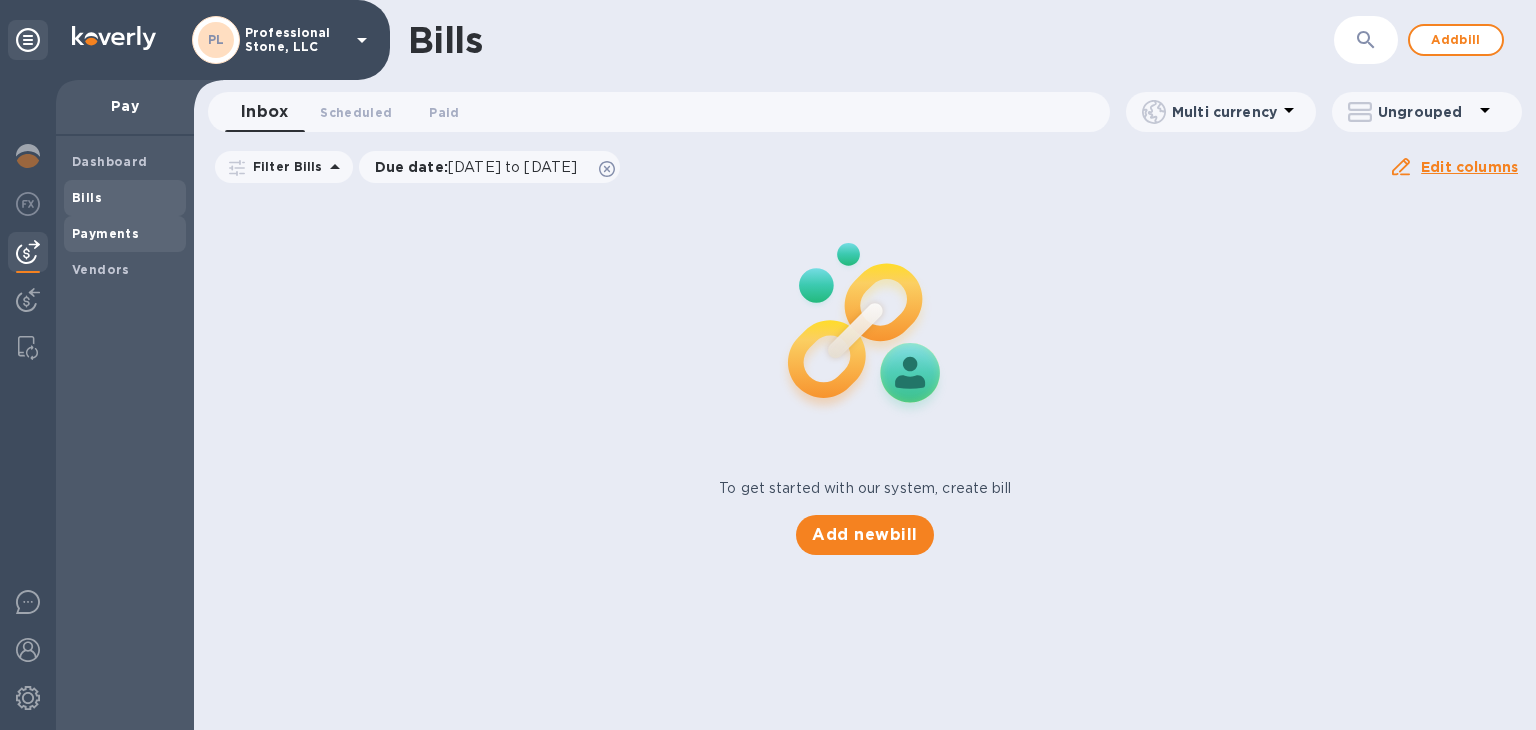 click on "Payments" at bounding box center (125, 234) 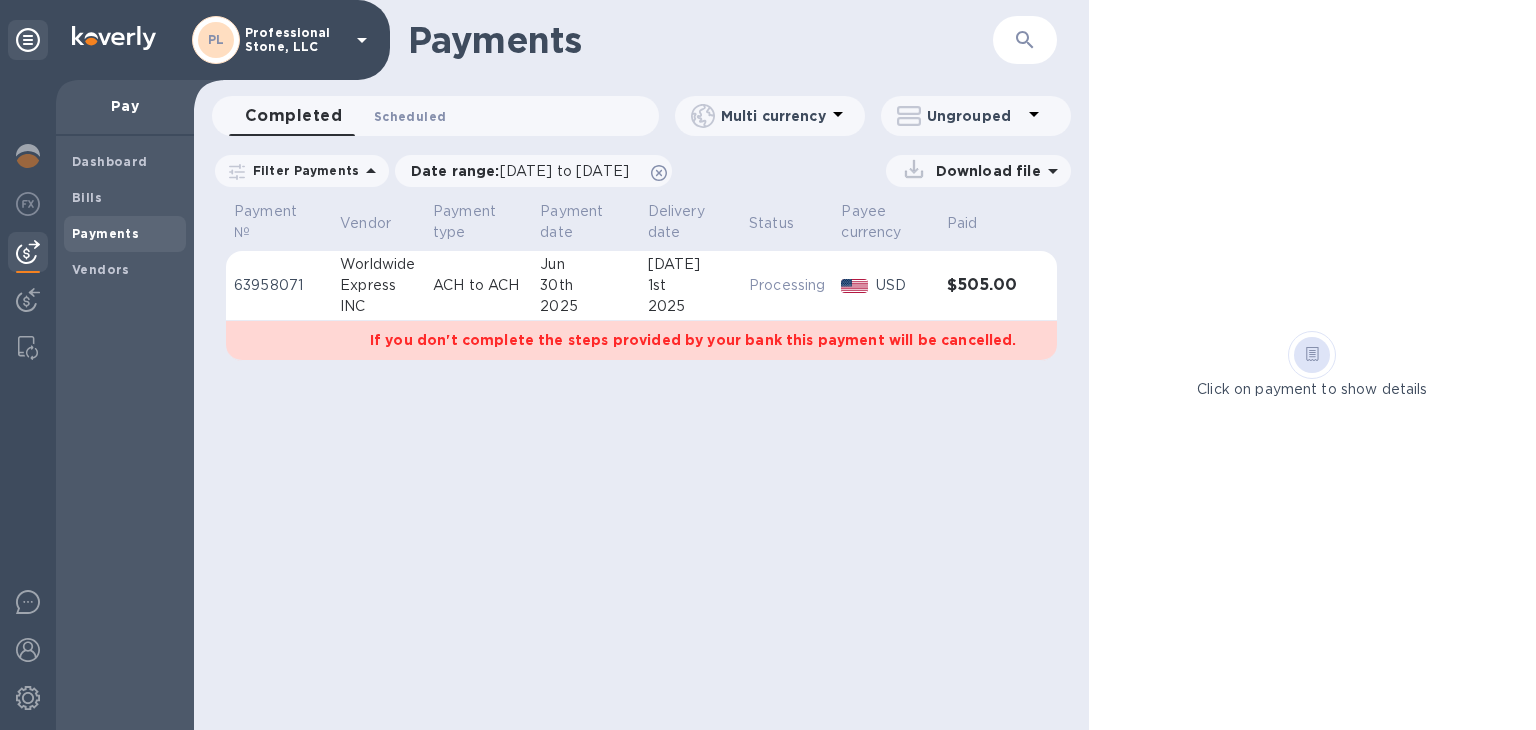 click on "Scheduled 0" at bounding box center (410, 116) 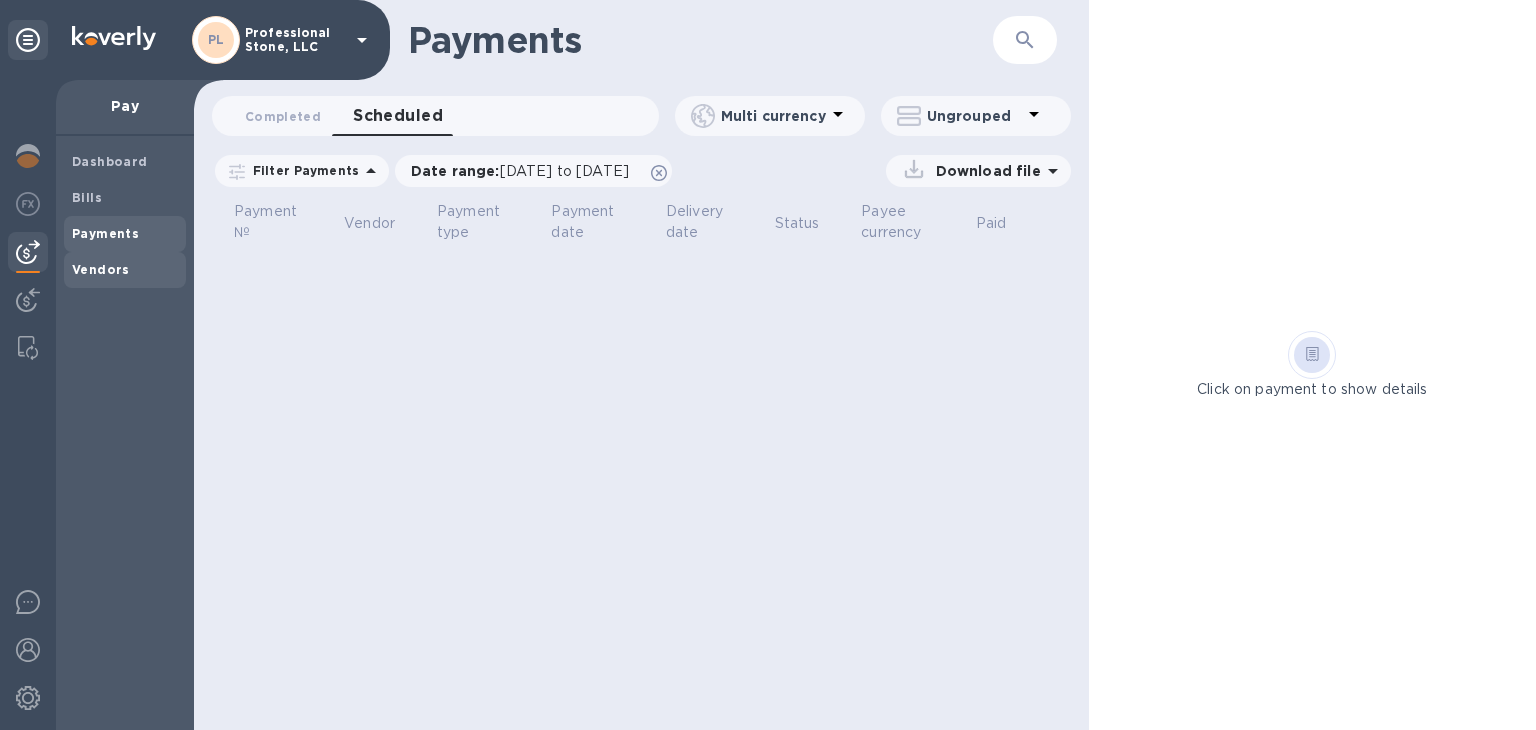 click on "Vendors" at bounding box center [125, 270] 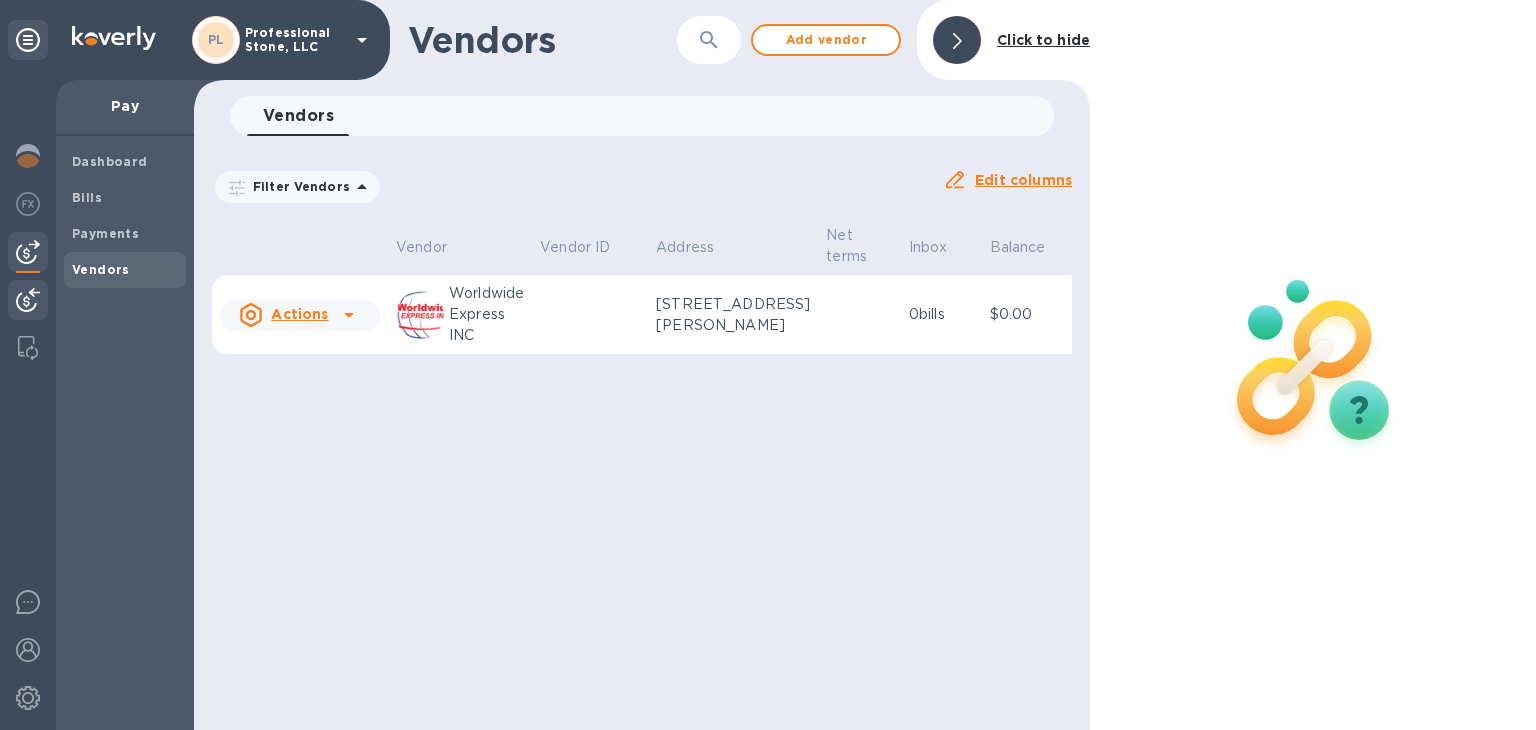 click at bounding box center (28, 300) 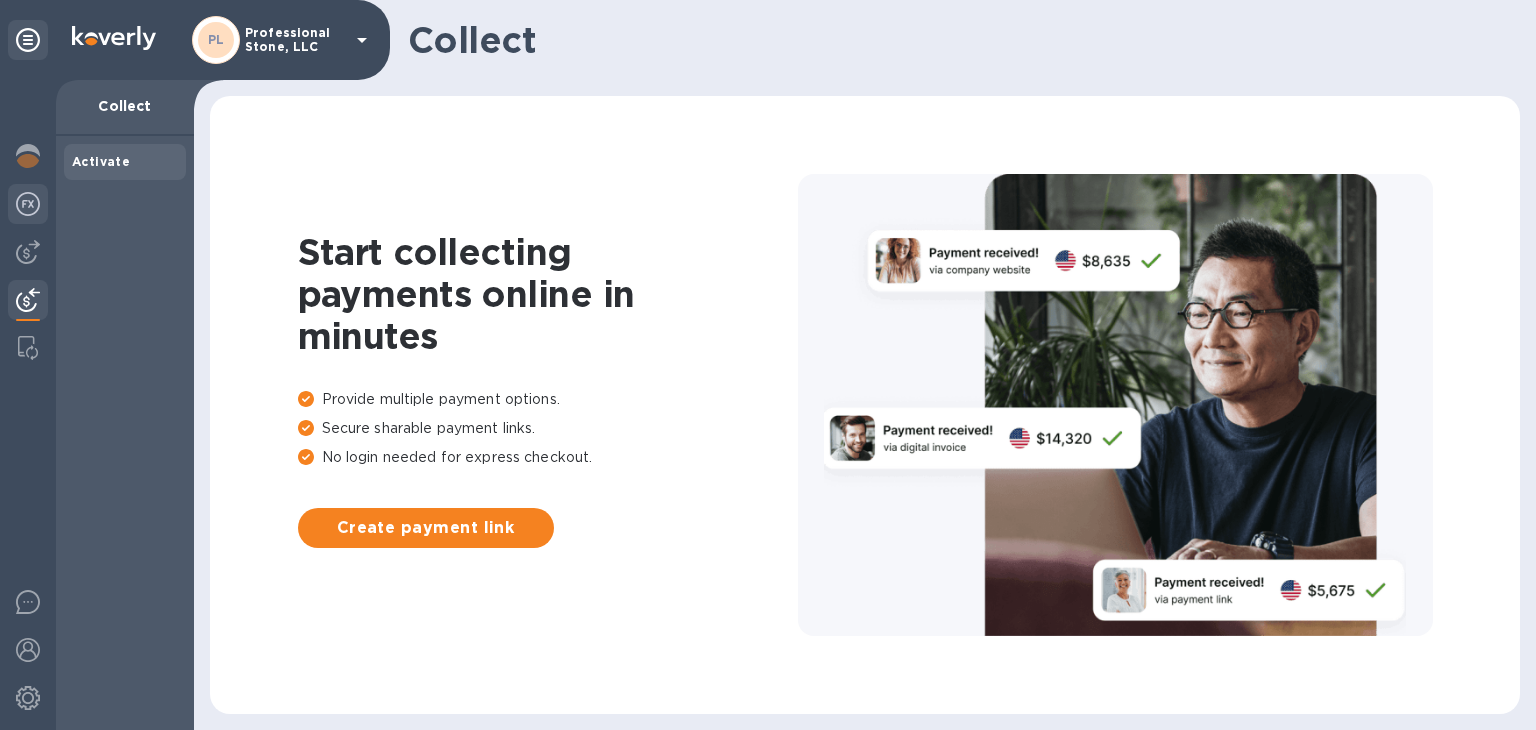 click at bounding box center [28, 204] 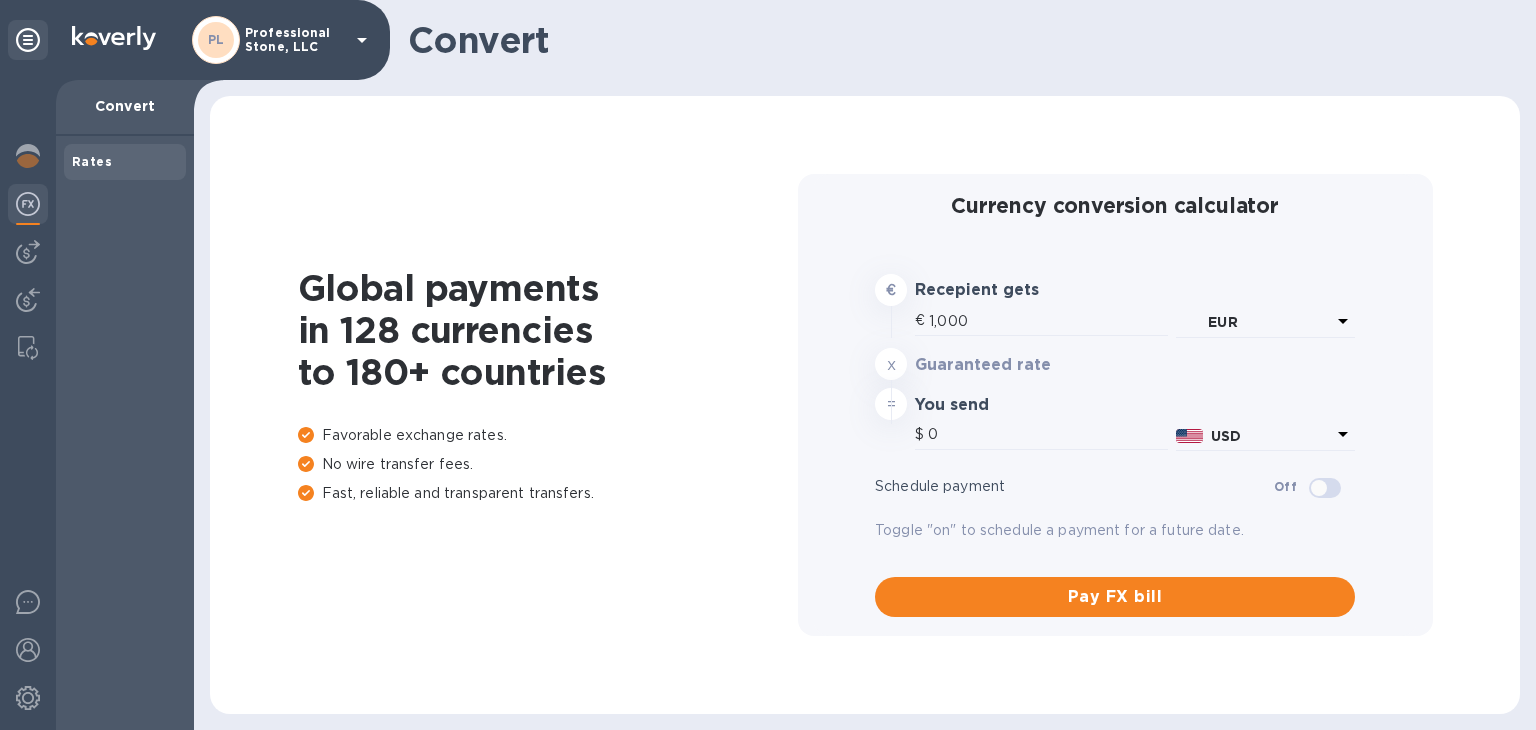 type on "1,175.86" 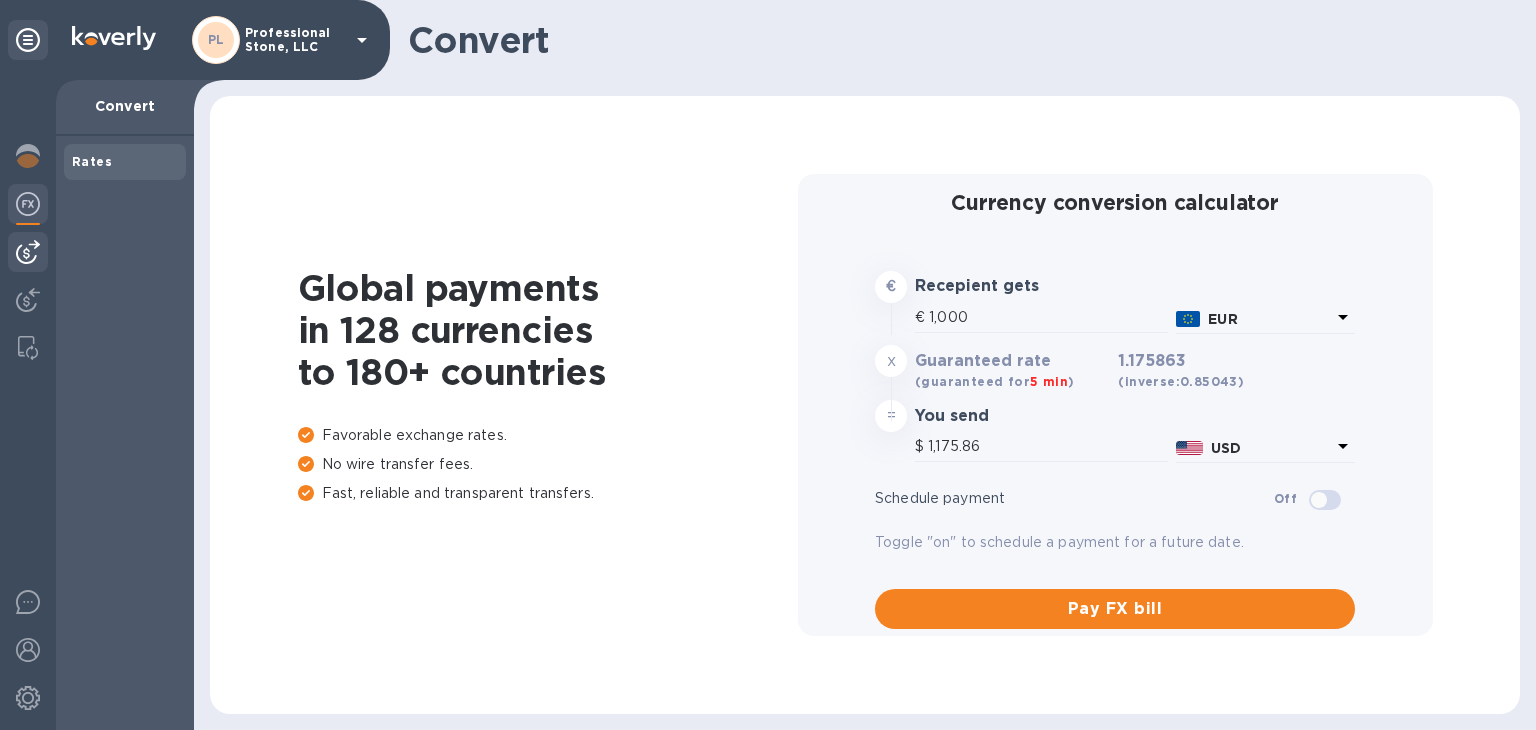 click at bounding box center [28, 252] 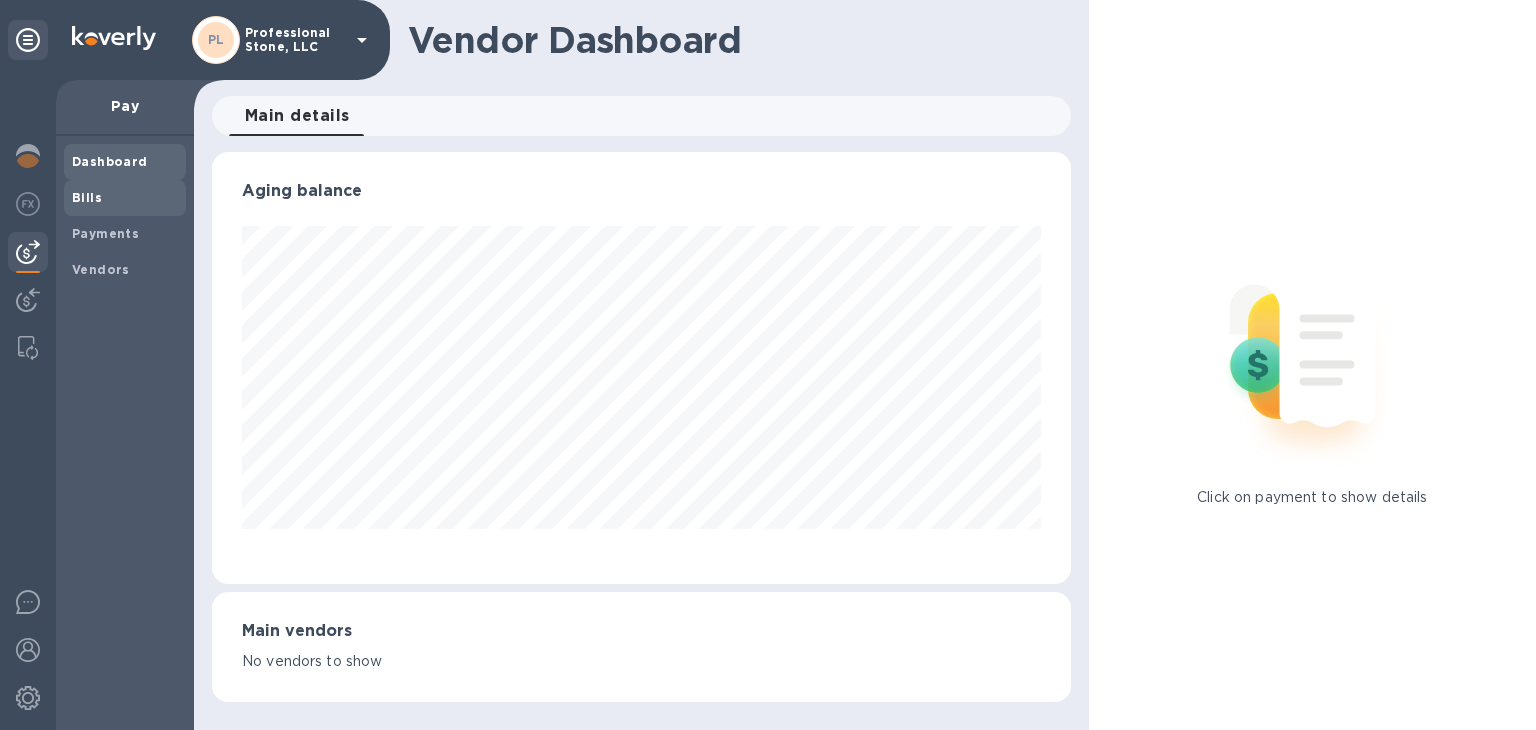 scroll, scrollTop: 999568, scrollLeft: 999141, axis: both 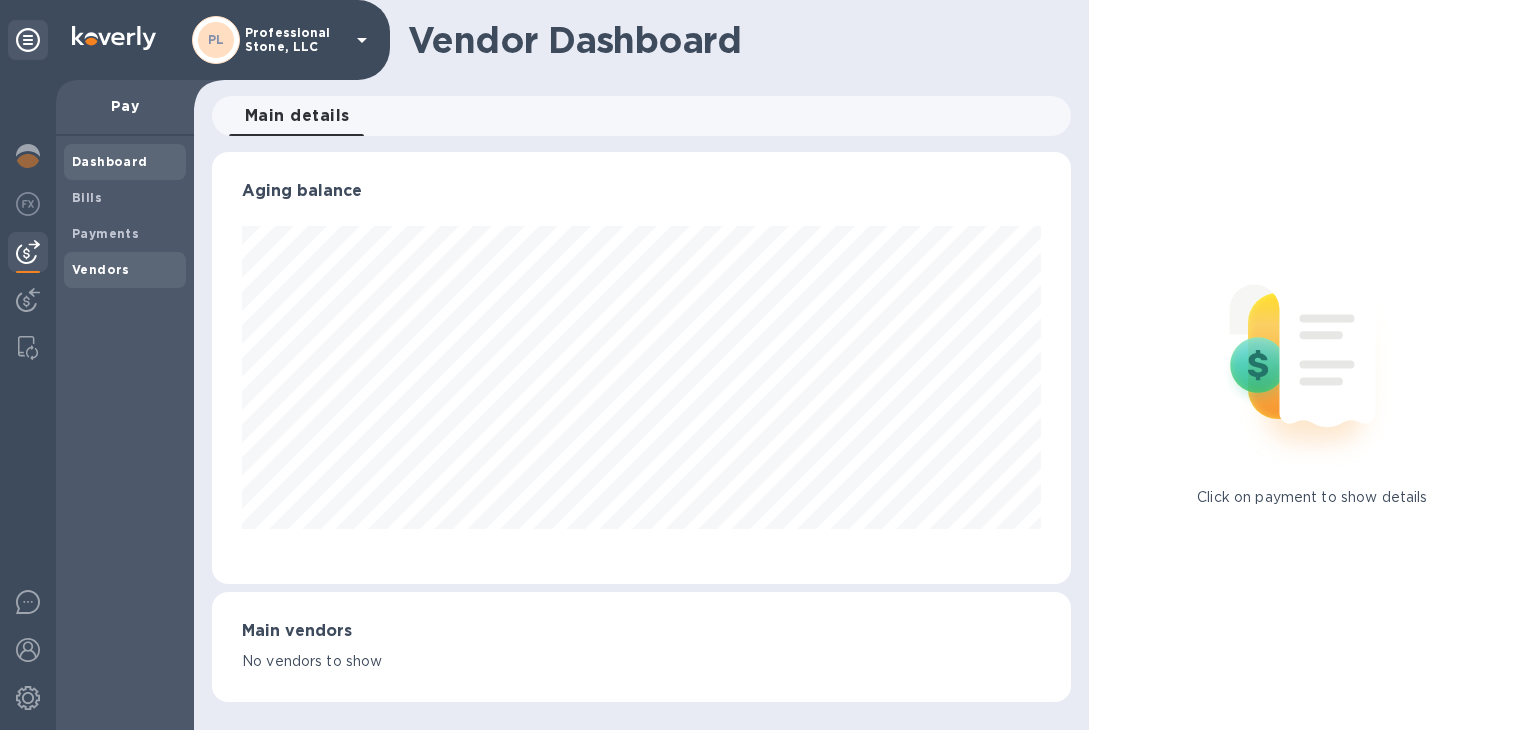 click on "Vendors" at bounding box center [125, 270] 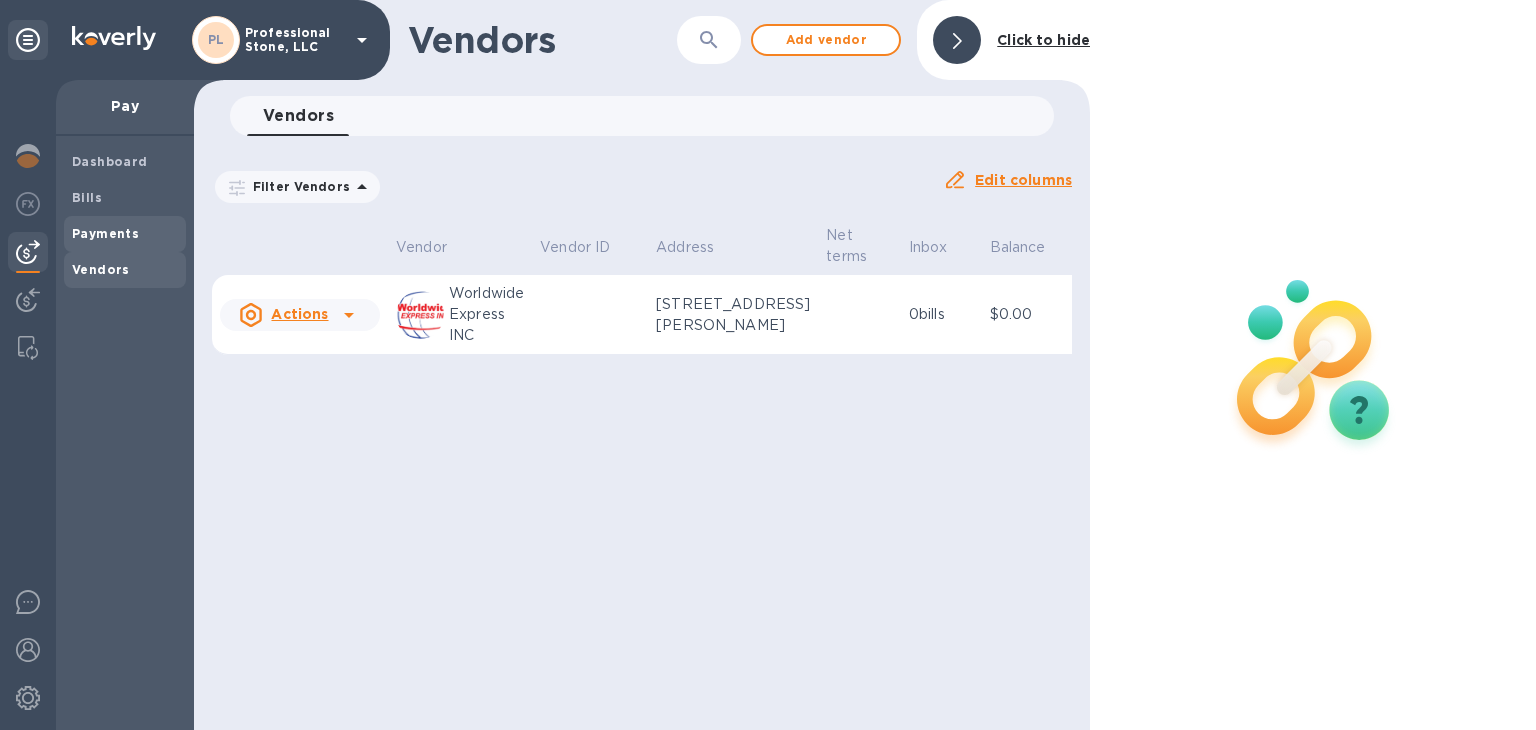 click on "Payments" at bounding box center (105, 234) 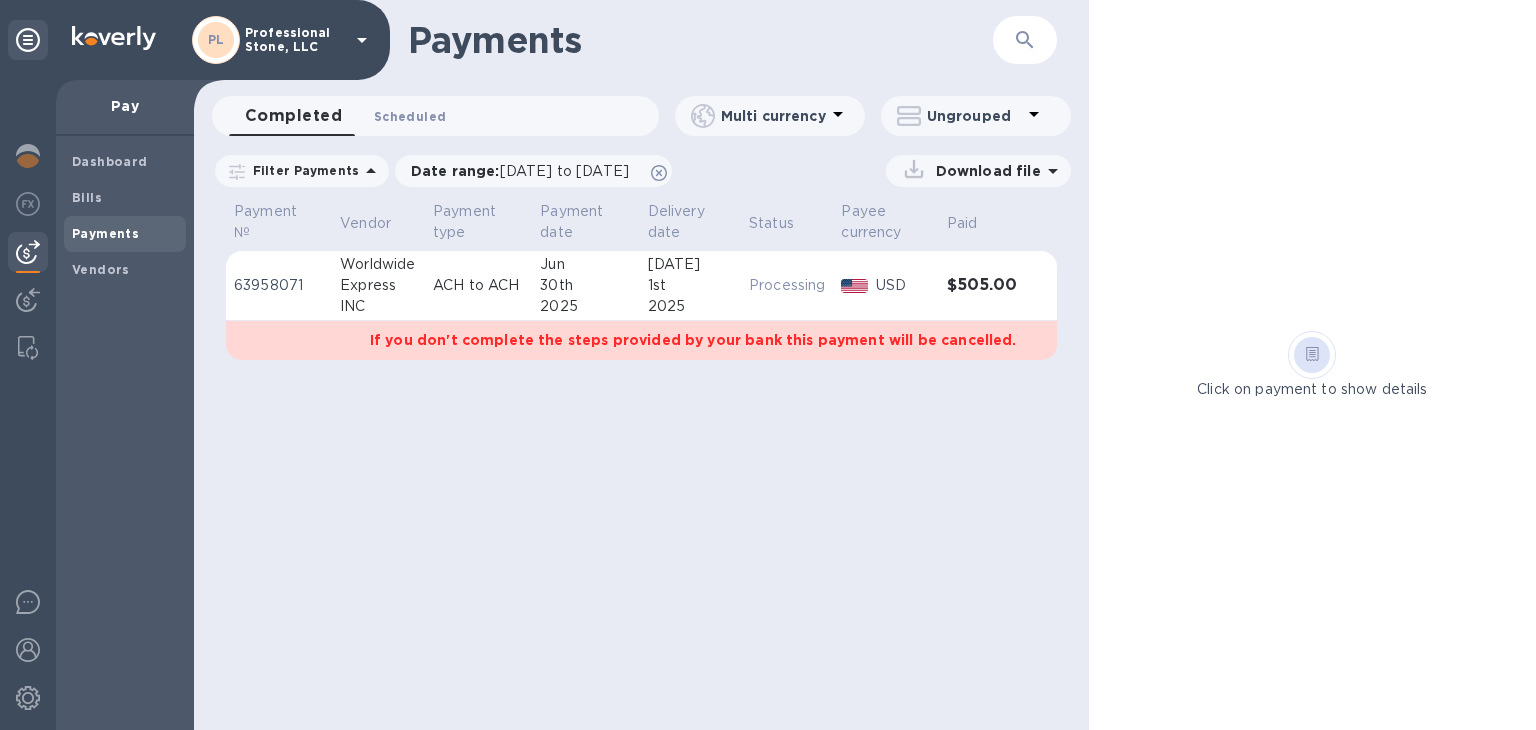 click on "Scheduled 0" at bounding box center (410, 116) 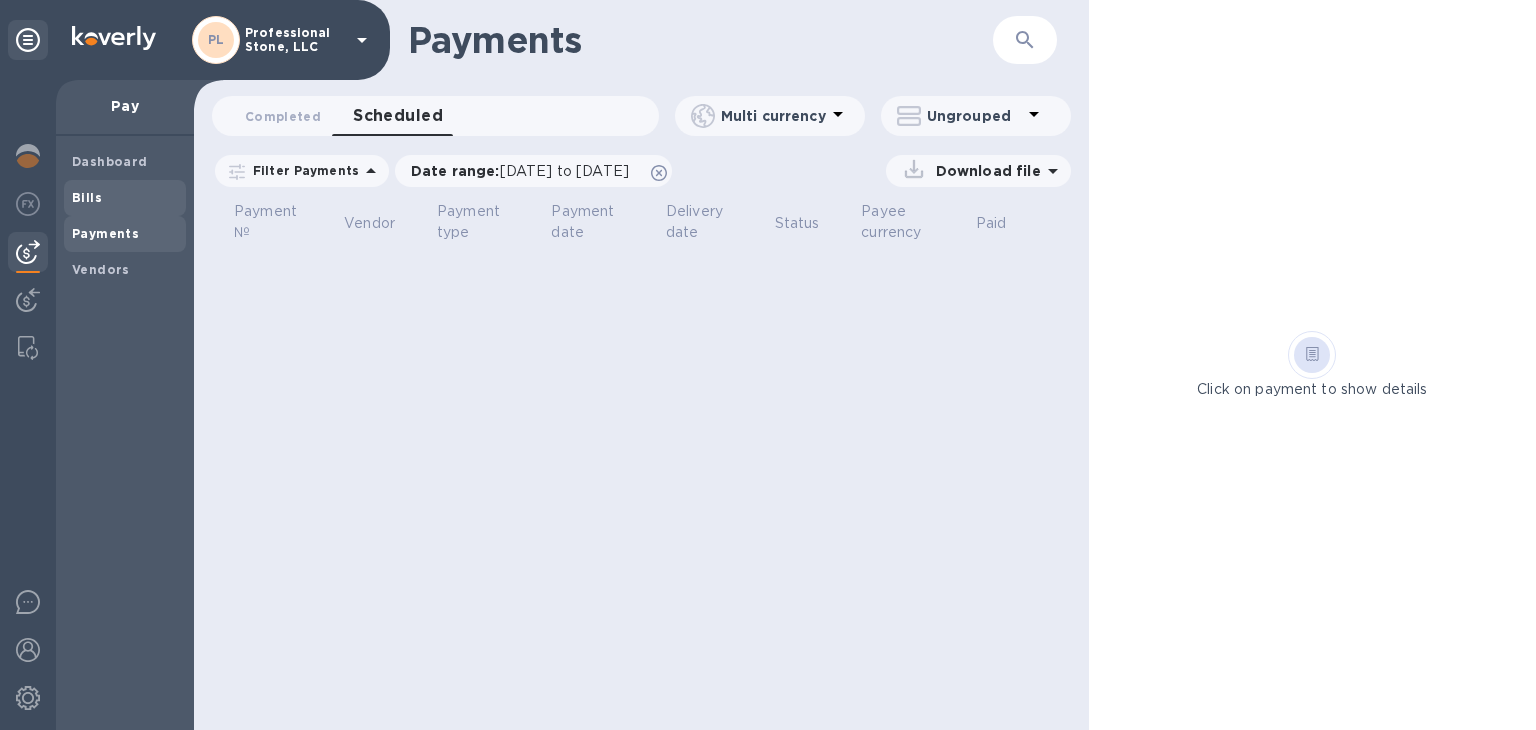click on "Bills" at bounding box center (125, 198) 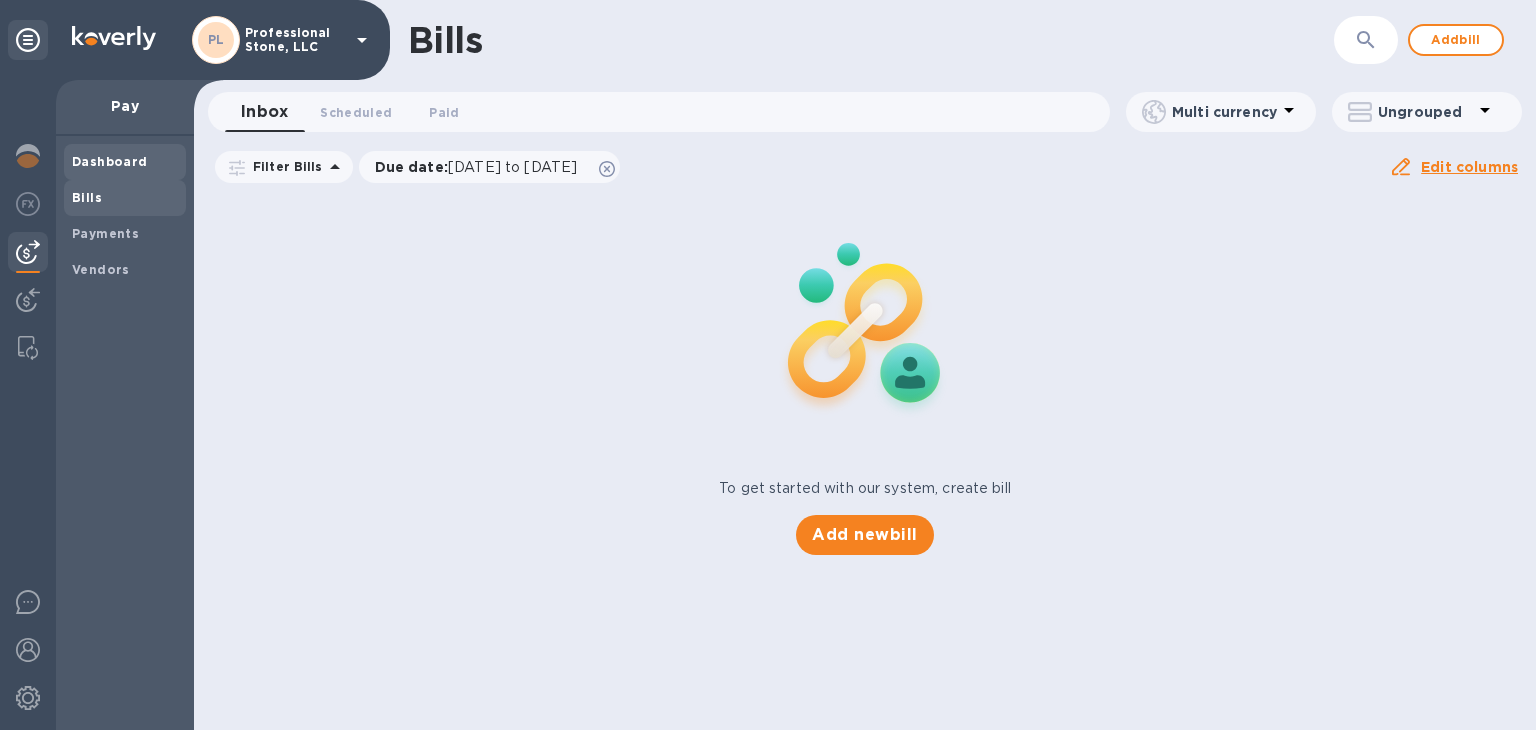 click on "Dashboard" at bounding box center [110, 162] 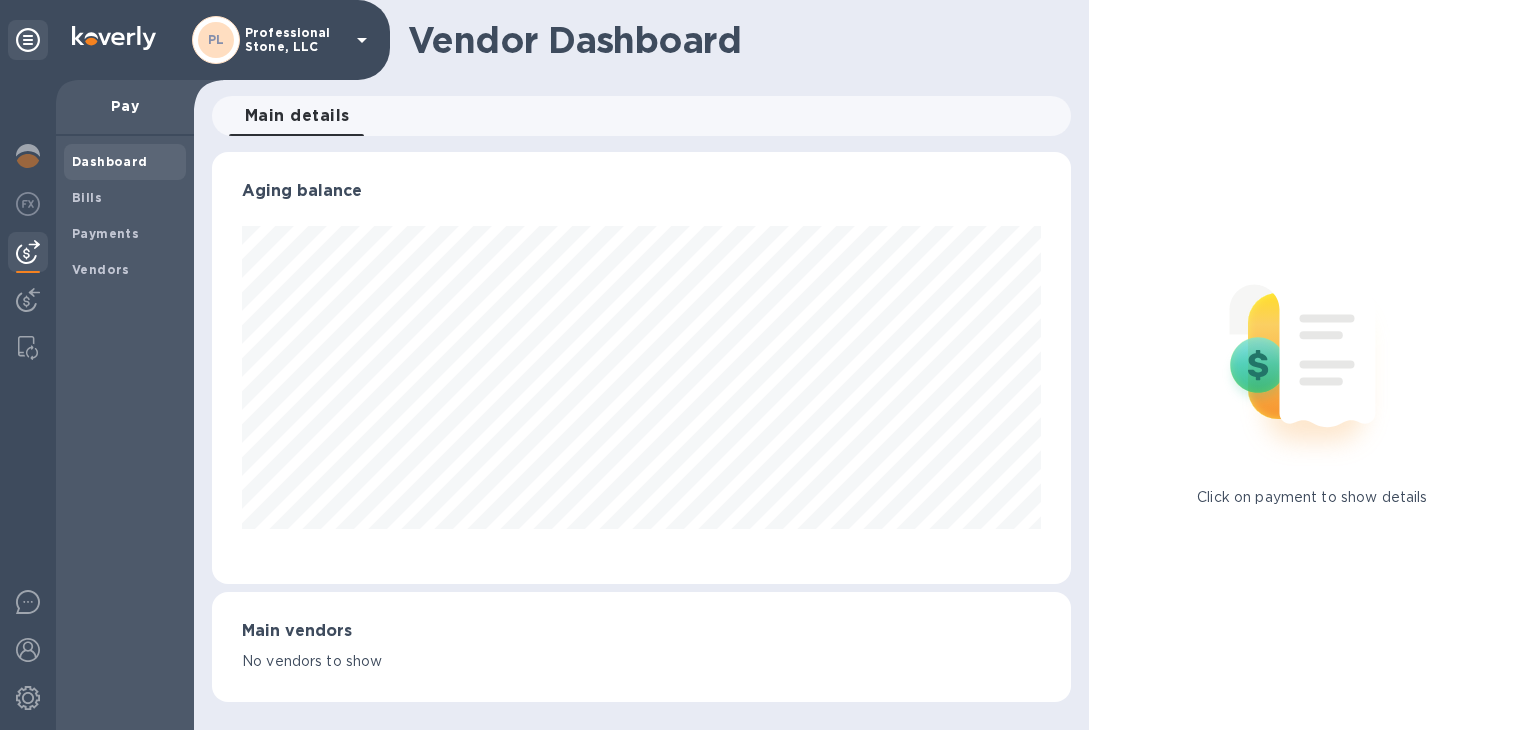 scroll, scrollTop: 999568, scrollLeft: 999141, axis: both 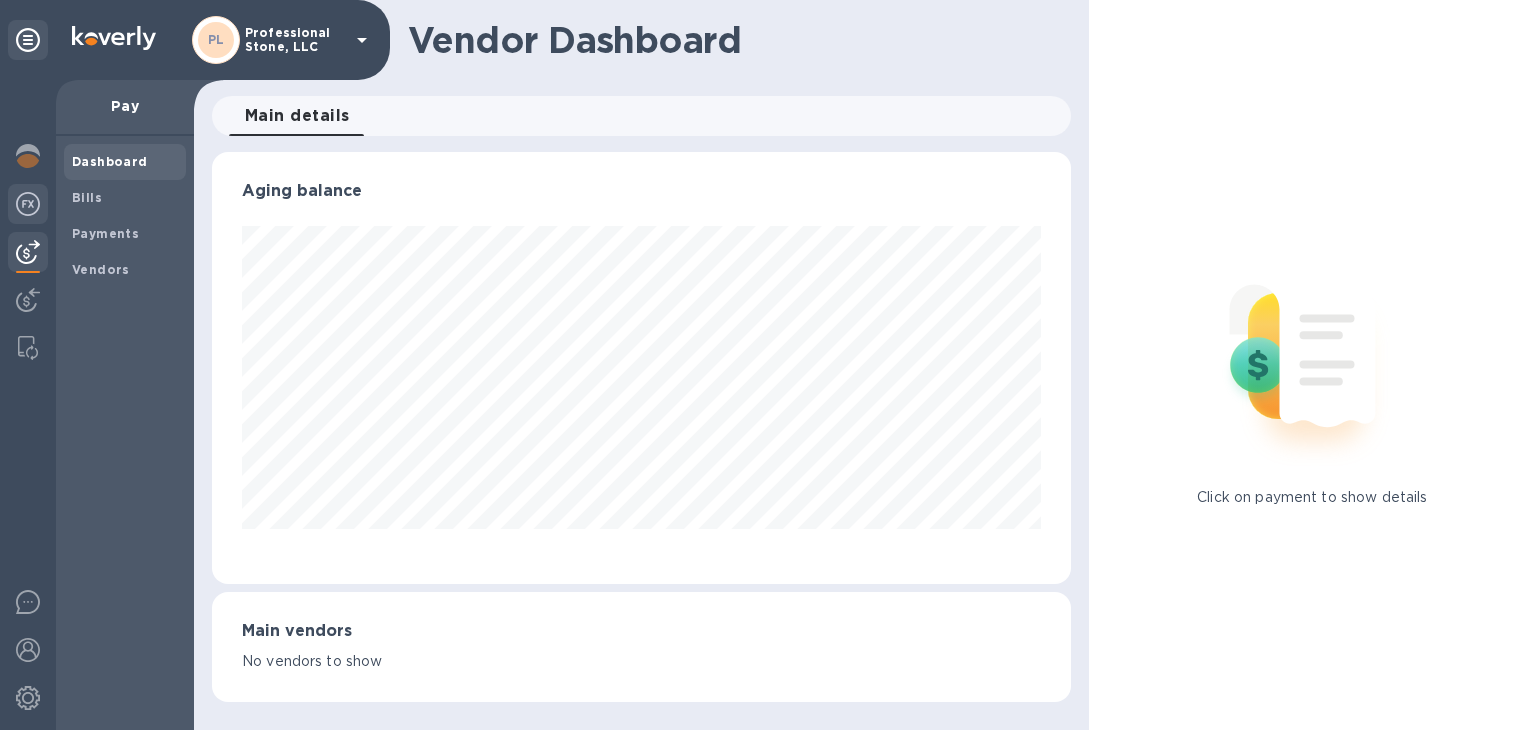 click at bounding box center (28, 204) 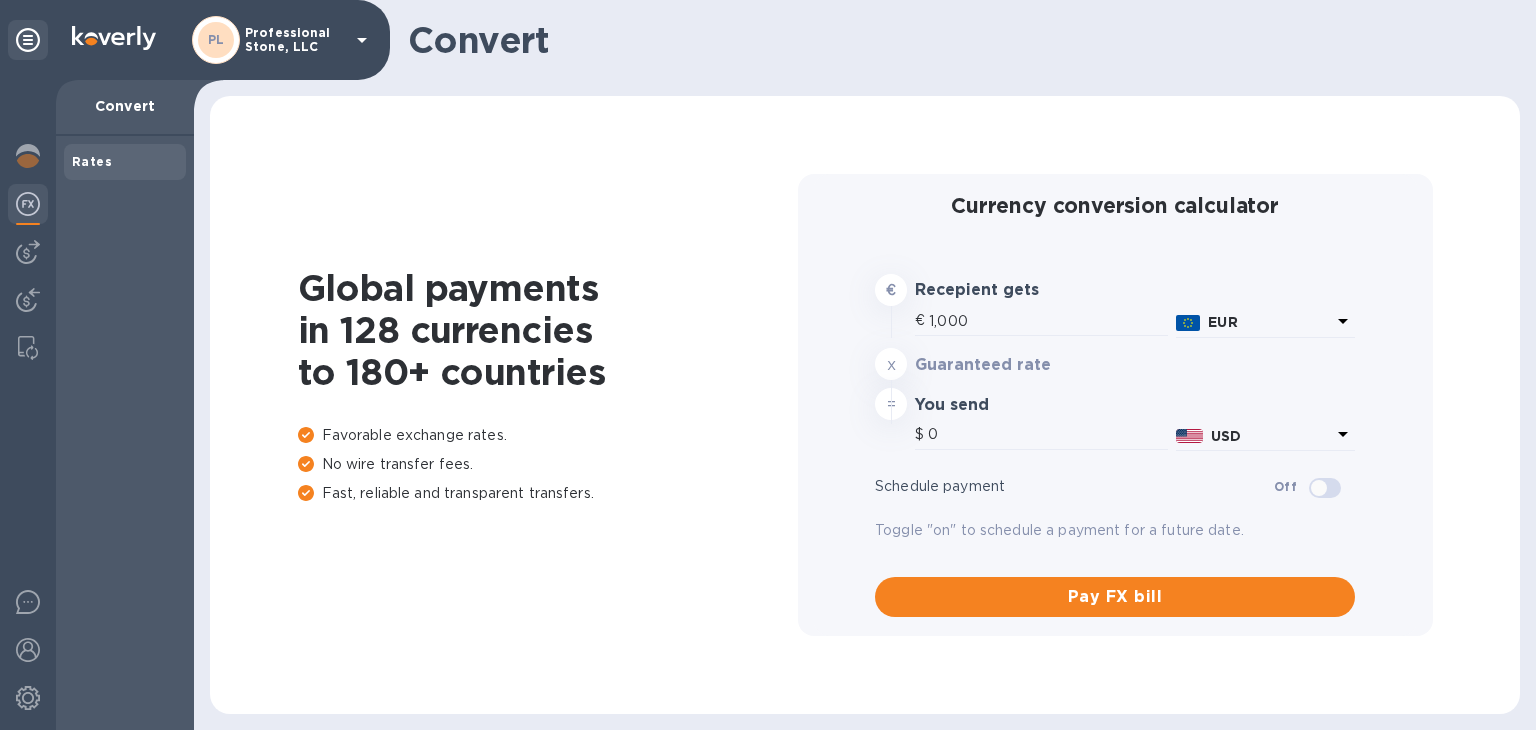 type on "1,175.86" 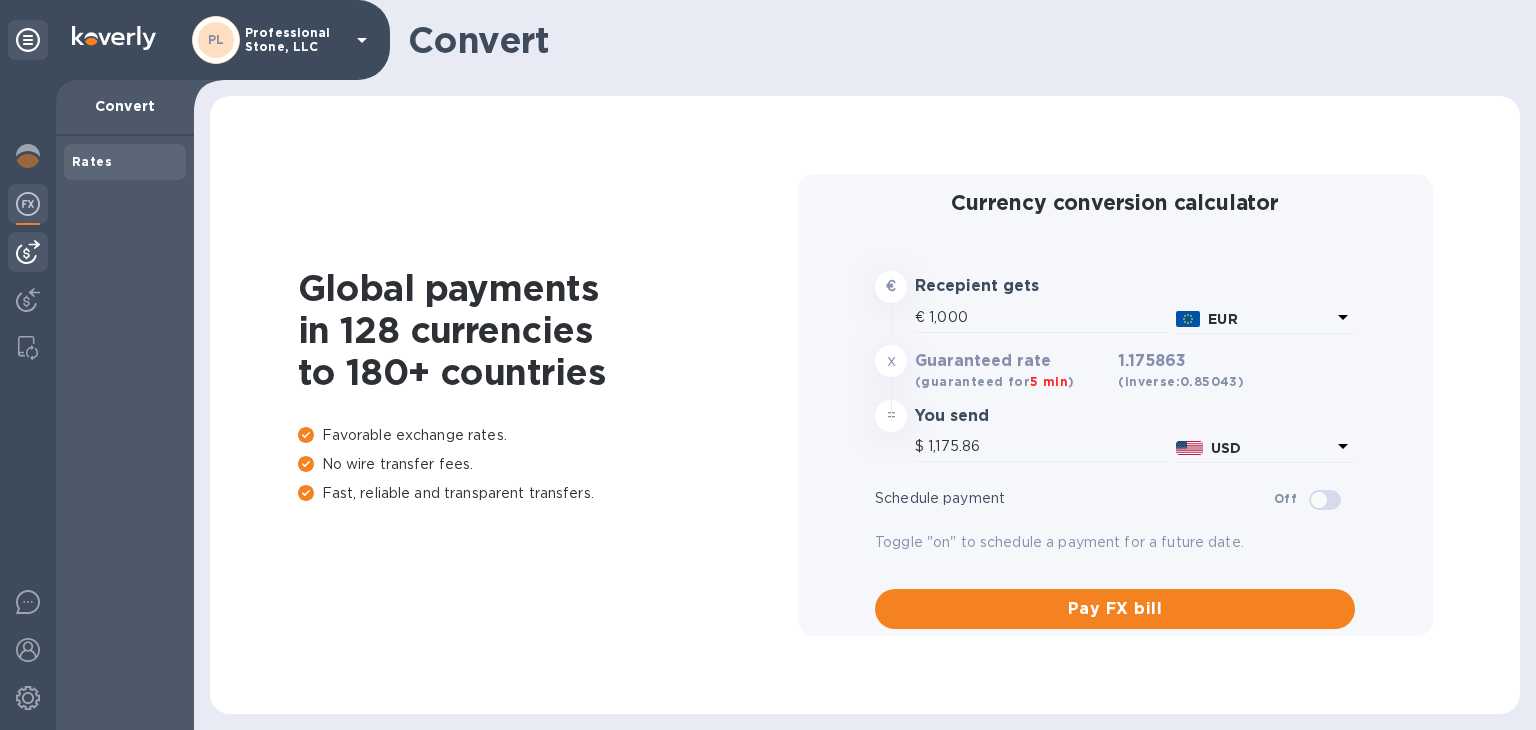 click at bounding box center [28, 252] 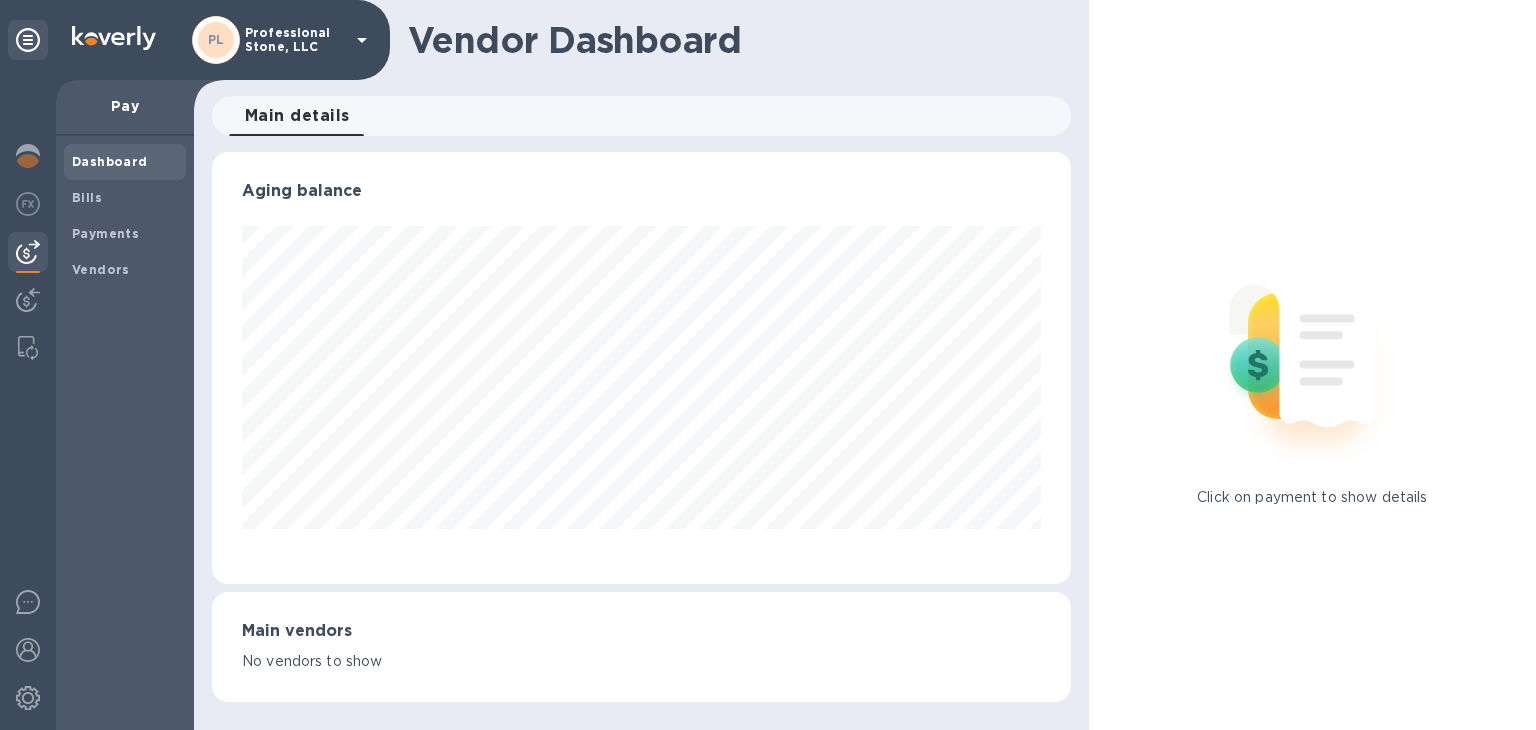 scroll, scrollTop: 999568, scrollLeft: 999141, axis: both 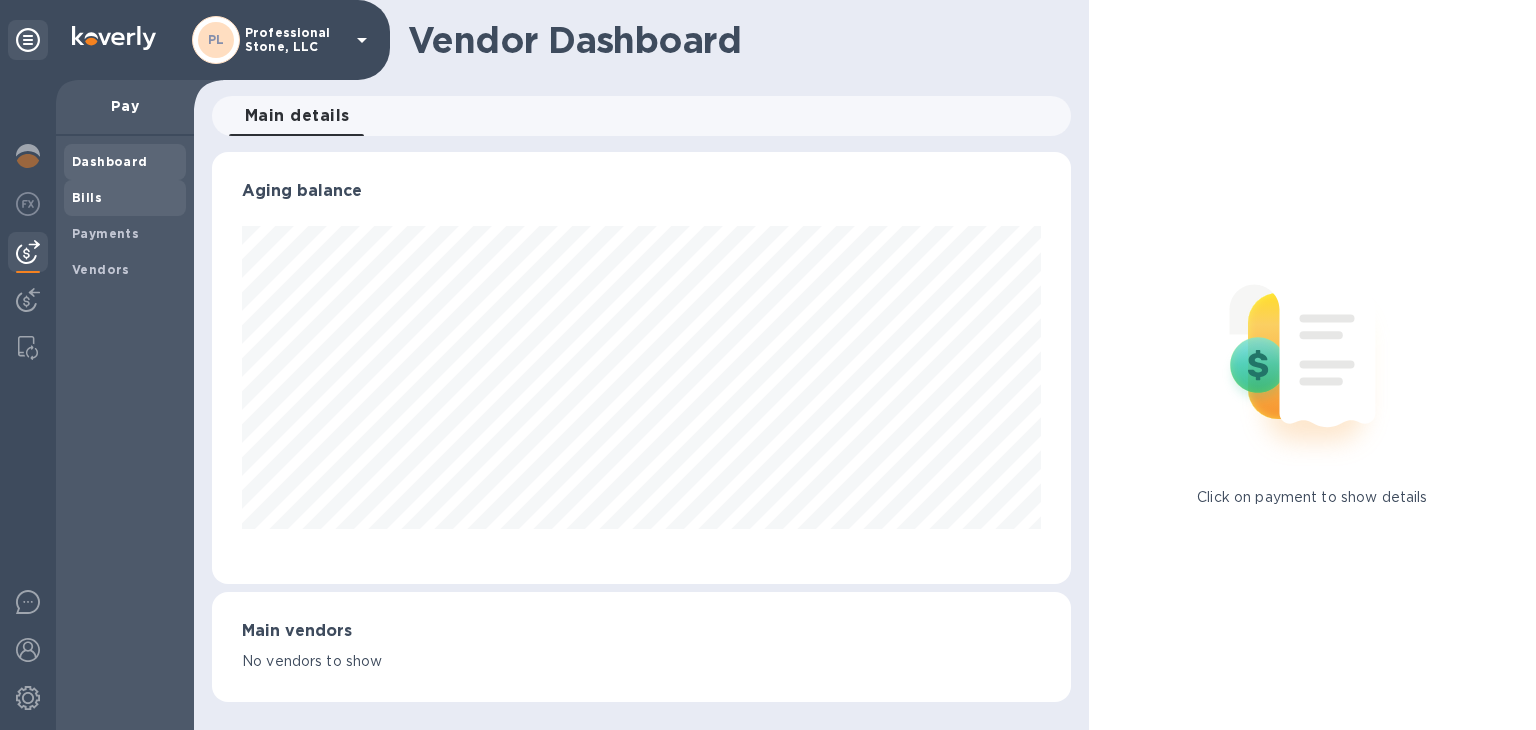 click on "Bills" at bounding box center (125, 198) 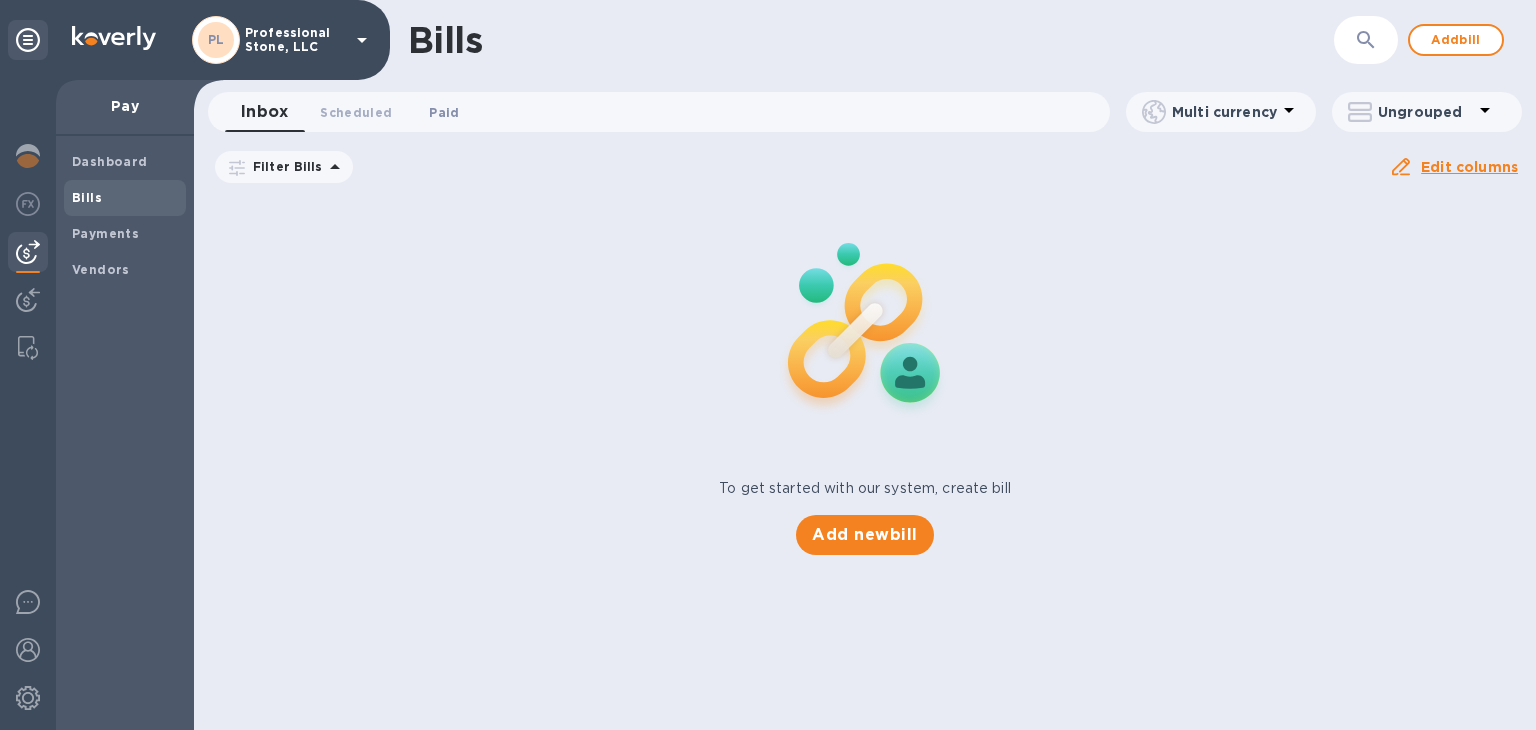 click on "Paid 0" at bounding box center [444, 112] 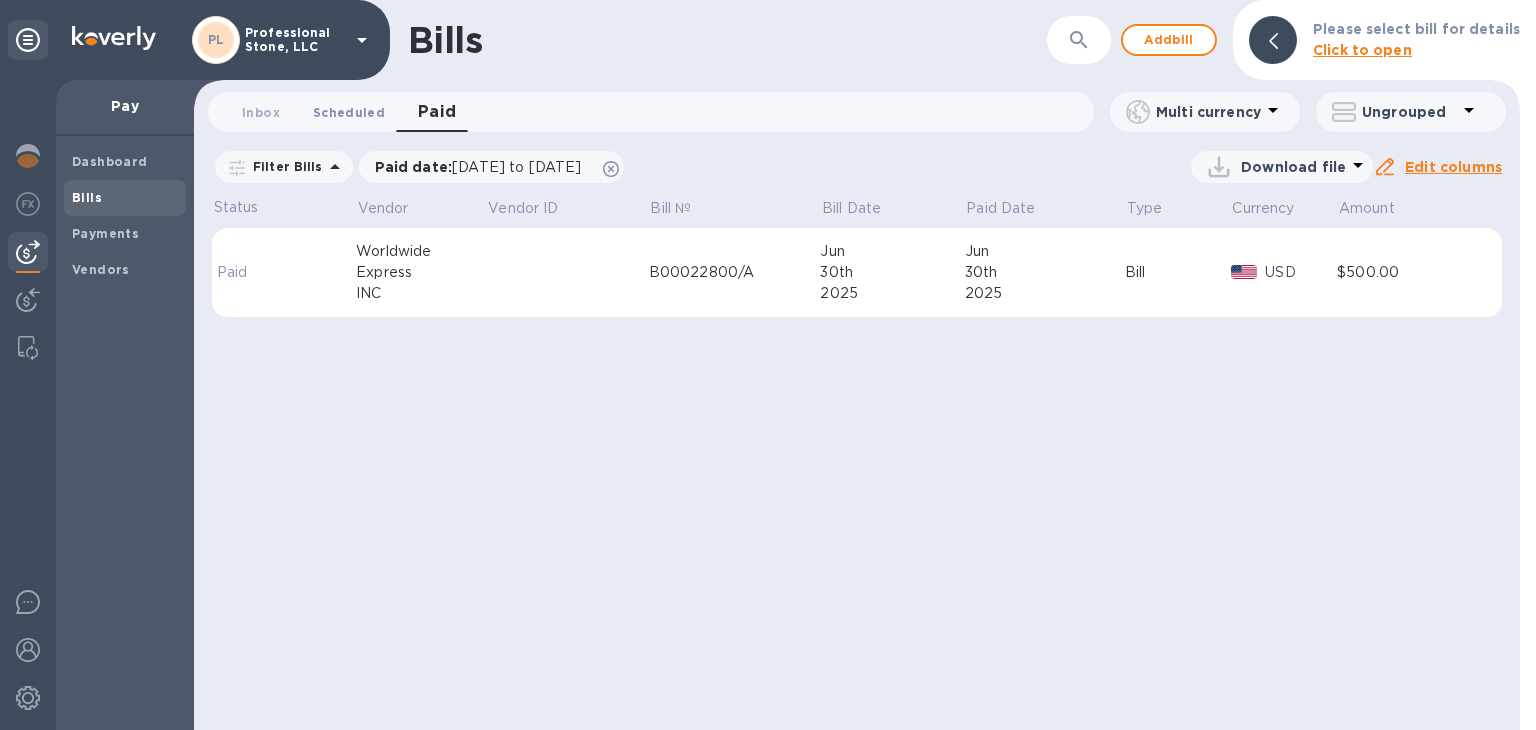 click on "Scheduled 0" at bounding box center [349, 112] 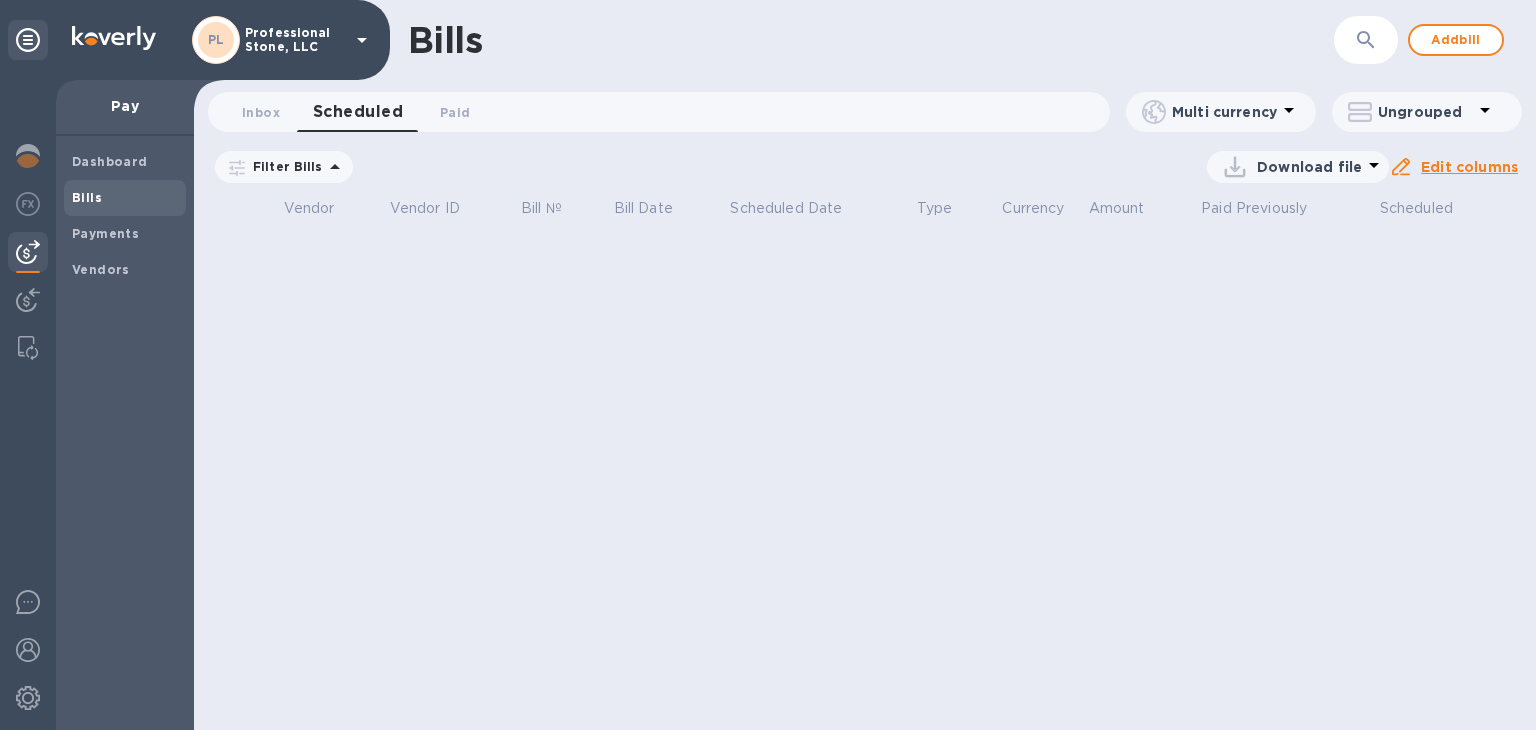 click on "06/13/2025 to 08/13/2025" at bounding box center [0, 0] 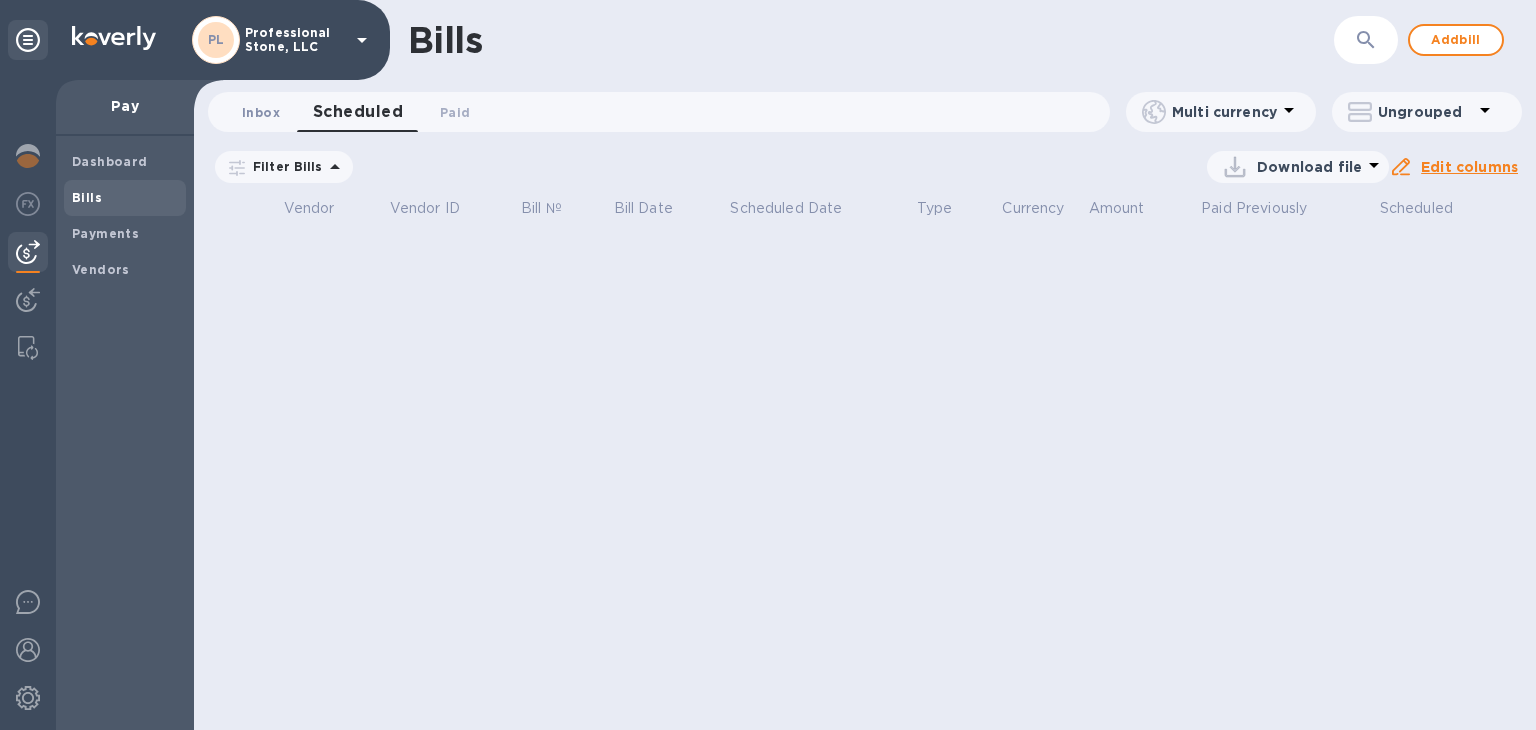 click on "Inbox 0" at bounding box center (261, 112) 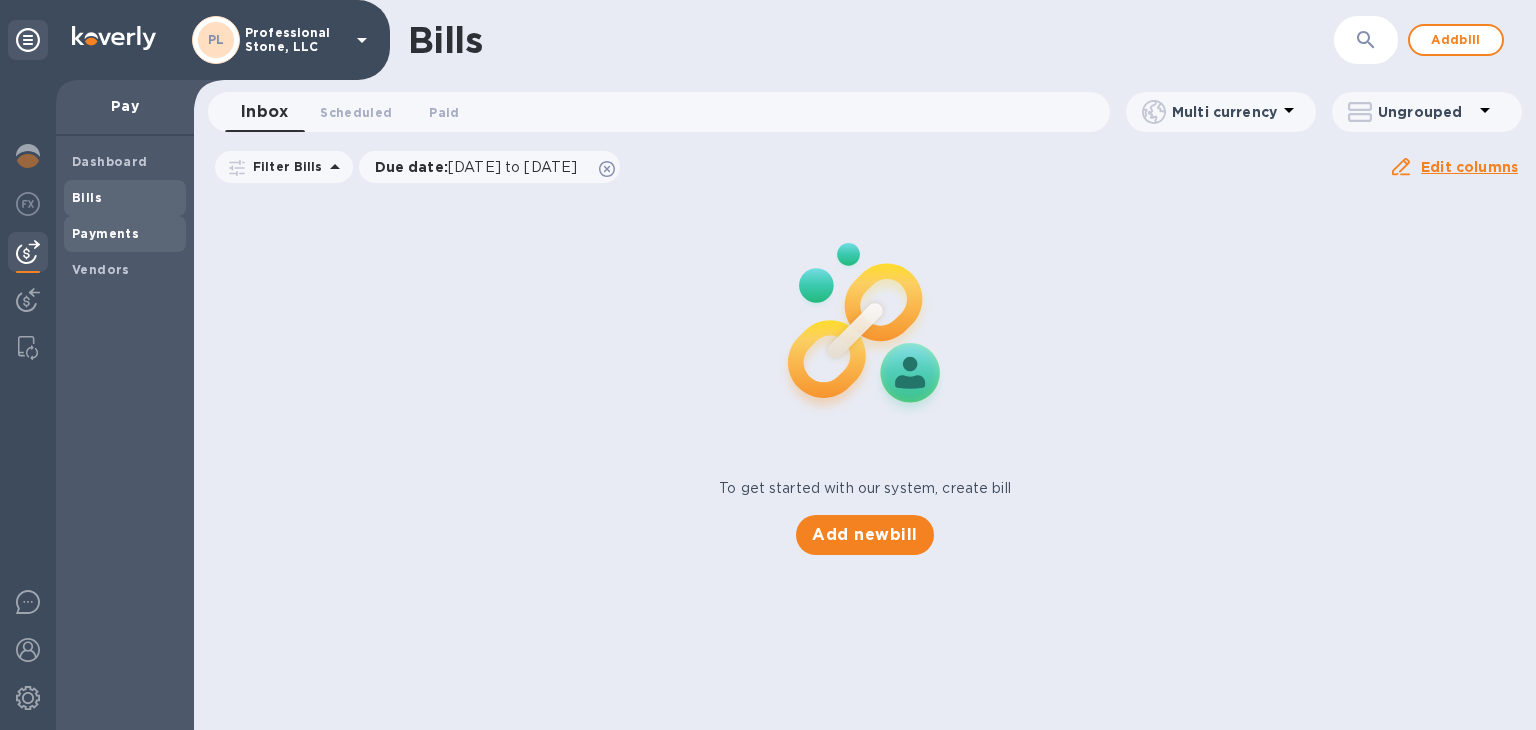 click on "Payments" at bounding box center (105, 233) 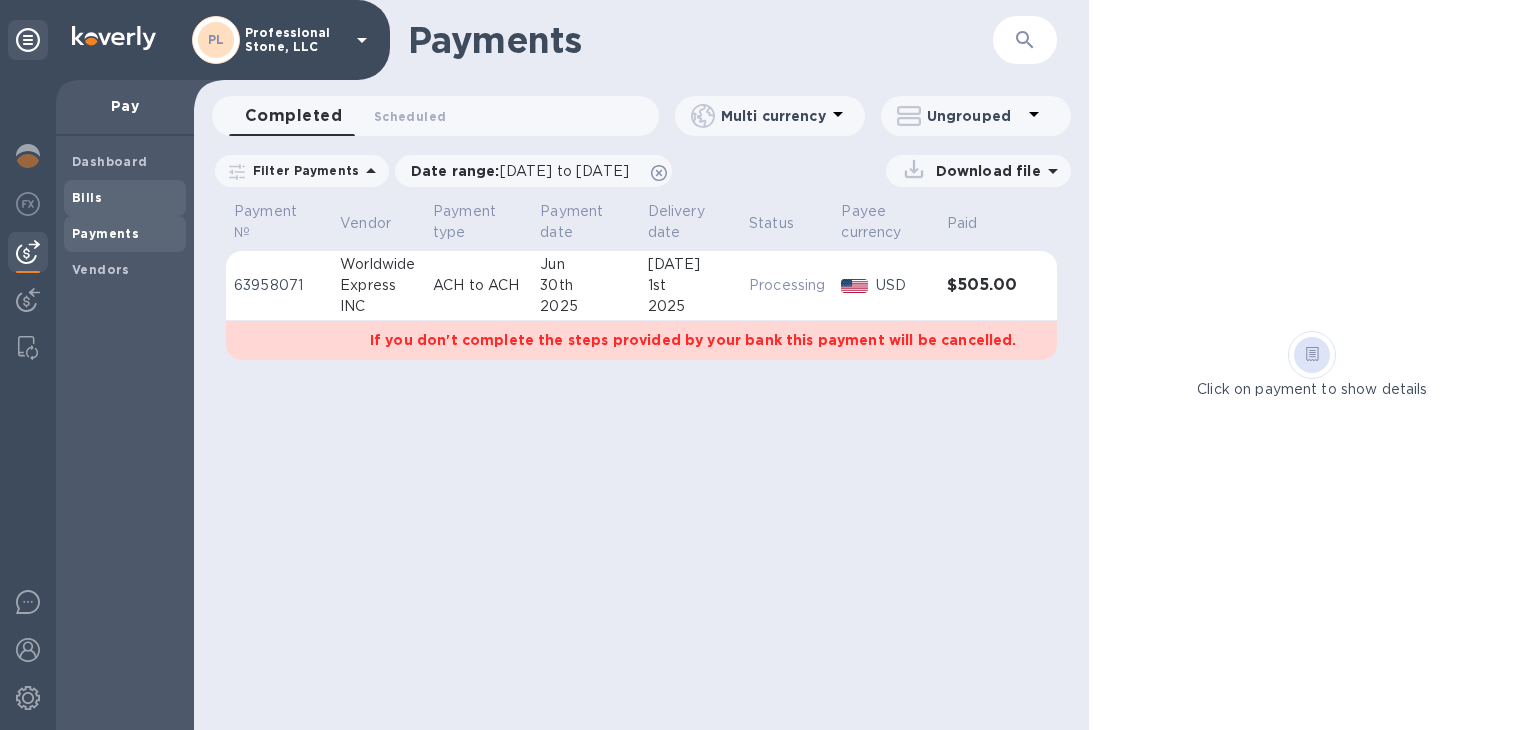 click on "Bills" at bounding box center (87, 197) 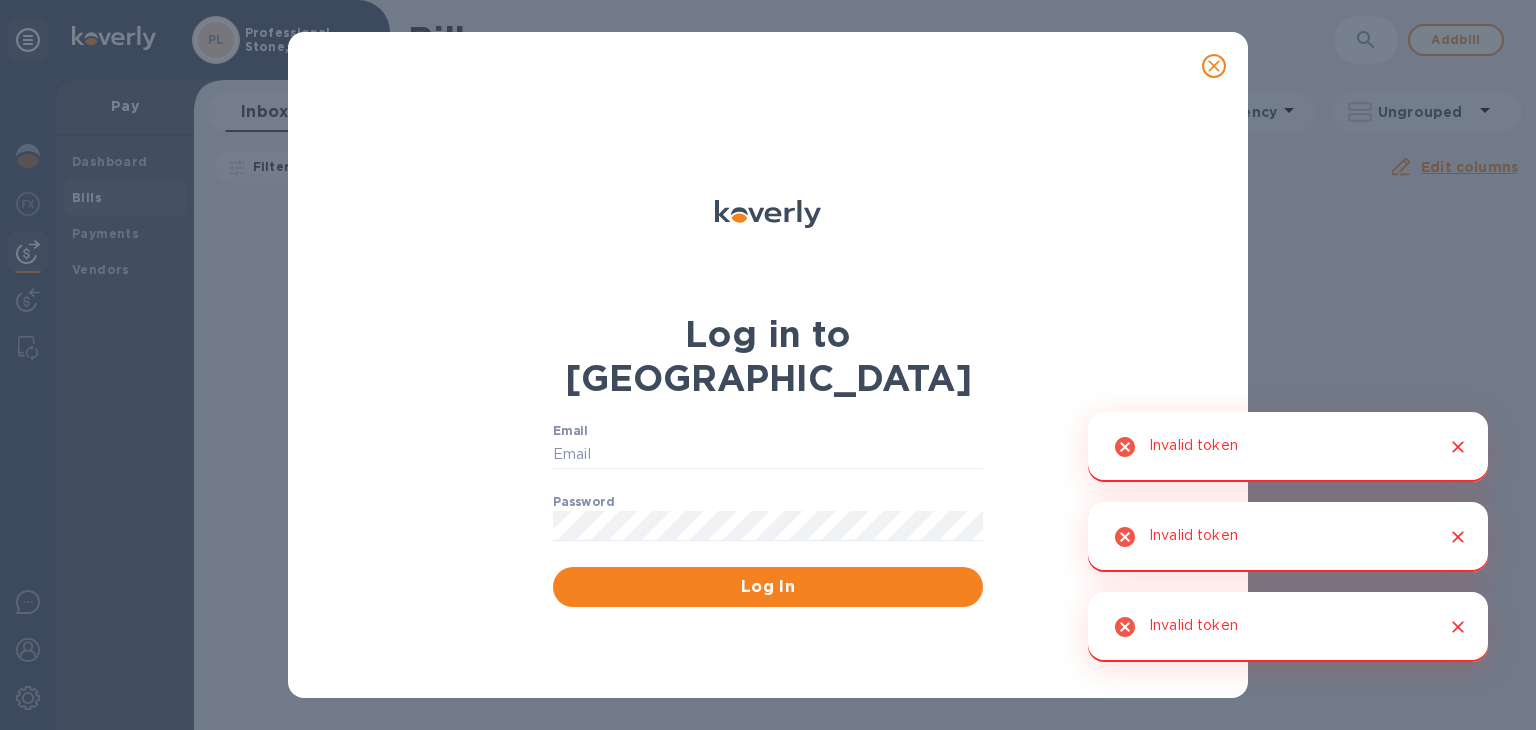 type on "prostone2006@gmail.com" 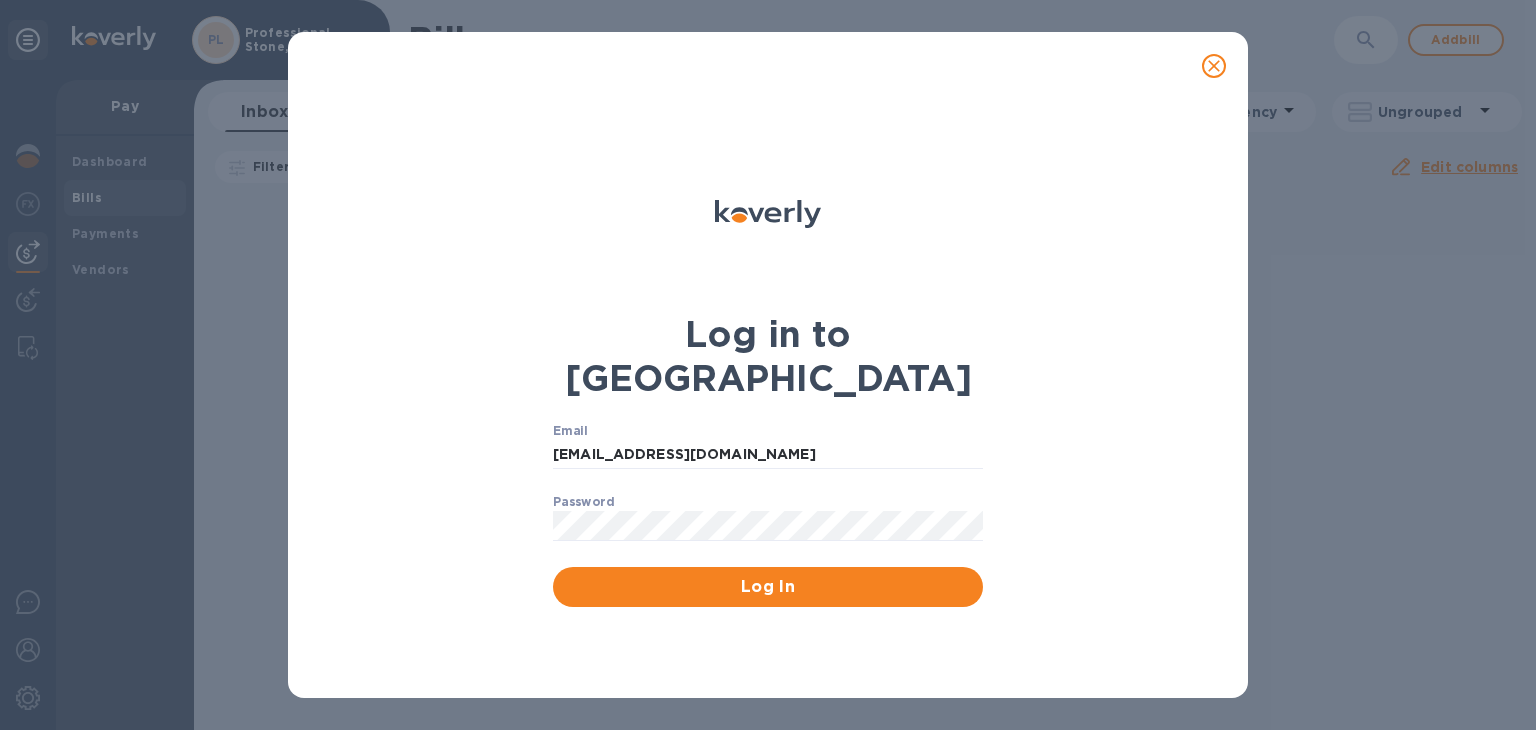 click 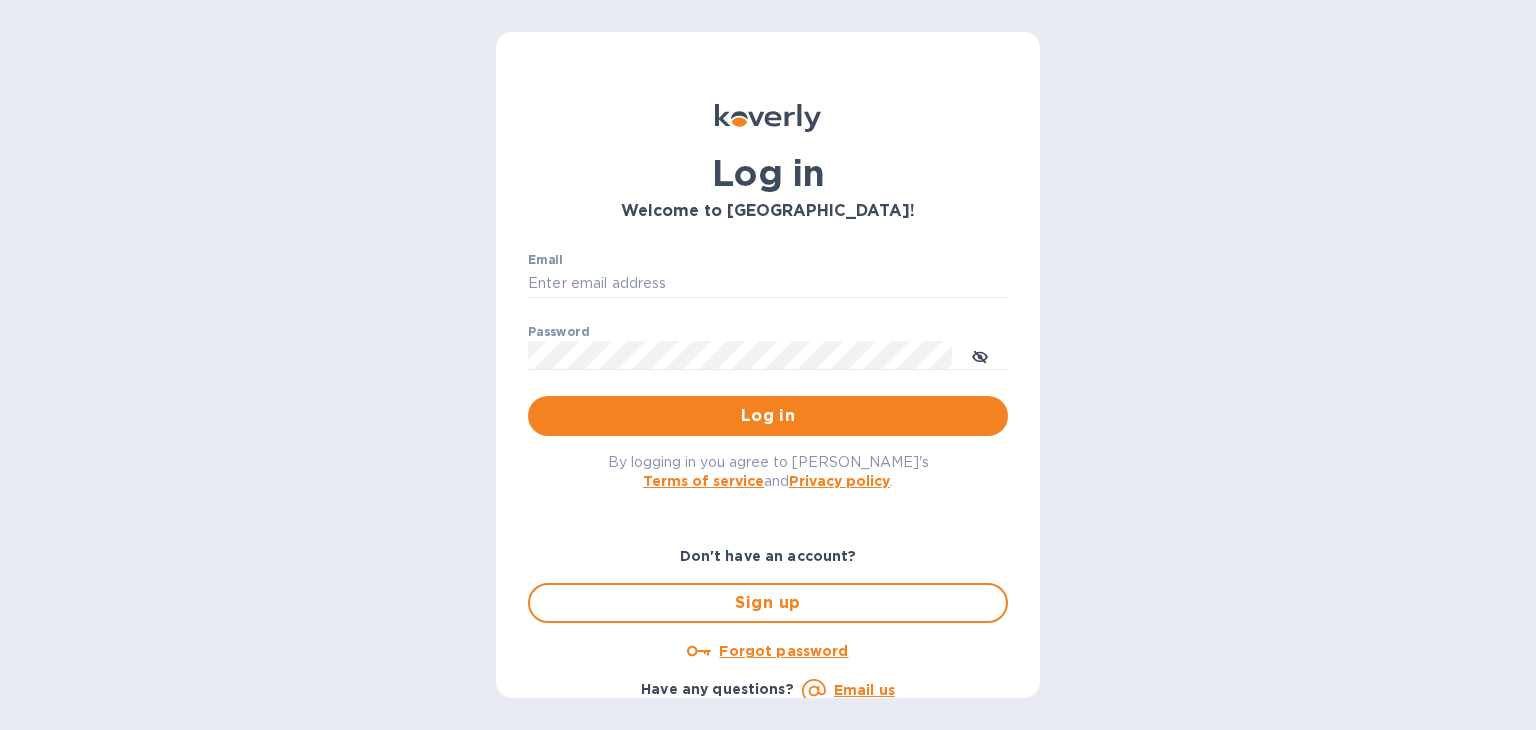 type on "prostone2006@gmail.com" 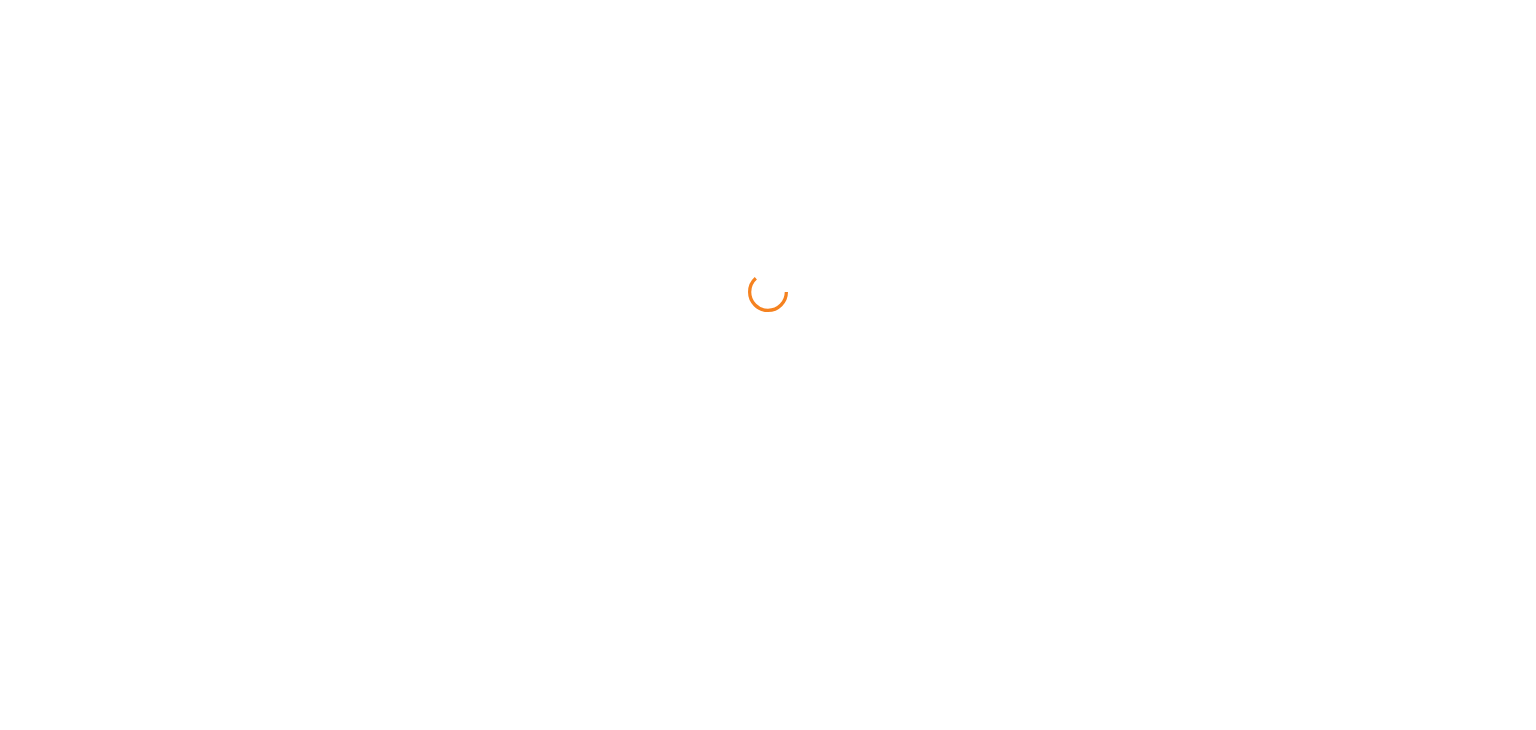 scroll, scrollTop: 0, scrollLeft: 0, axis: both 